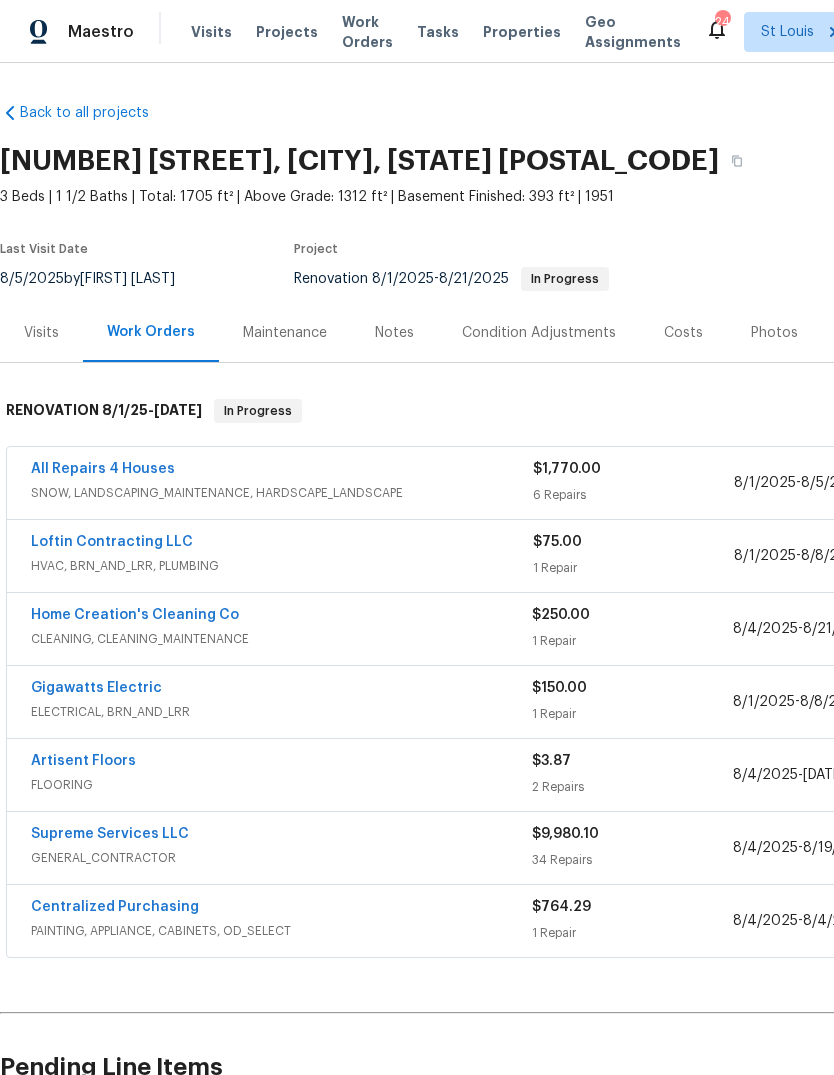 scroll, scrollTop: -5, scrollLeft: 0, axis: vertical 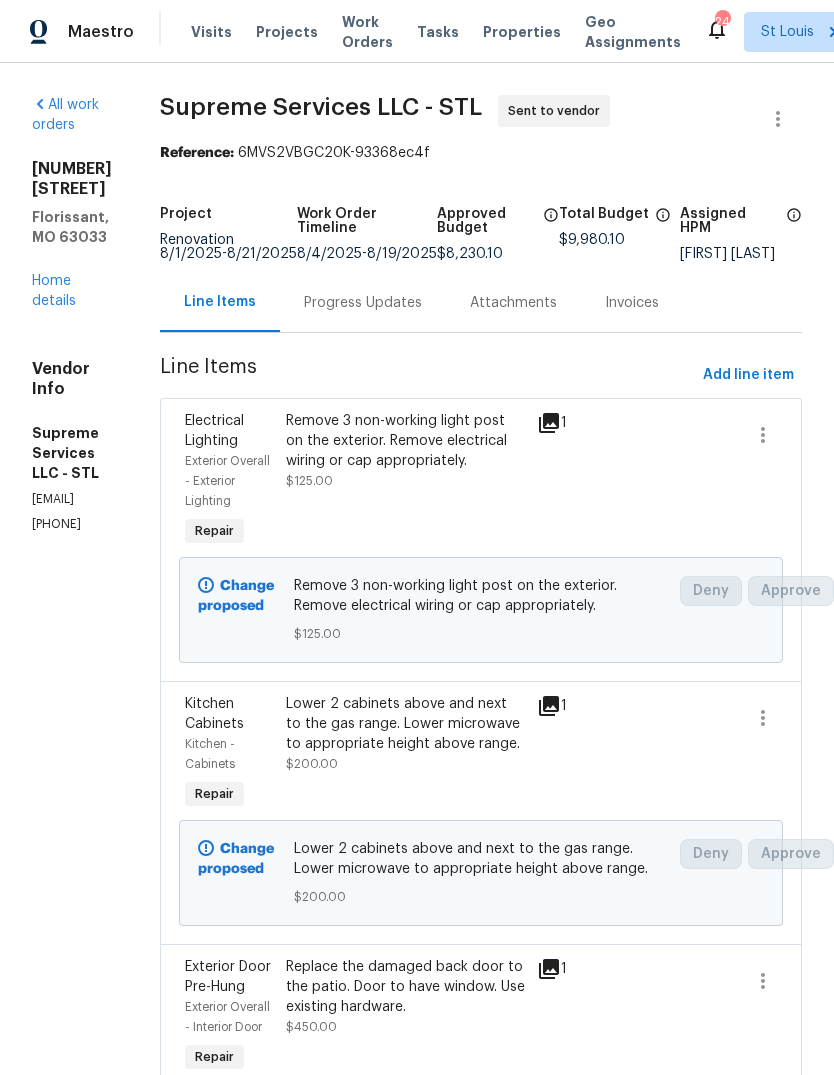 click on "Home details" at bounding box center [54, 291] 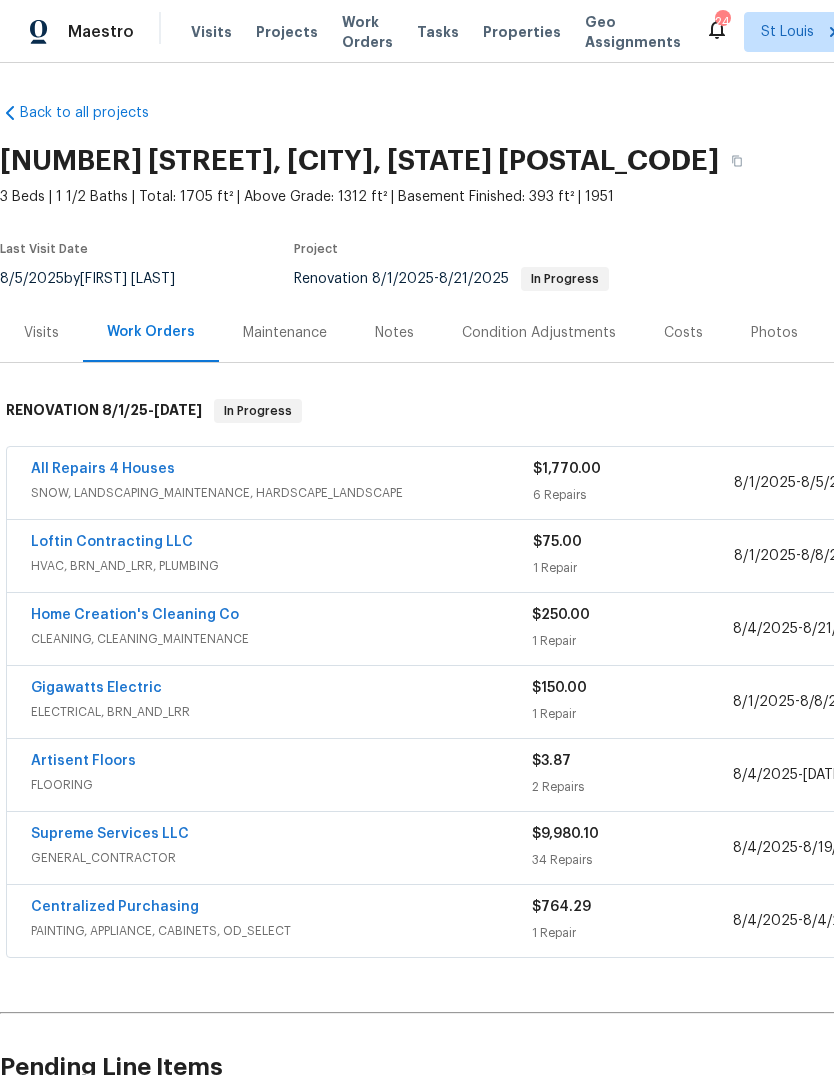 click on "Projects" at bounding box center [287, 32] 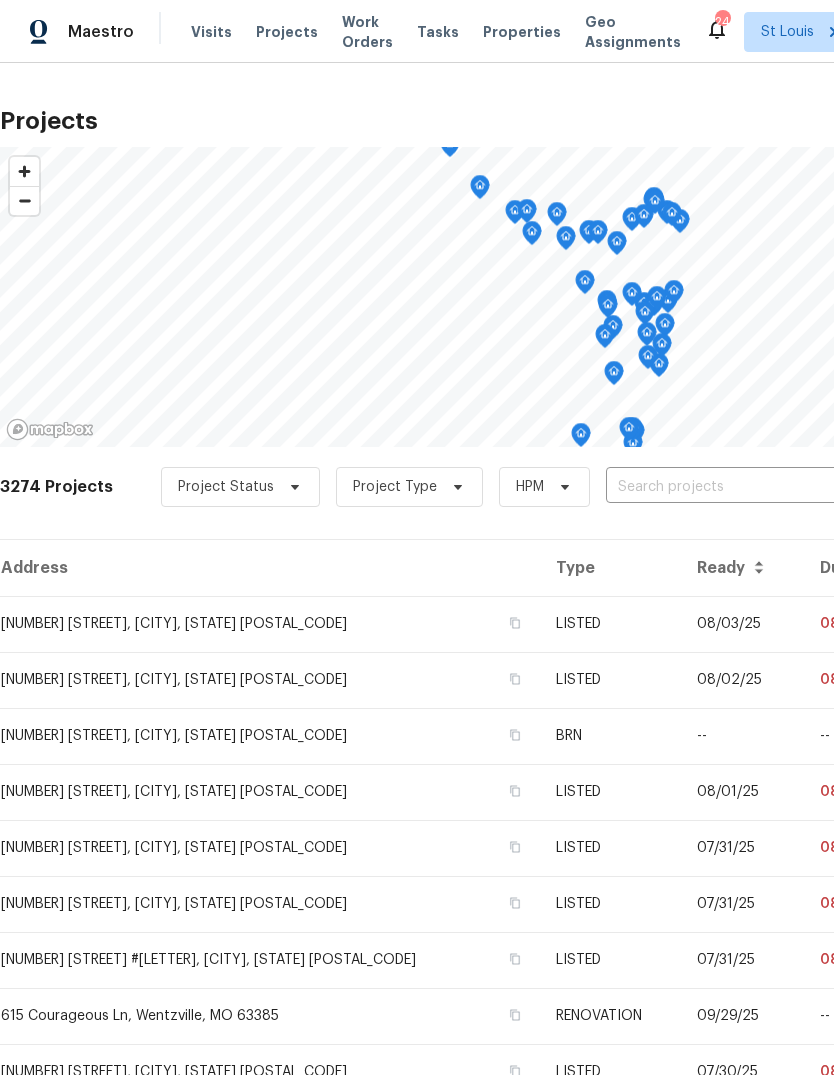 click at bounding box center (720, 487) 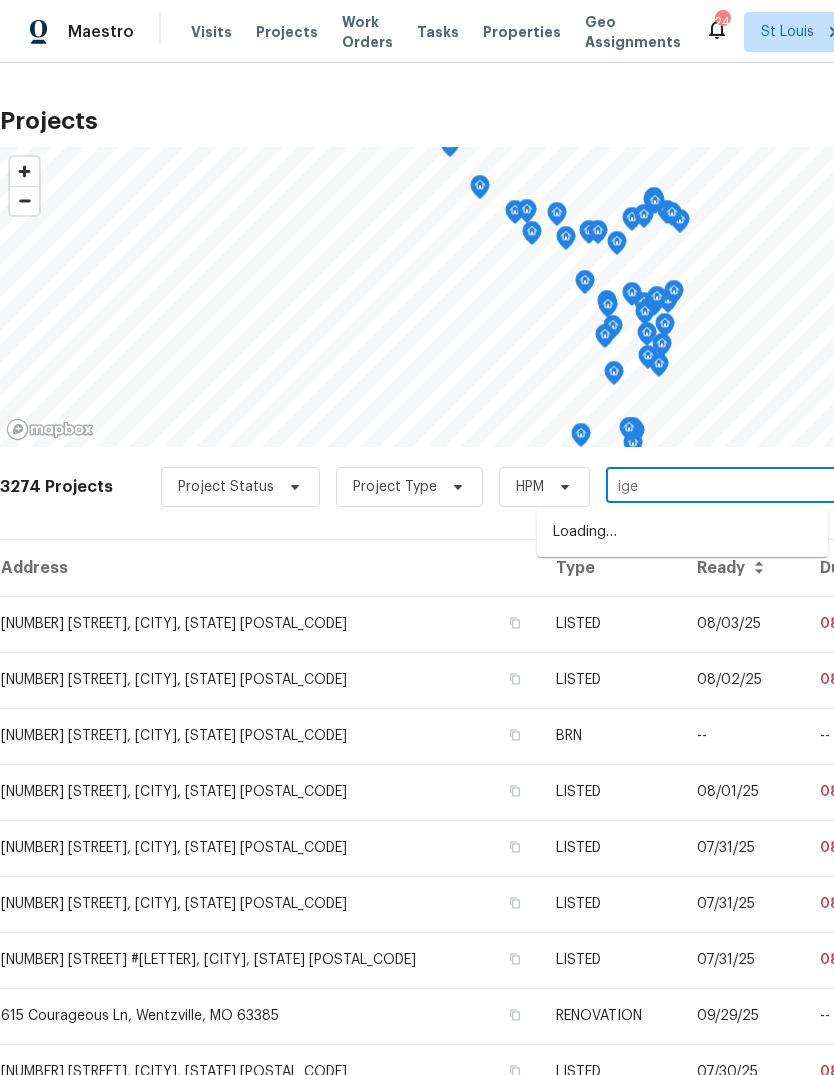 type on "iger" 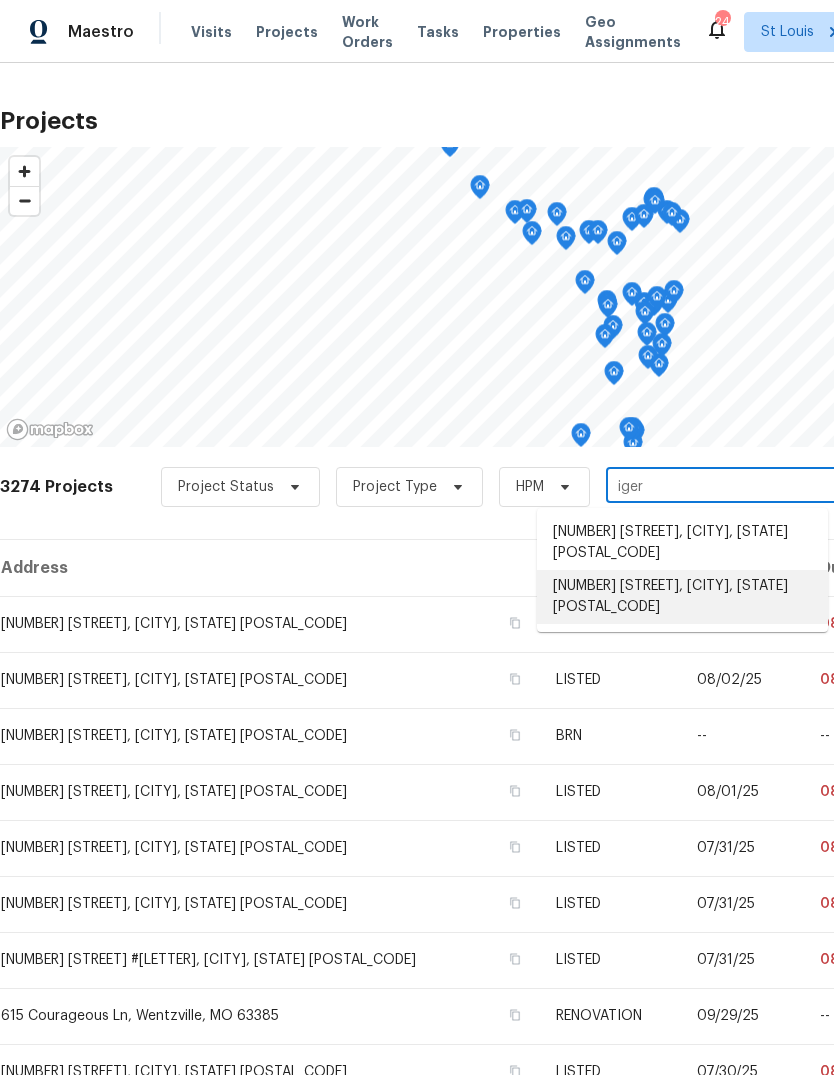 click on "9121 Niger Dr, Saint Louis, MO 63123" at bounding box center [682, 597] 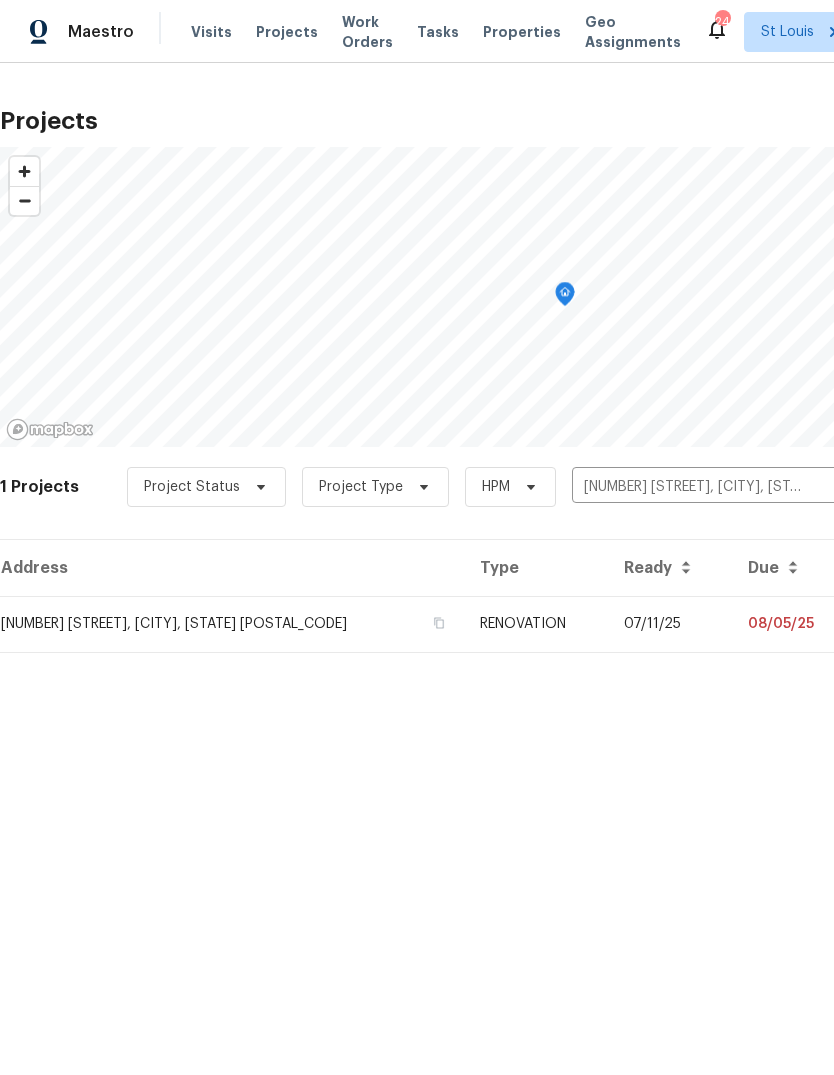 click on "RENOVATION" at bounding box center [536, 624] 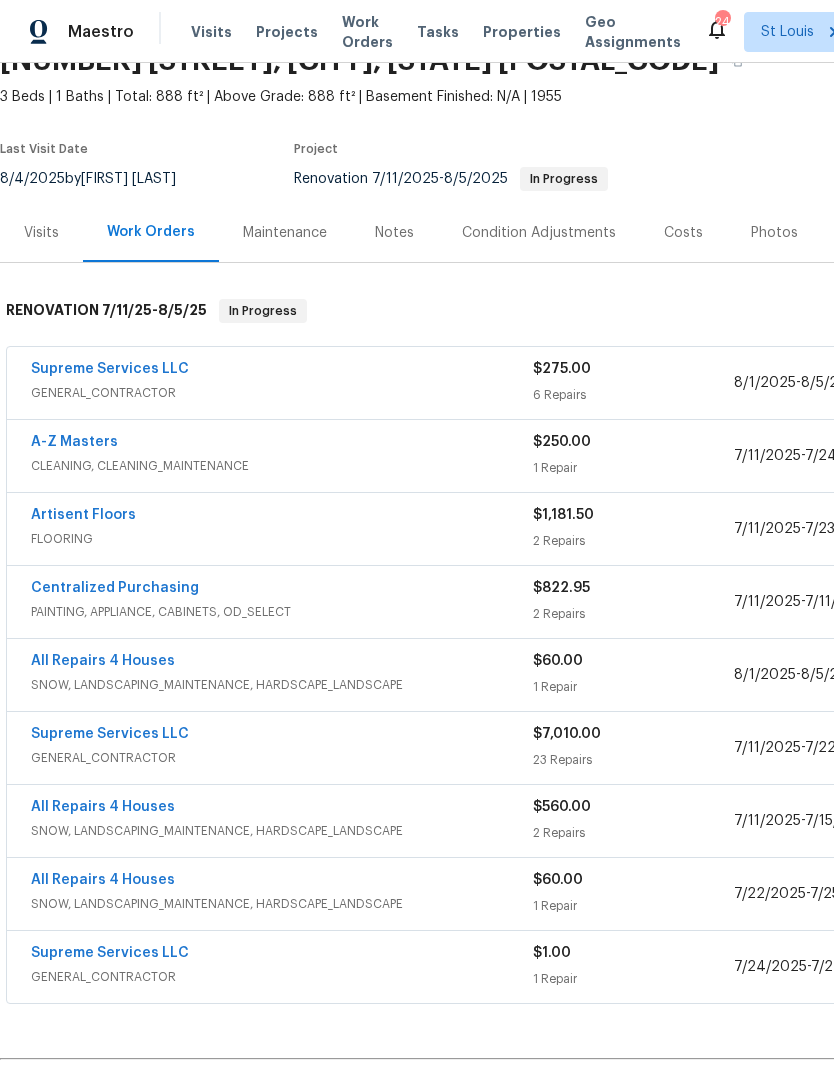 scroll, scrollTop: 99, scrollLeft: 0, axis: vertical 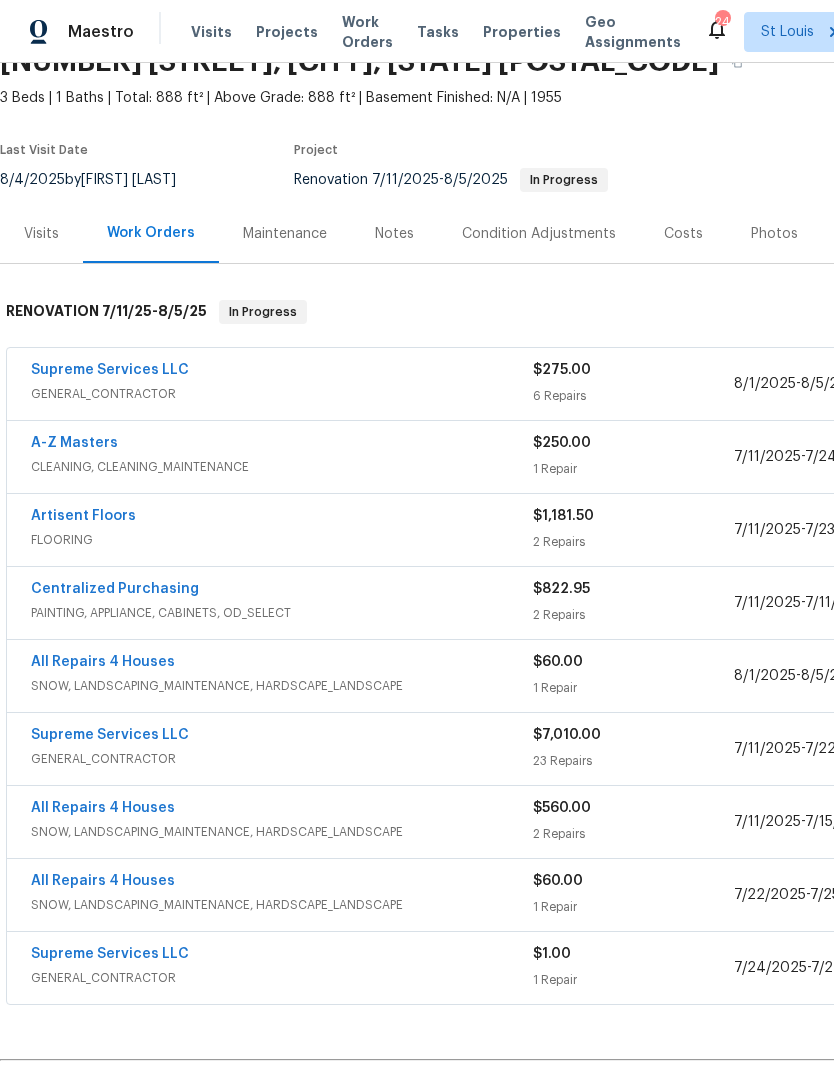 click on "Supreme Services LLC" at bounding box center [110, 370] 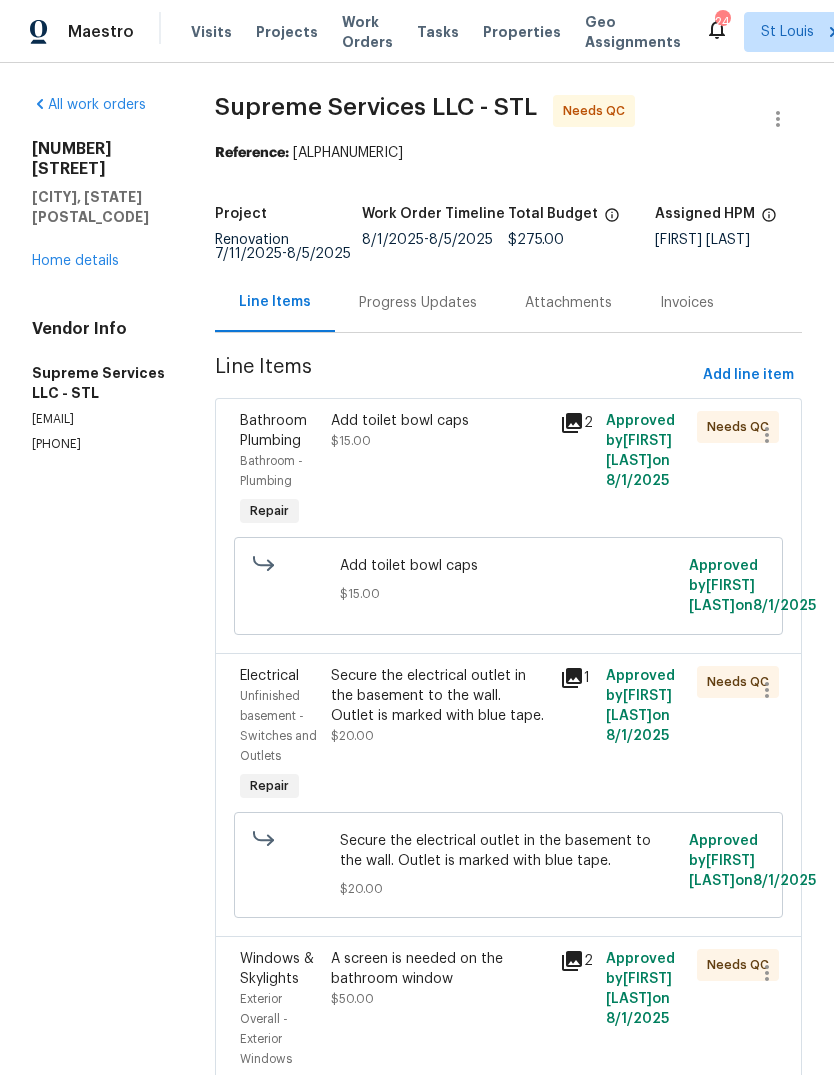 click 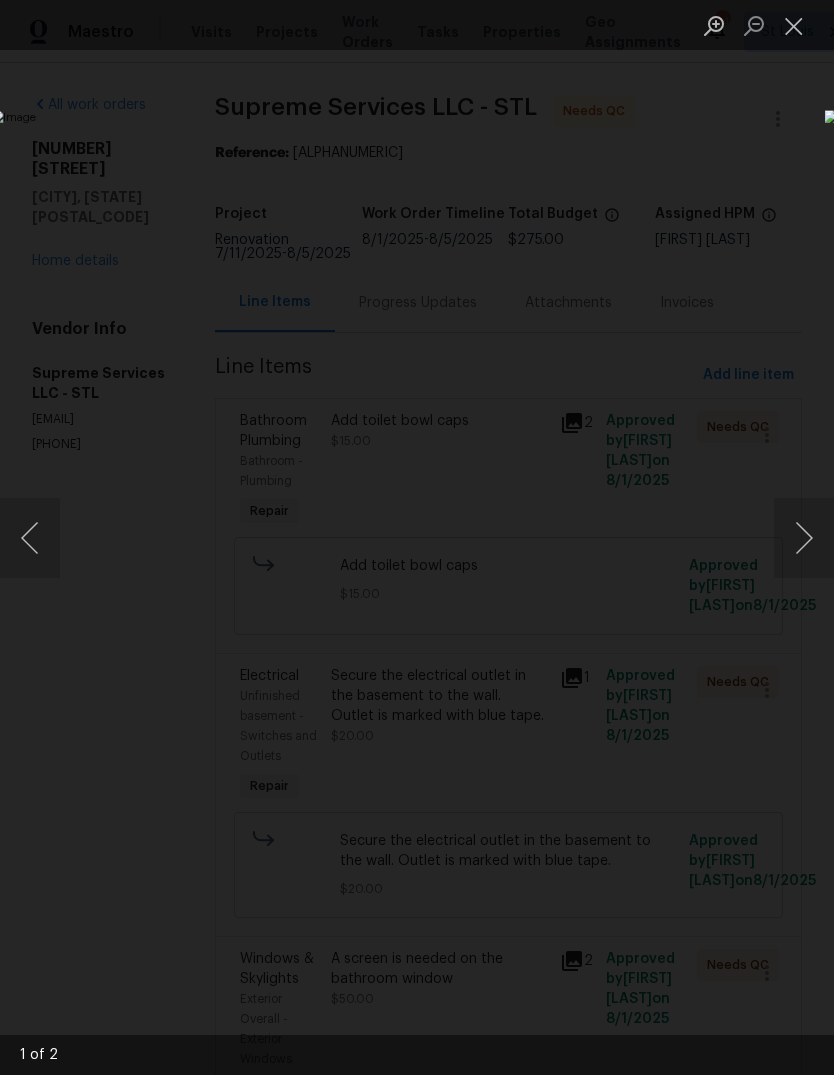 click at bounding box center (804, 538) 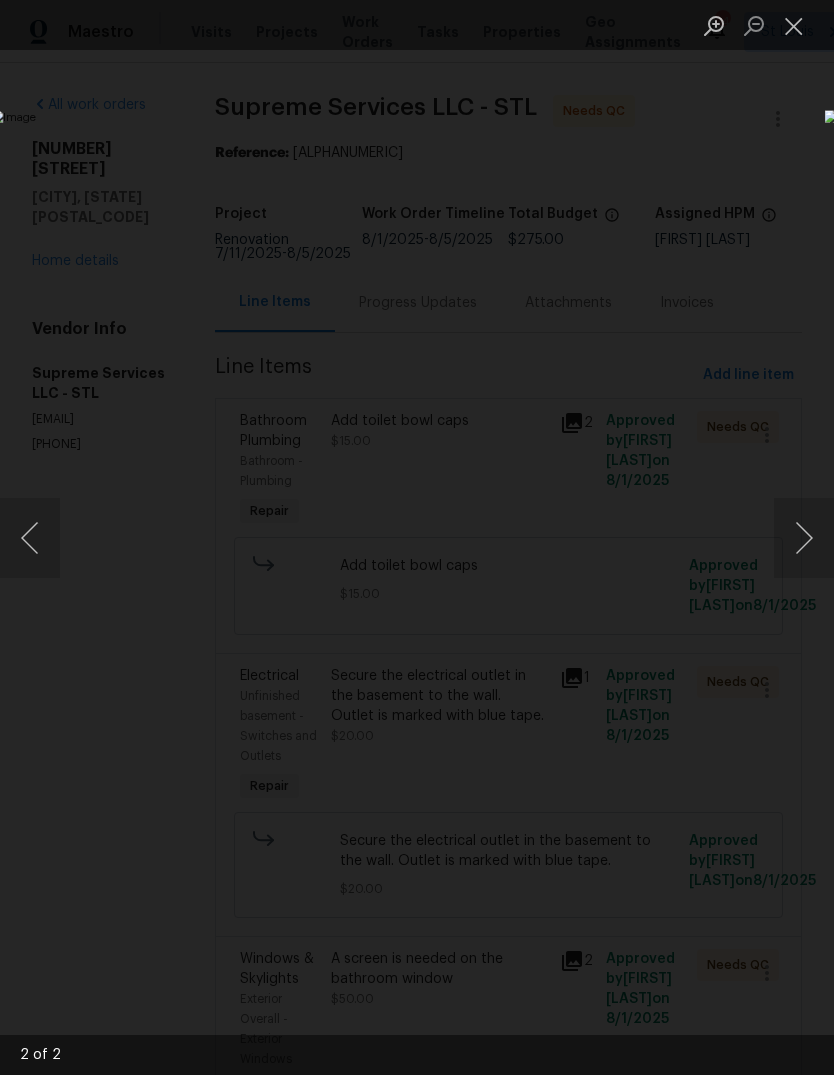 click at bounding box center (804, 538) 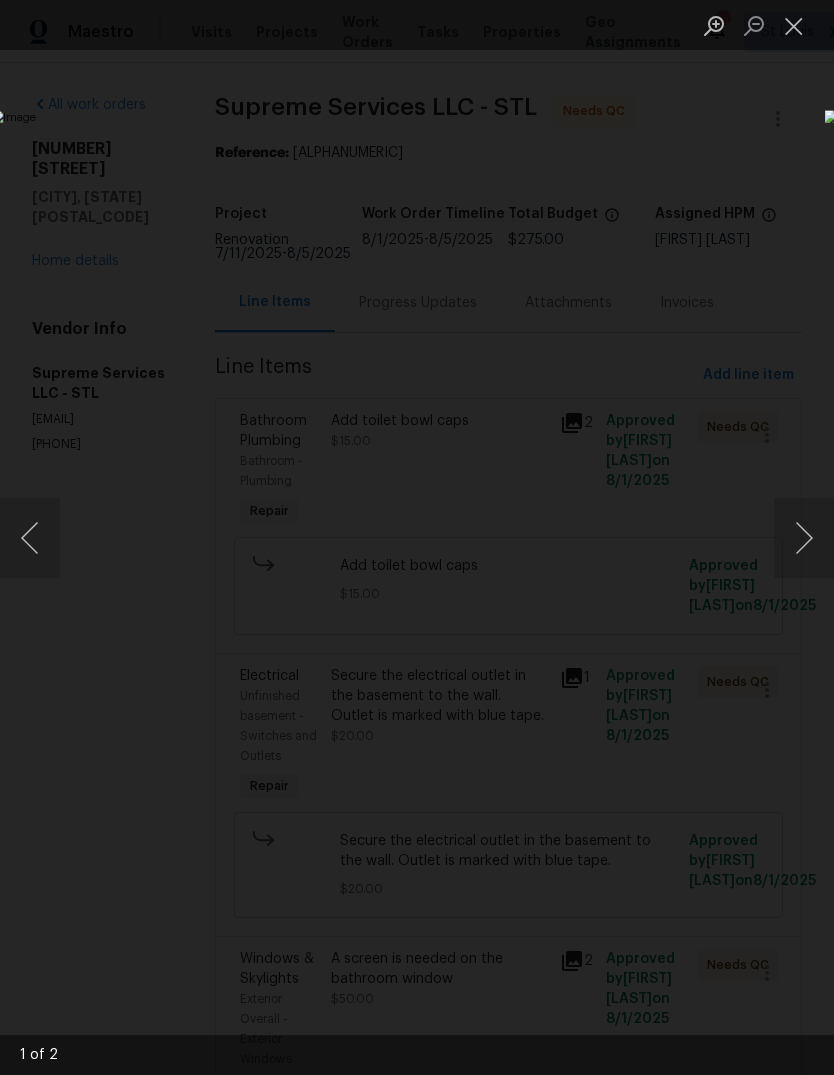 click at bounding box center [794, 25] 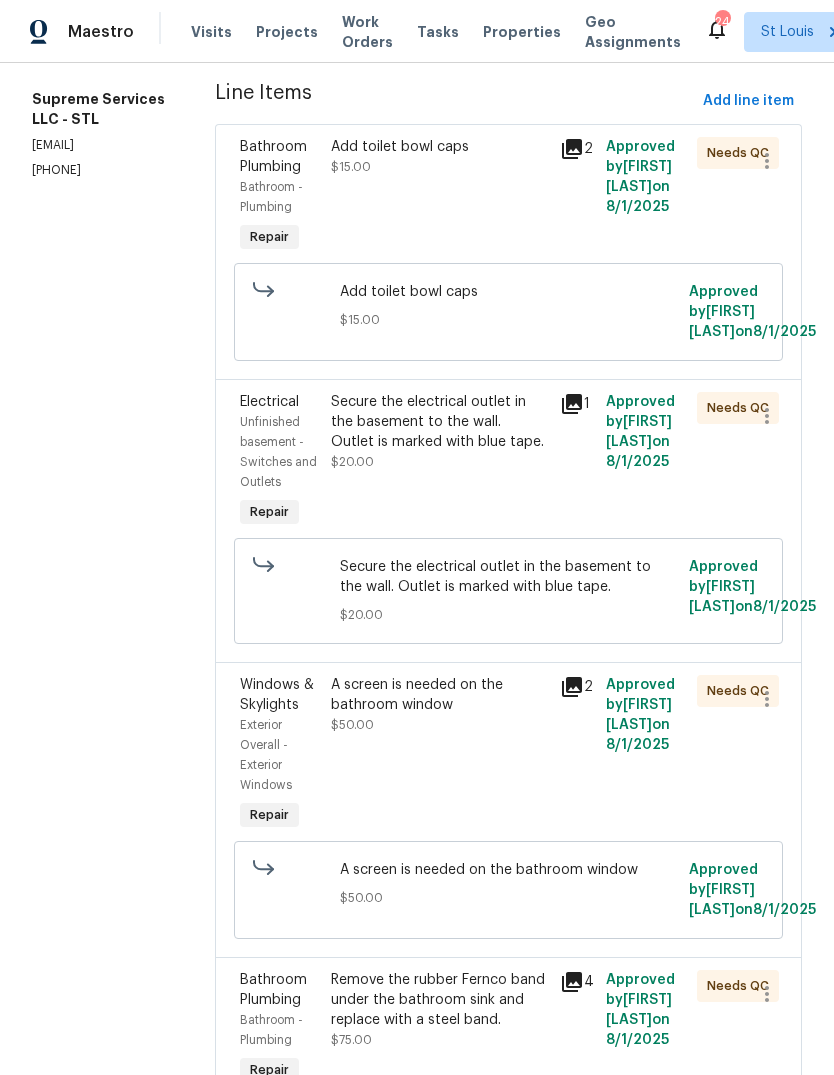 scroll, scrollTop: 275, scrollLeft: 0, axis: vertical 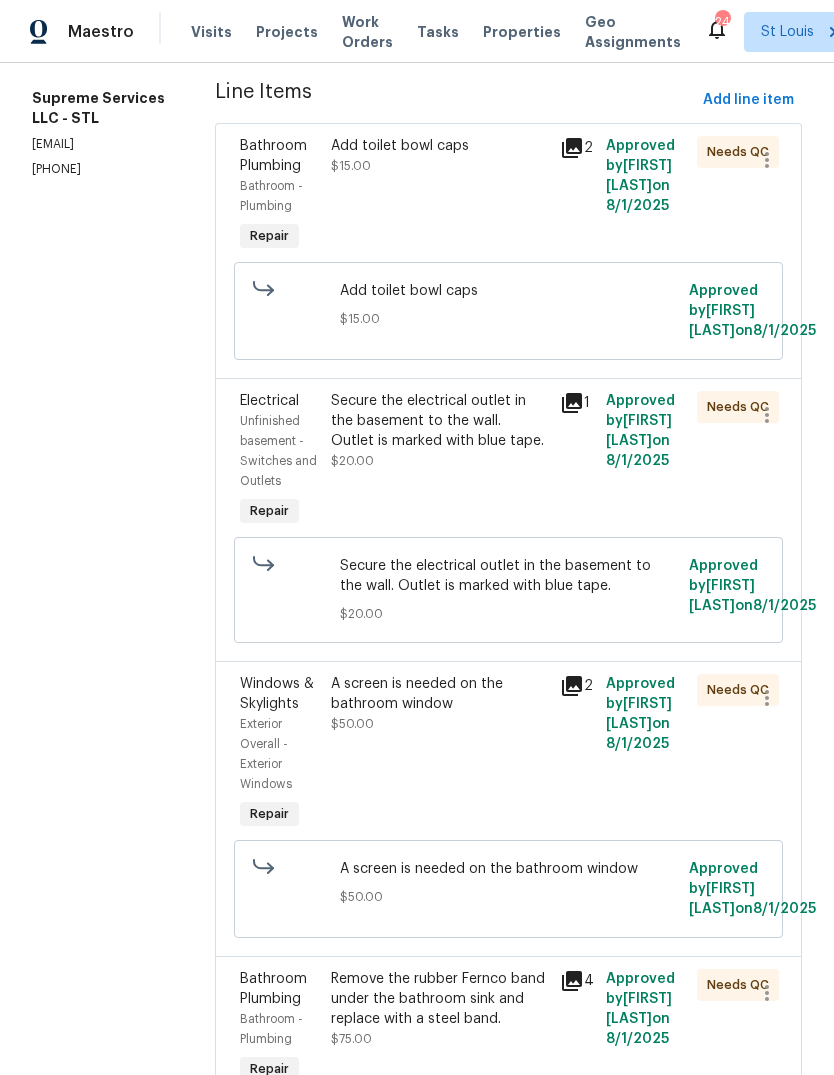 click 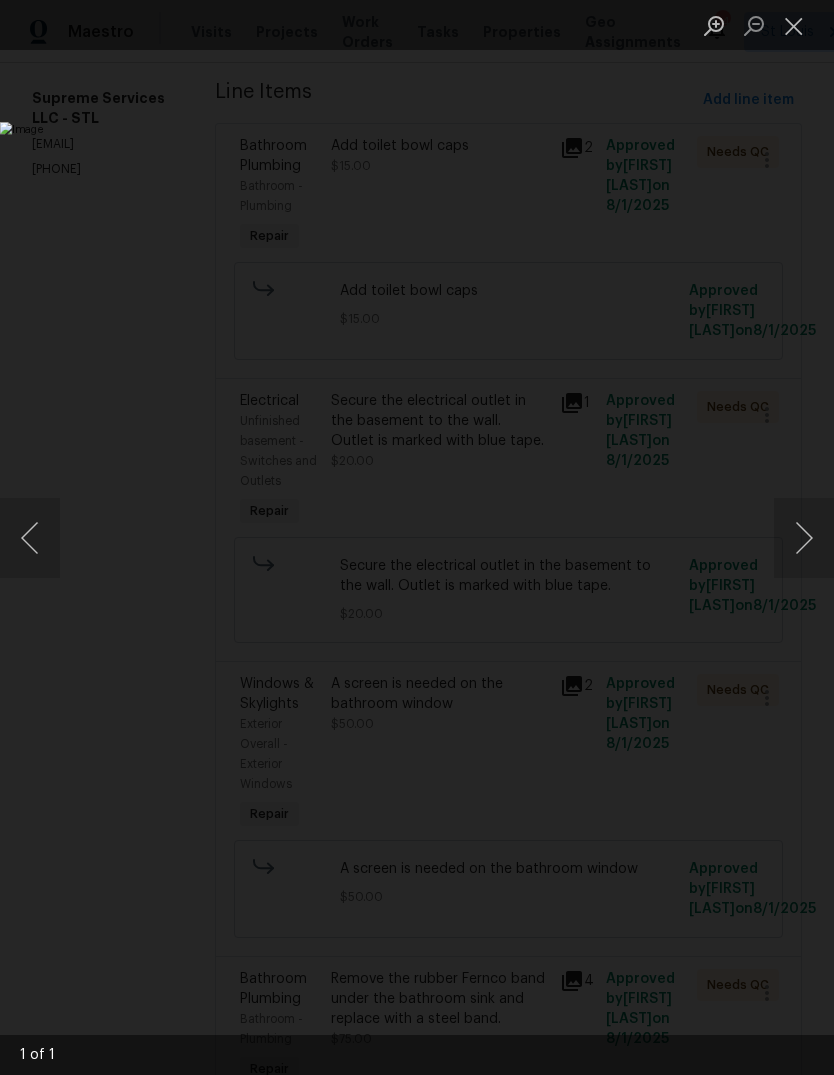 click at bounding box center (804, 538) 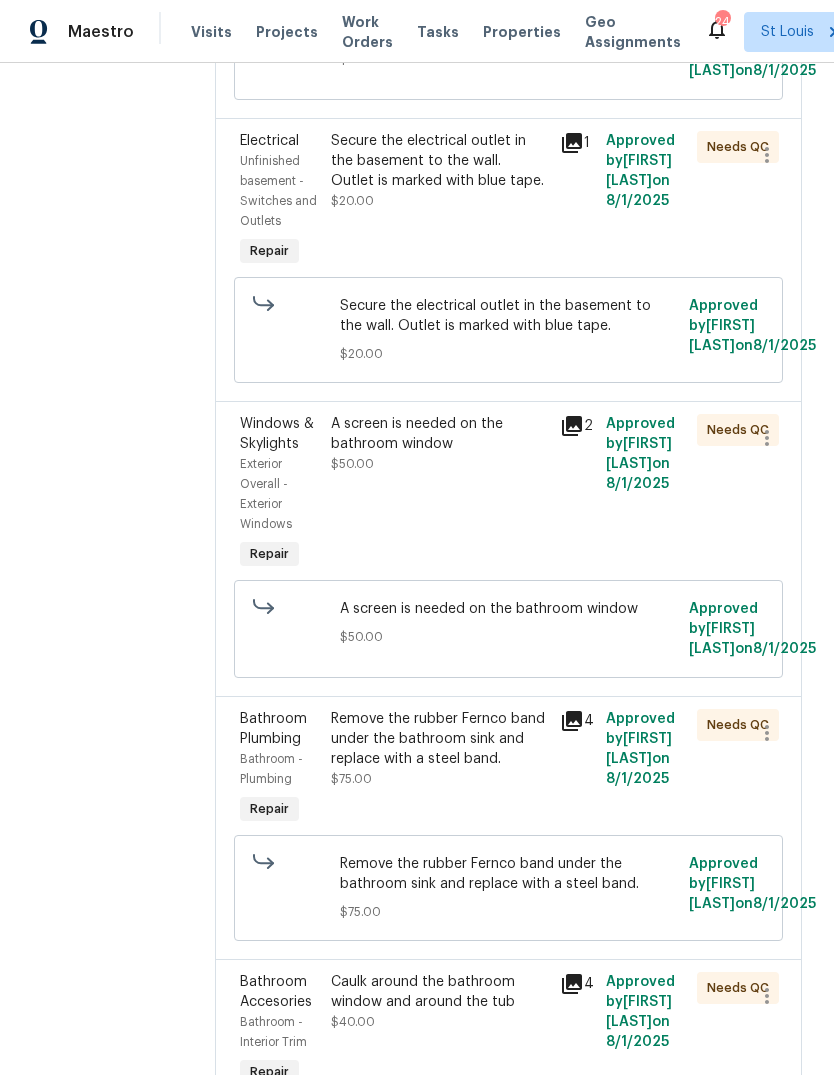 scroll, scrollTop: 534, scrollLeft: 0, axis: vertical 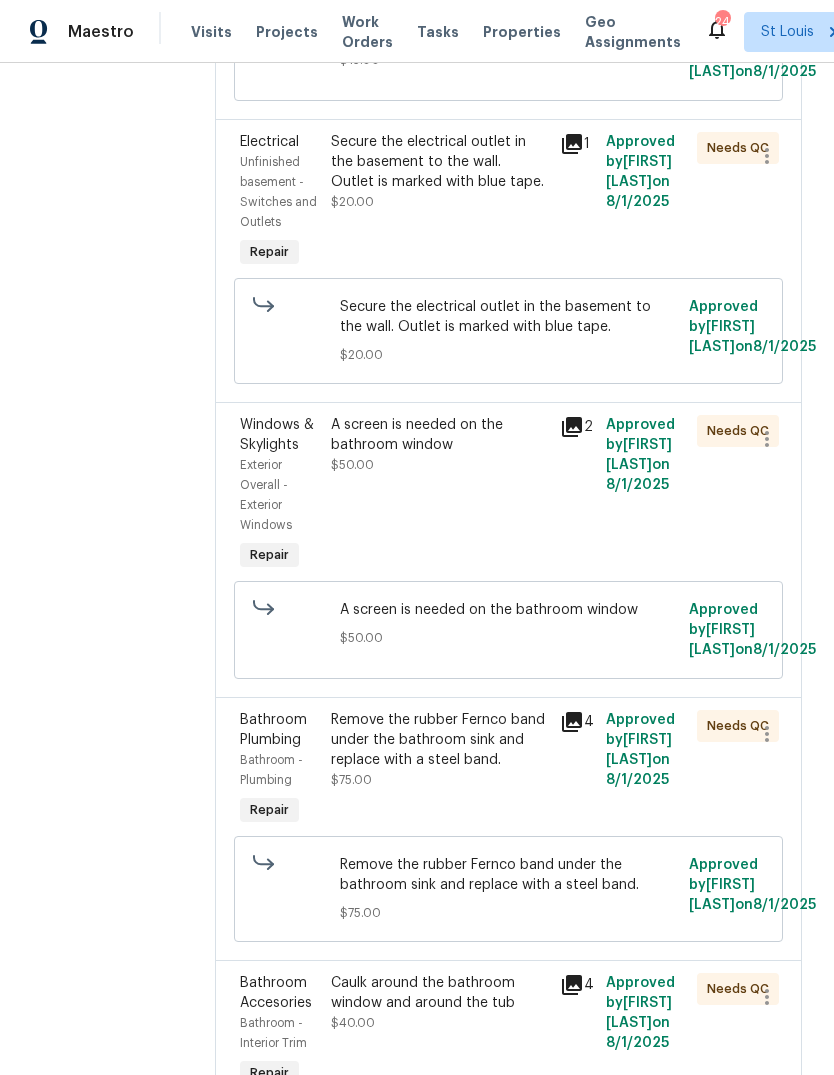 click 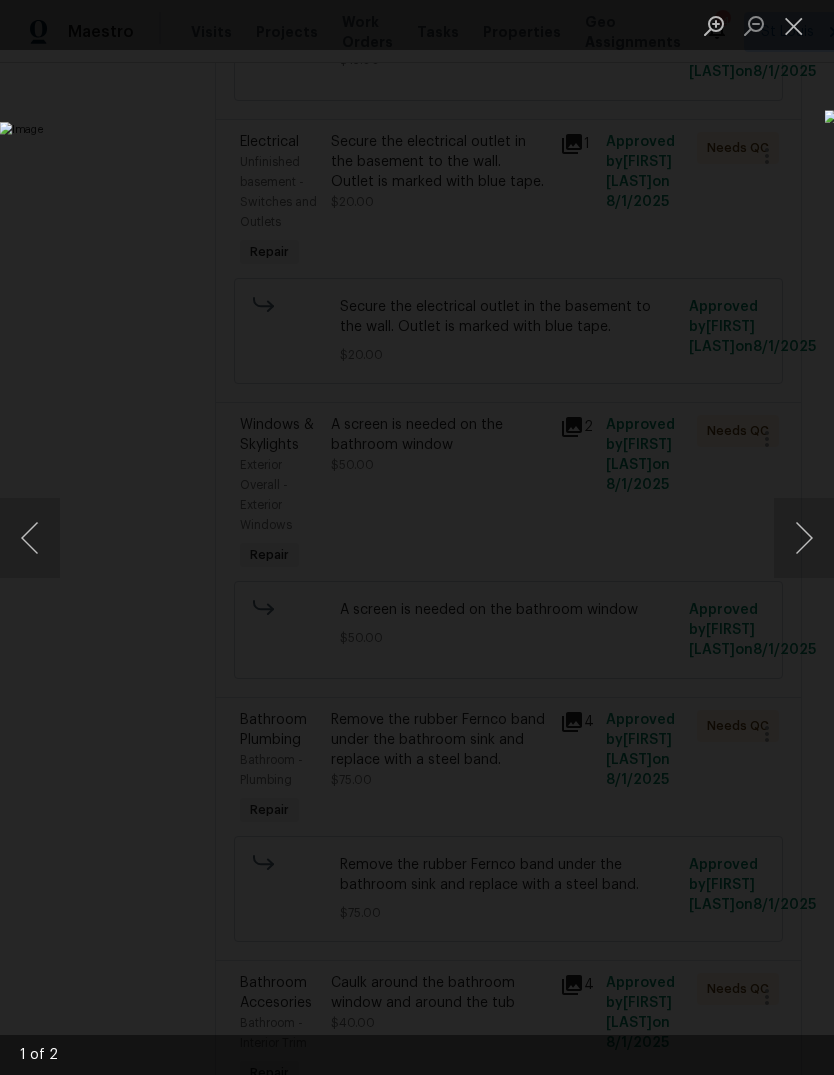 click at bounding box center (804, 538) 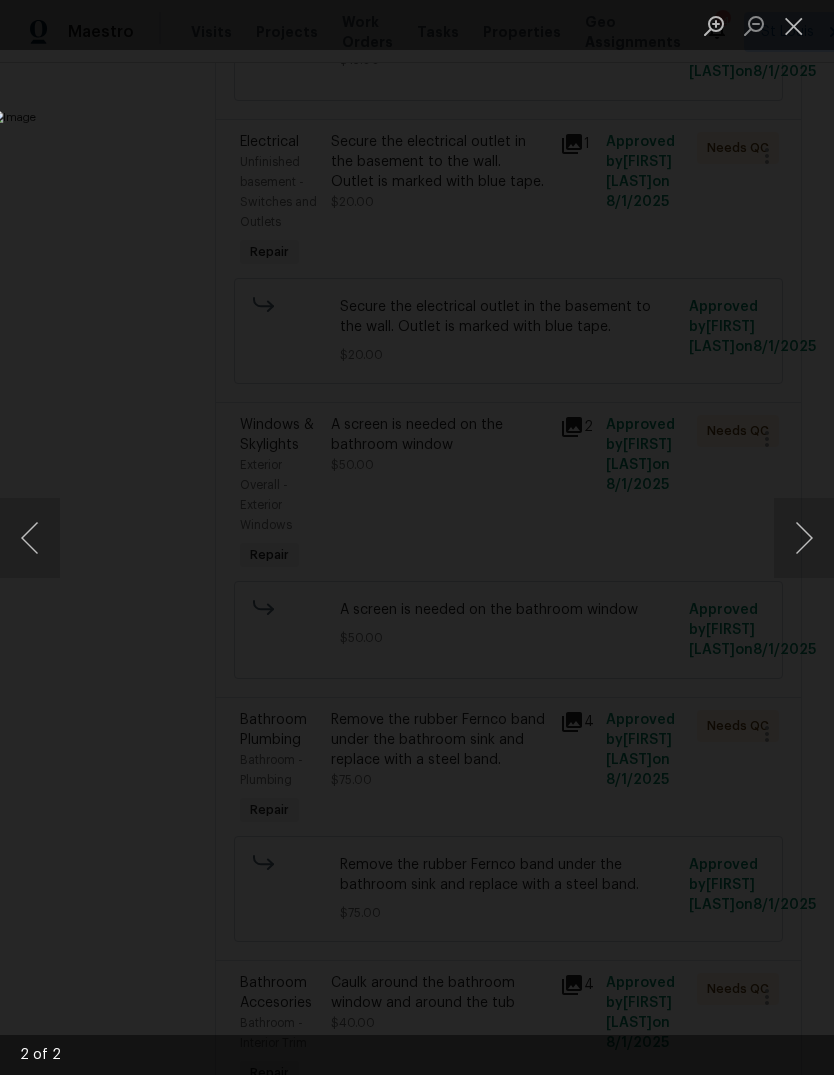 click at bounding box center [417, 537] 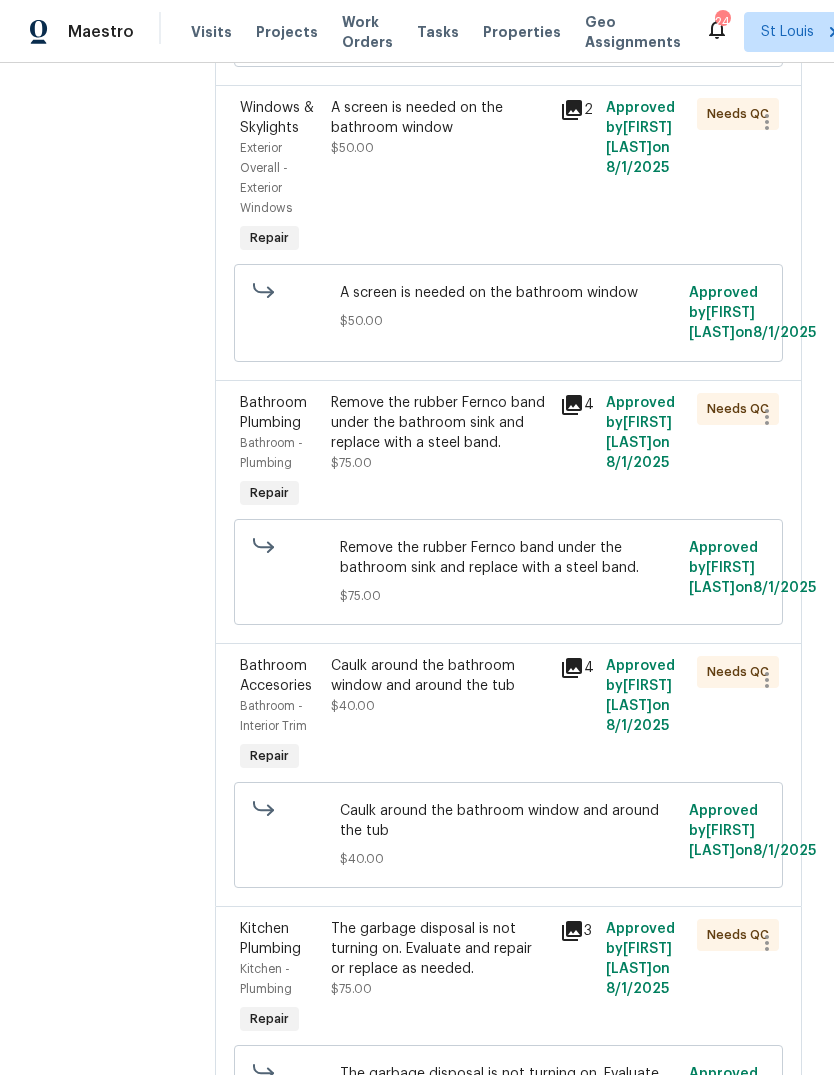 scroll, scrollTop: 858, scrollLeft: 0, axis: vertical 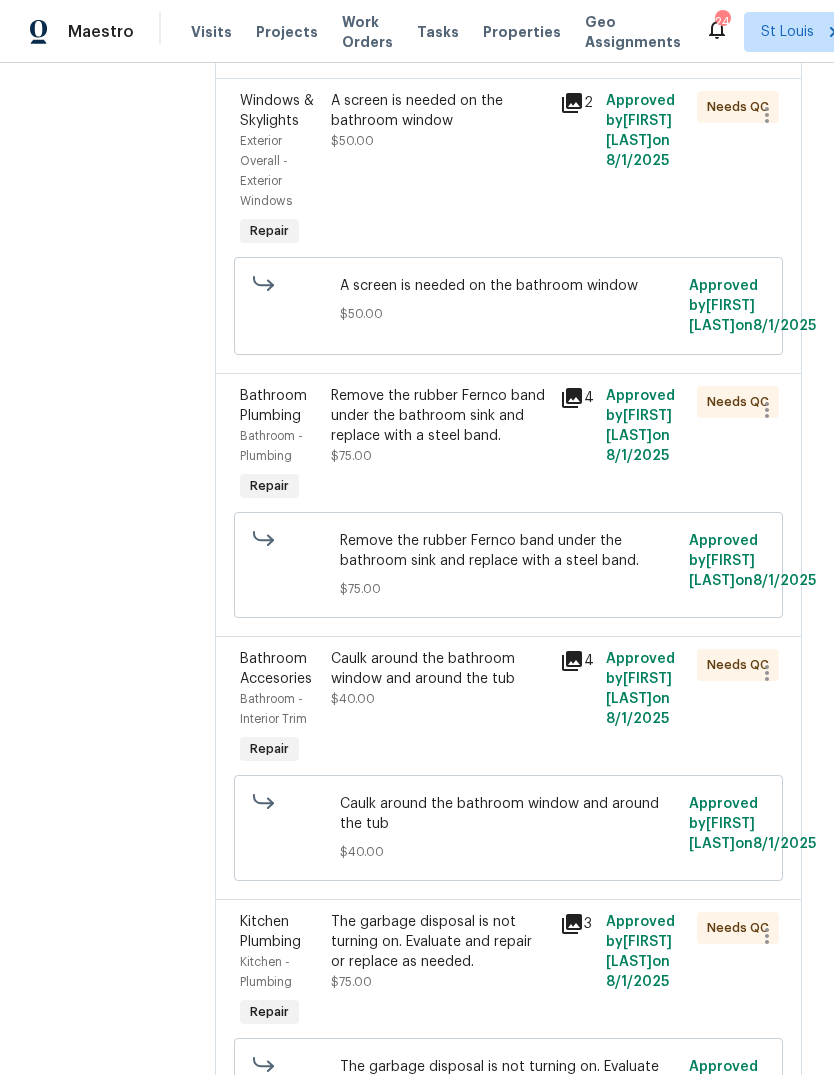click 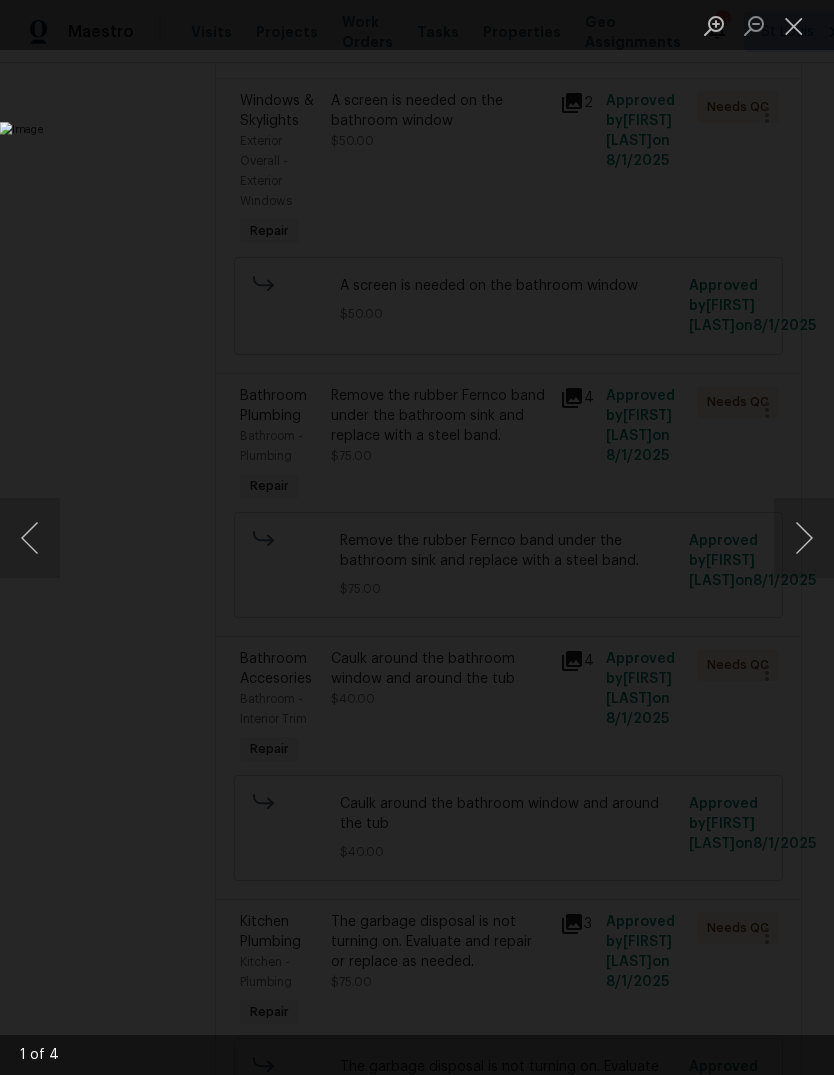 click at bounding box center [804, 538] 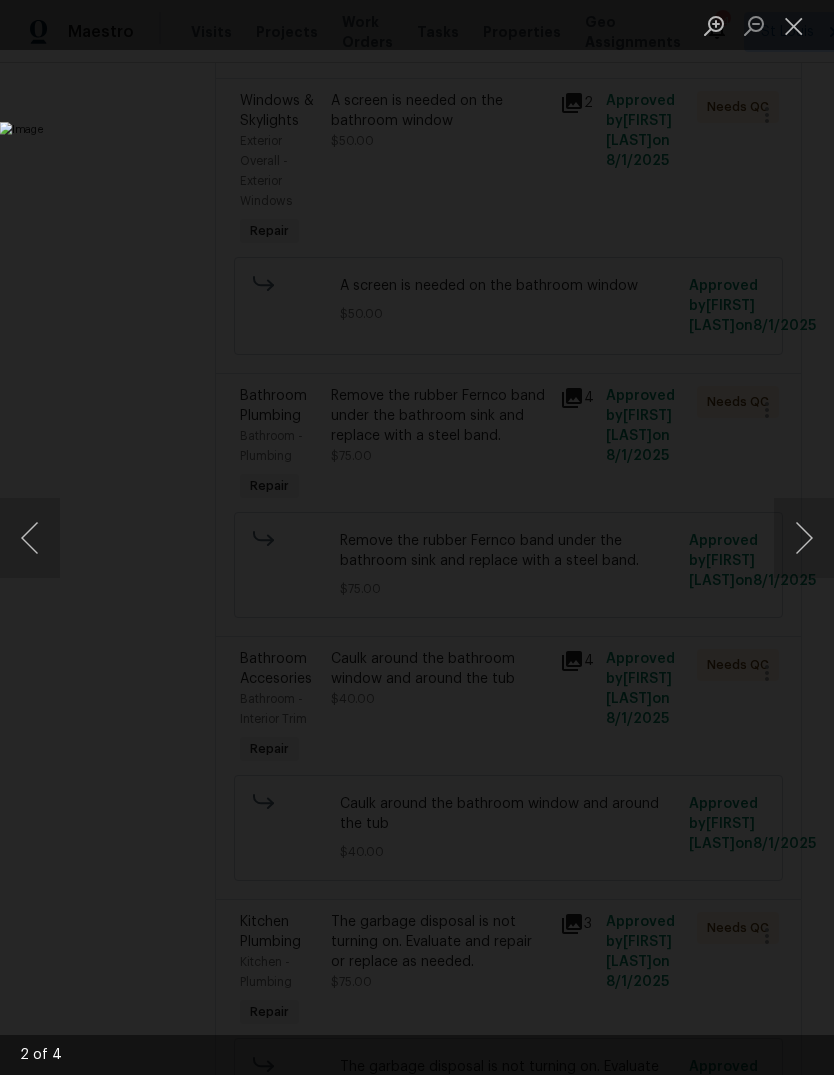 click at bounding box center (804, 538) 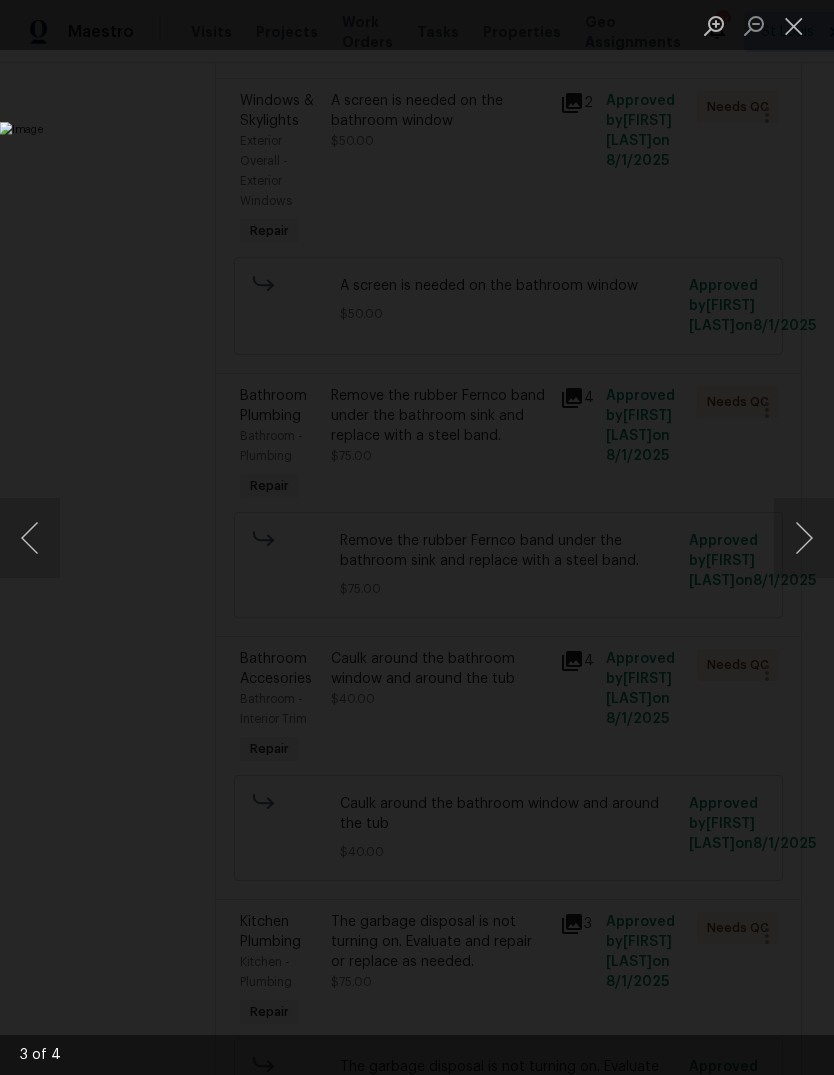 click at bounding box center [804, 538] 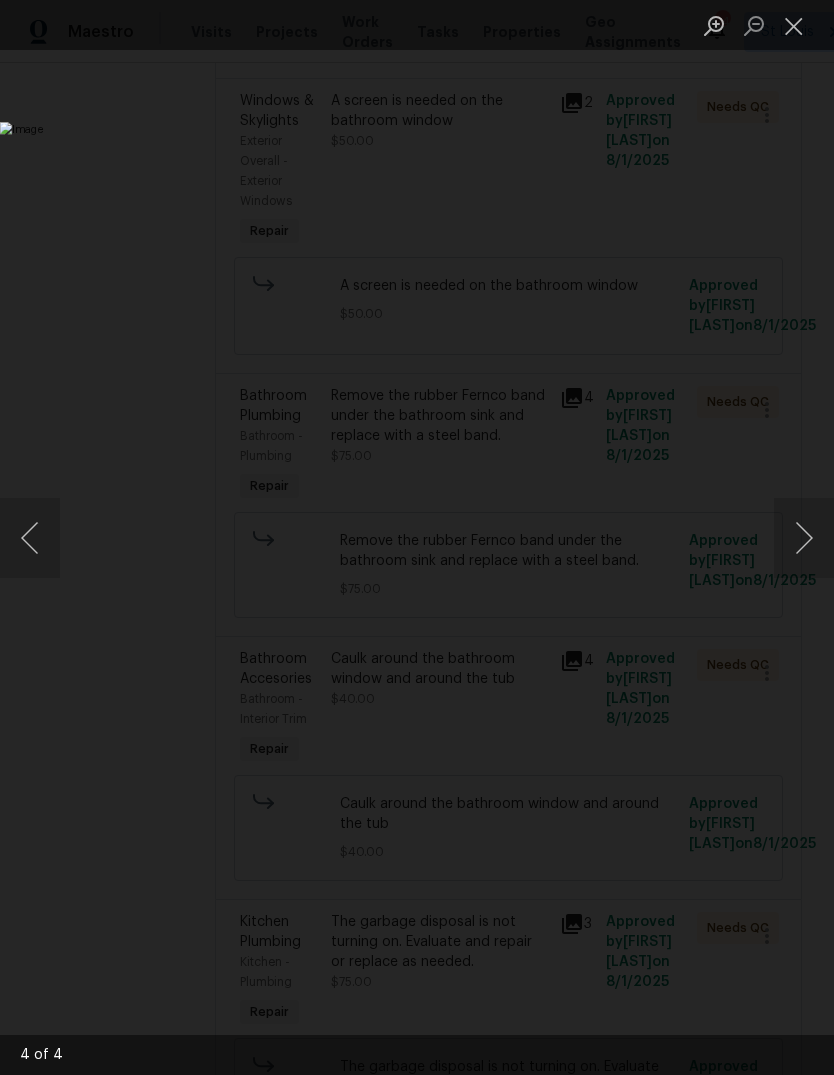 click at bounding box center [794, 25] 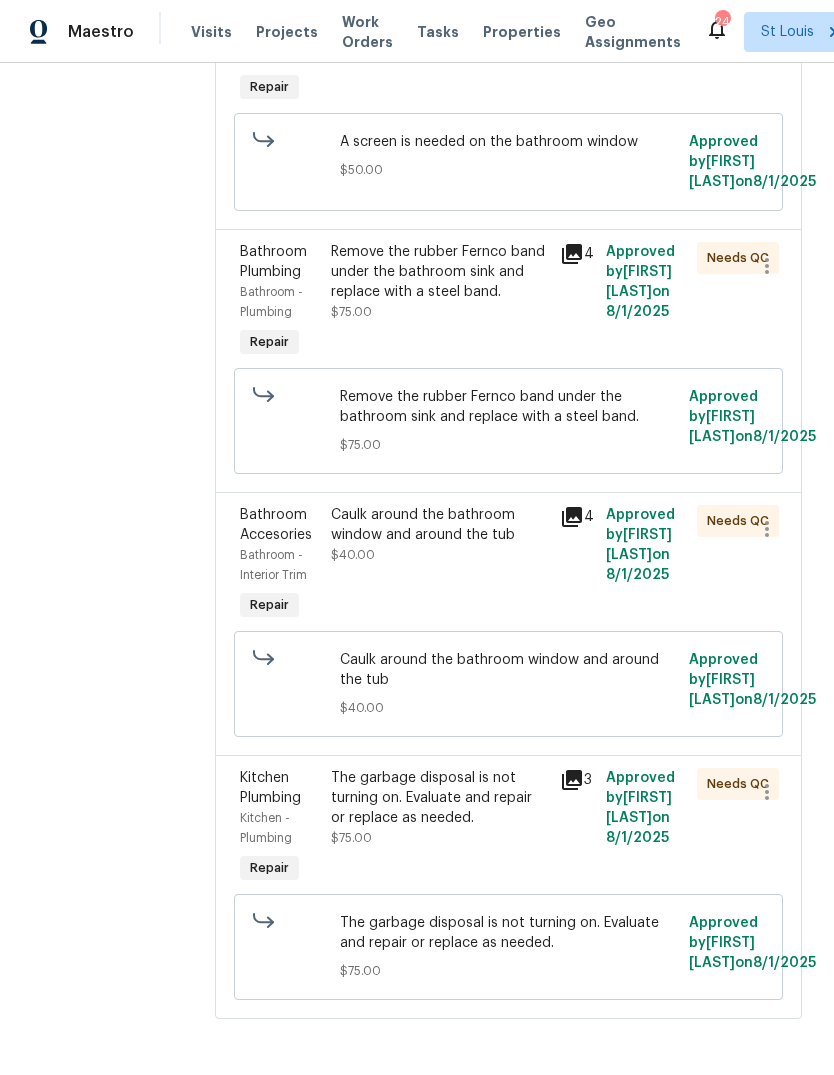 scroll, scrollTop: 1151, scrollLeft: 0, axis: vertical 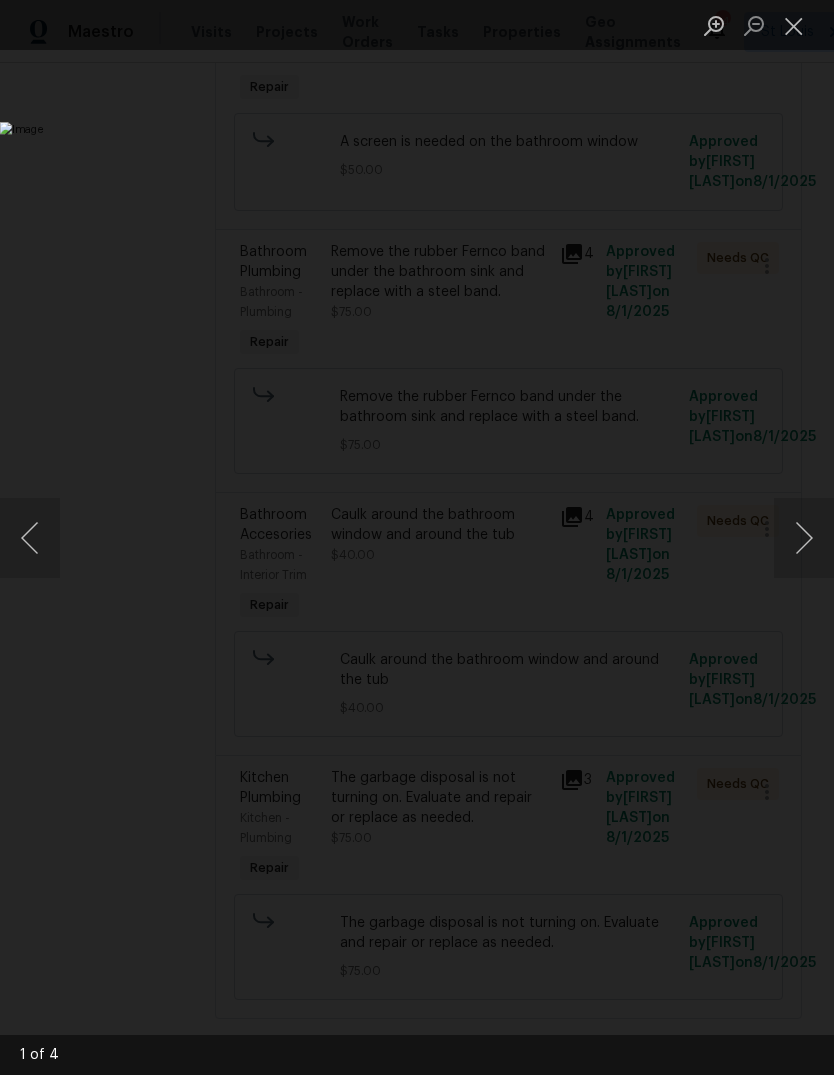 click at bounding box center (804, 538) 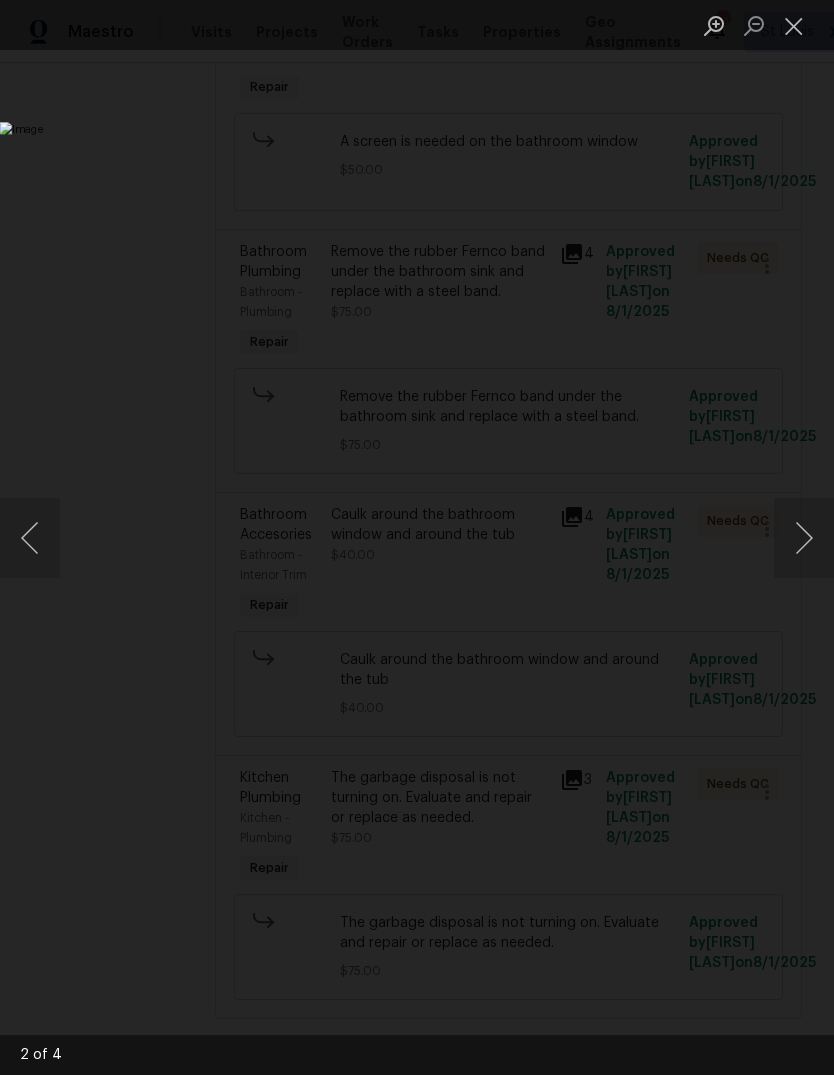 click at bounding box center [804, 538] 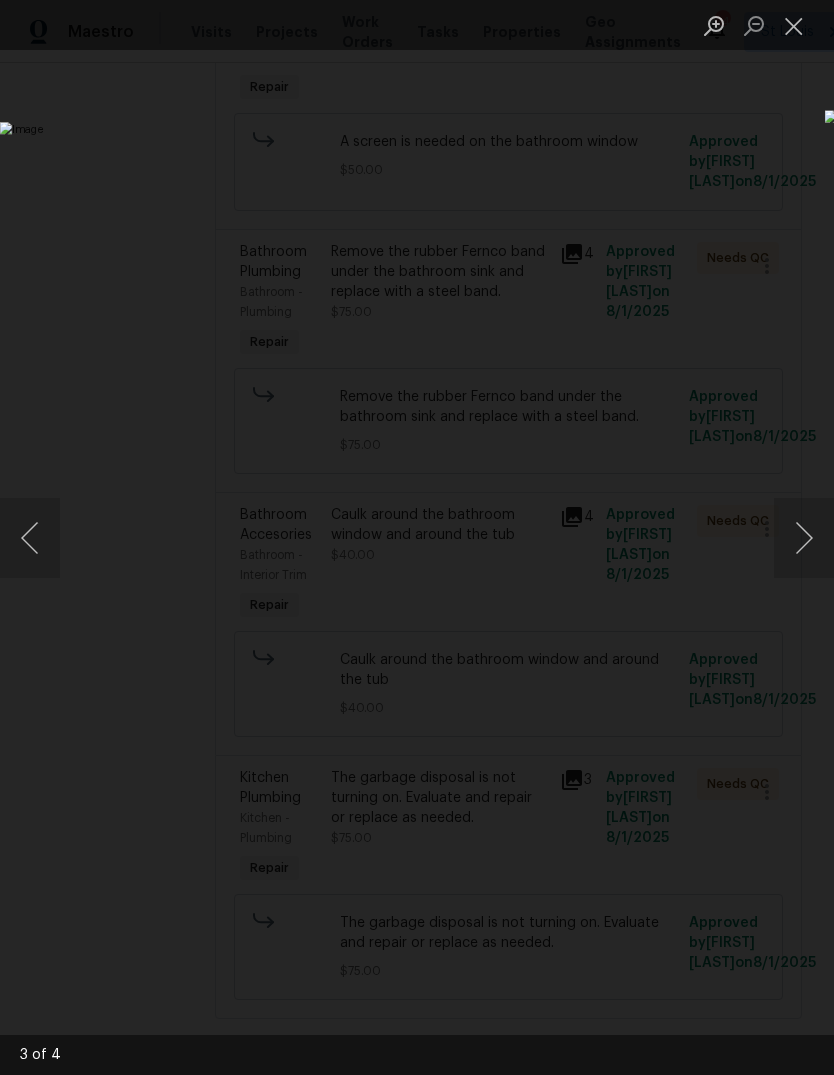 click at bounding box center (804, 538) 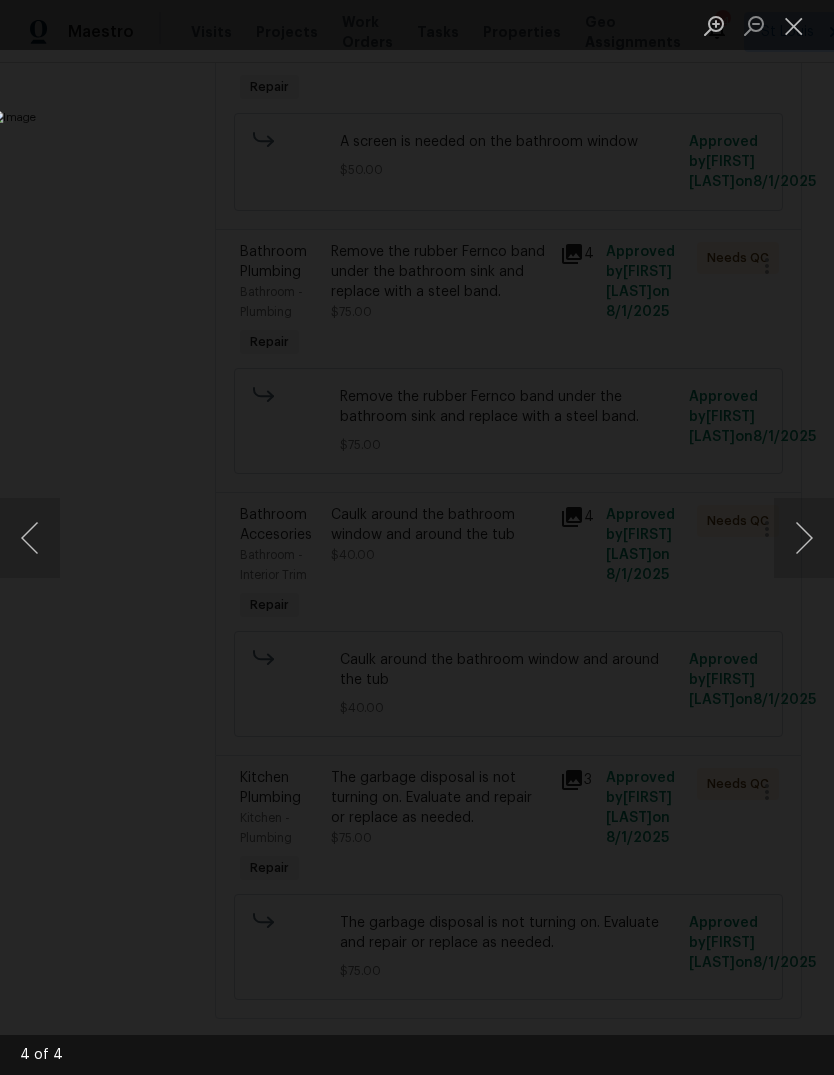 click at bounding box center (794, 25) 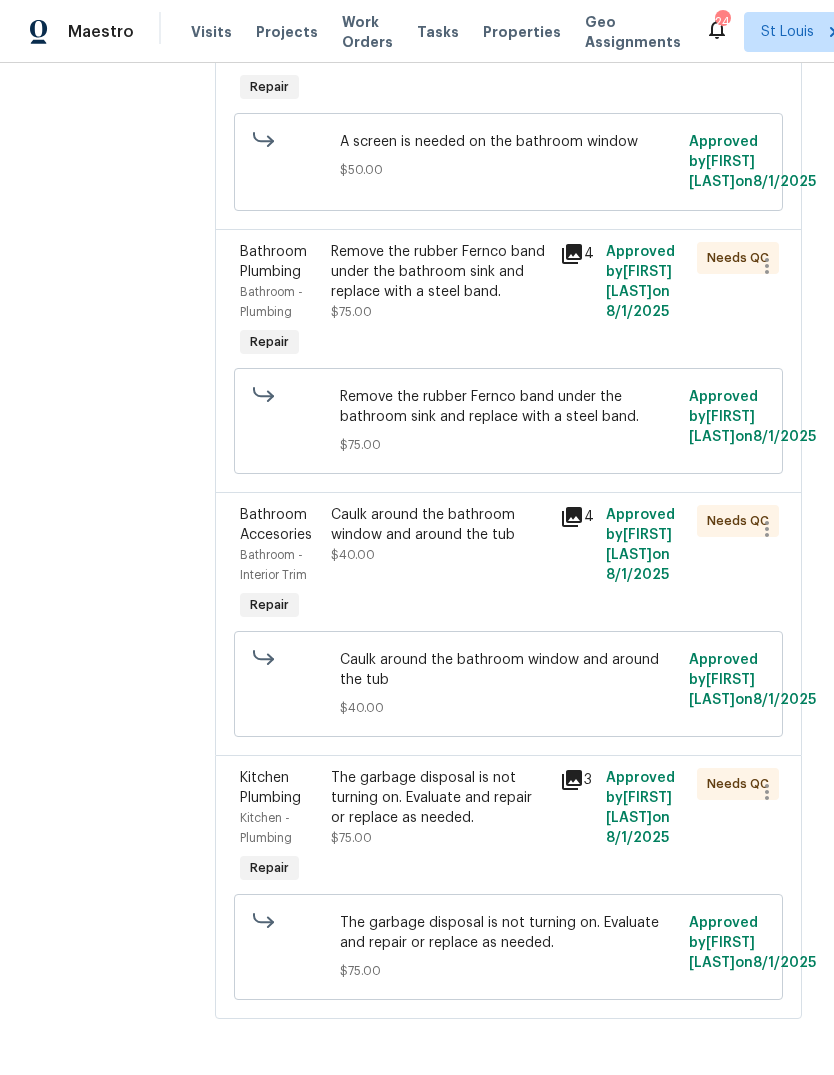 scroll, scrollTop: 75, scrollLeft: 0, axis: vertical 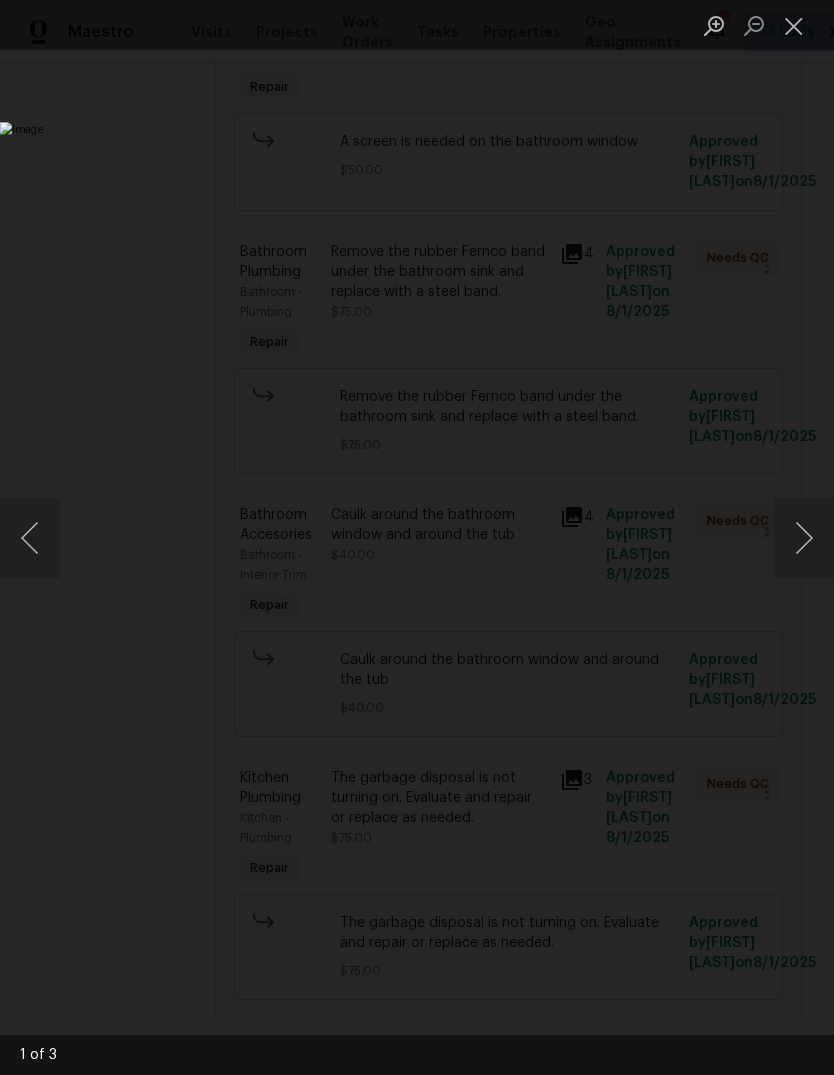 click at bounding box center (804, 538) 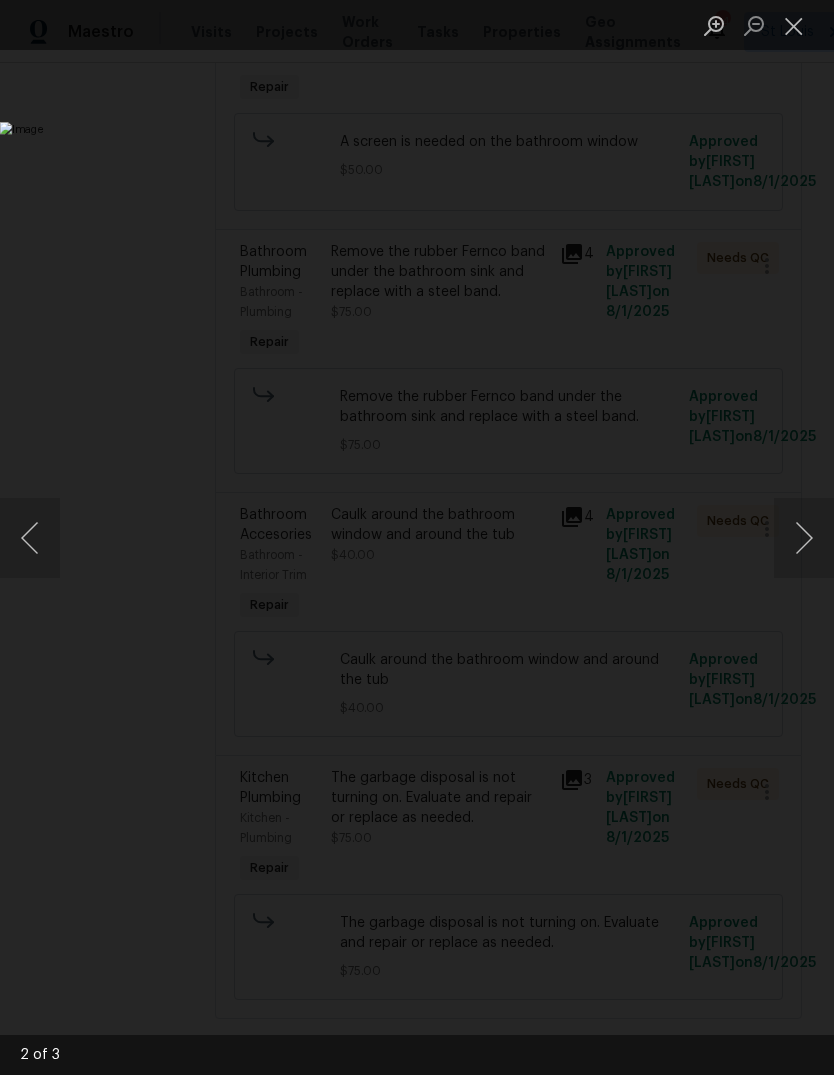 click at bounding box center [804, 538] 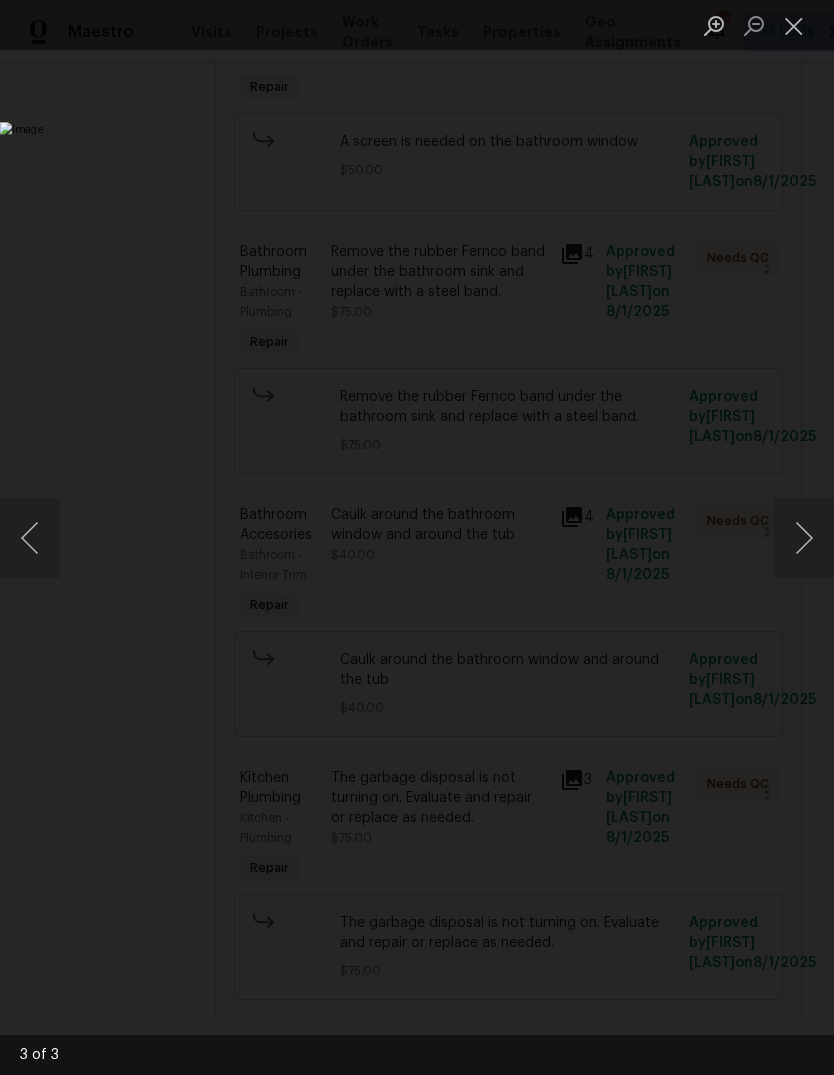 click at bounding box center [804, 538] 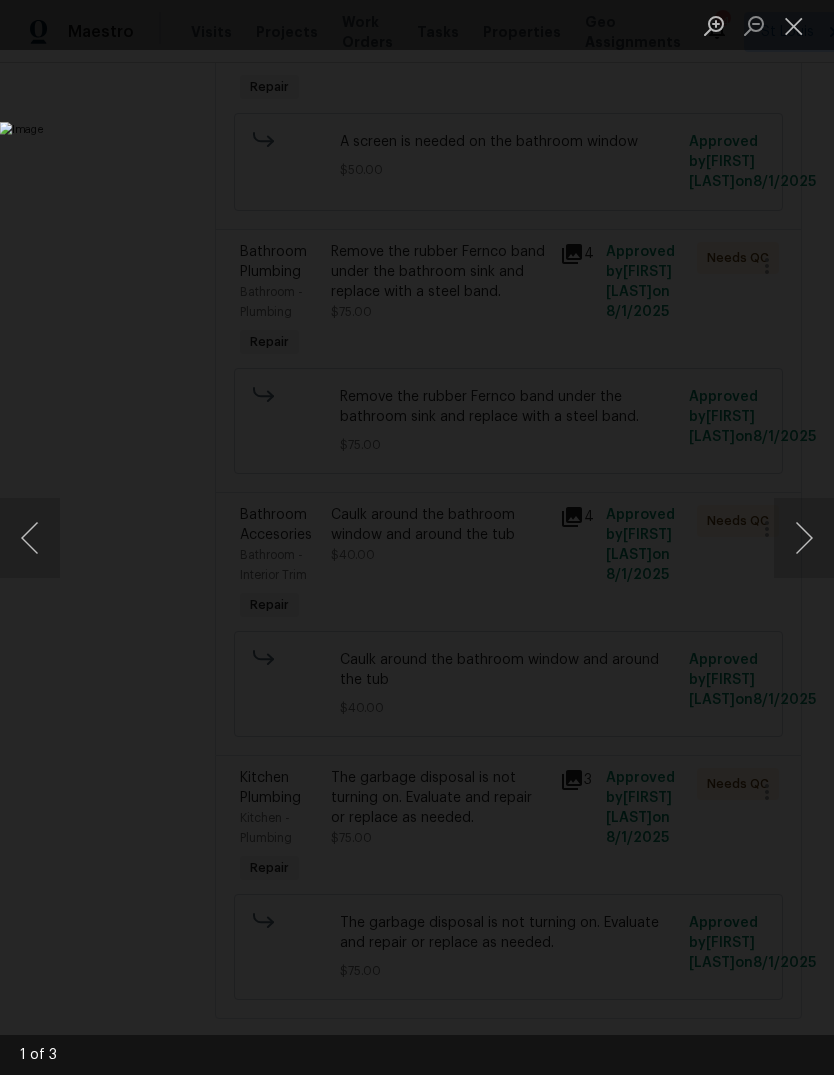 click at bounding box center [804, 538] 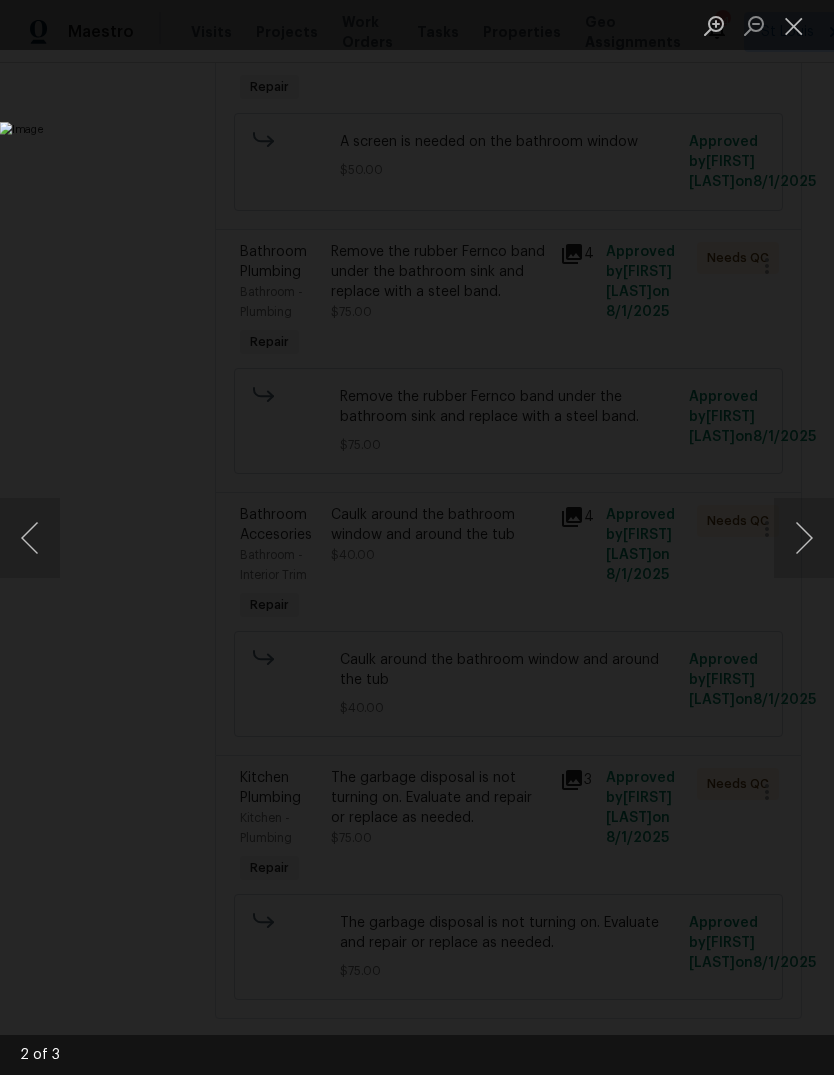 click at bounding box center (804, 538) 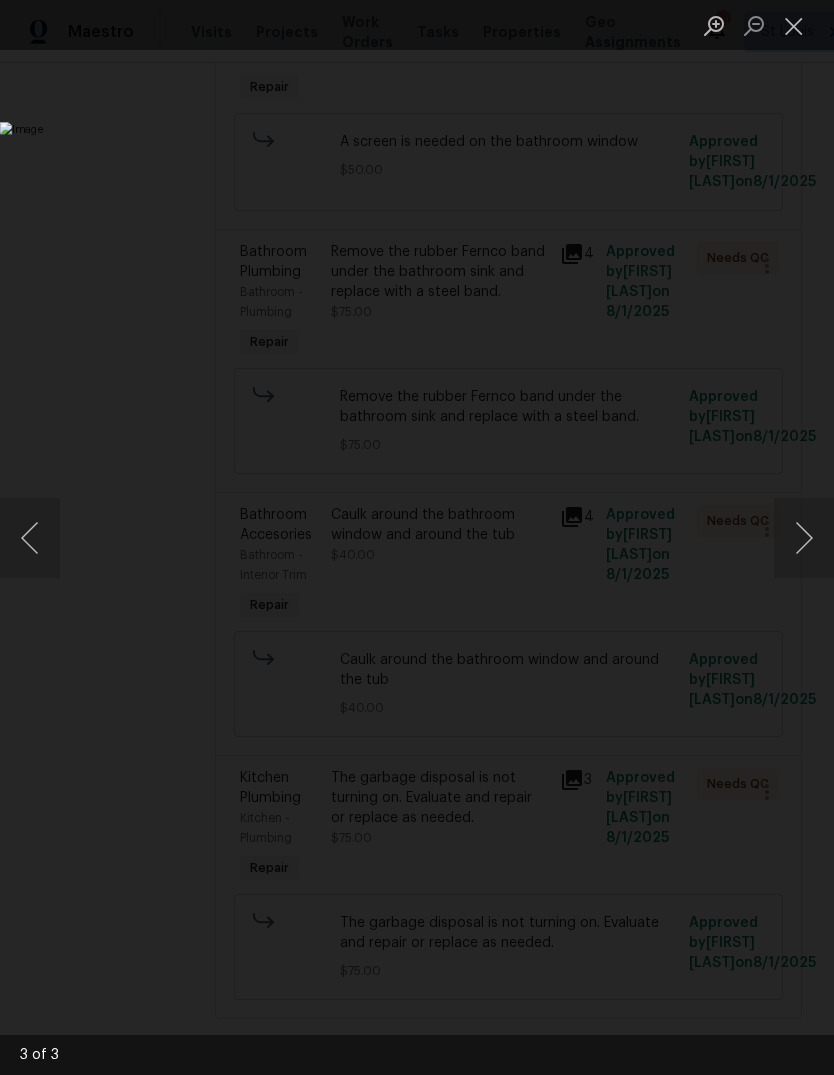 click at bounding box center [794, 25] 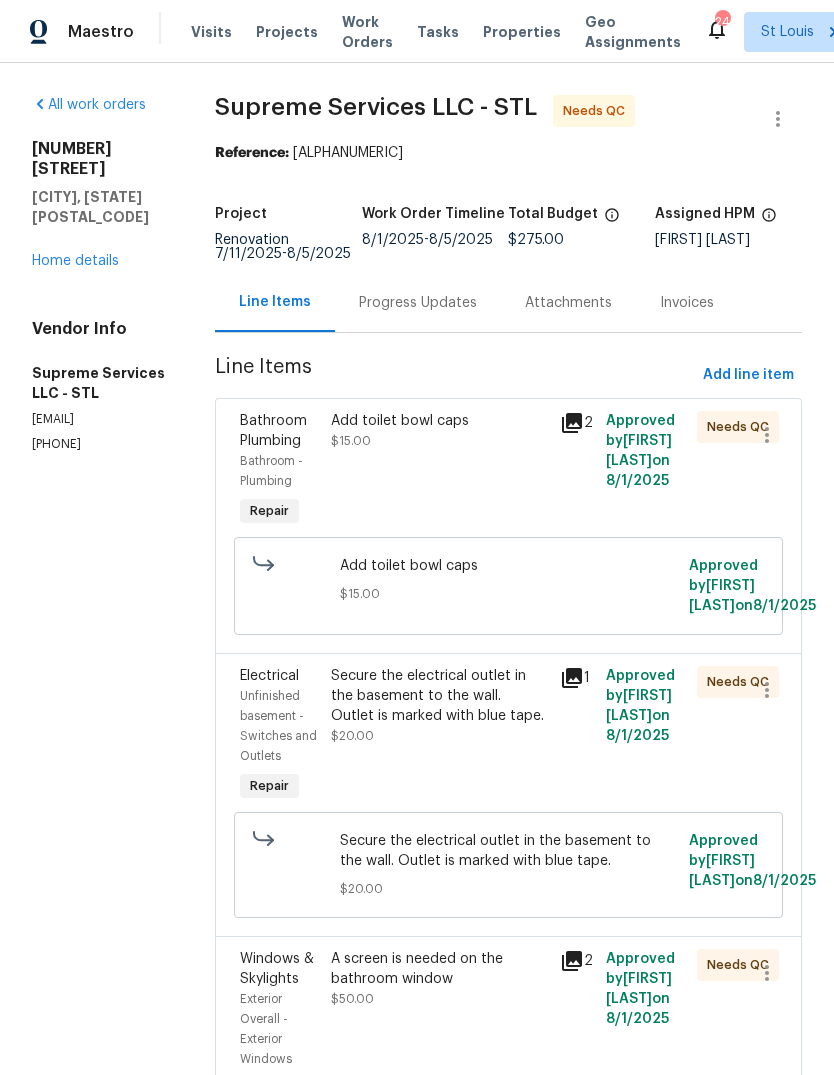 scroll, scrollTop: 0, scrollLeft: 0, axis: both 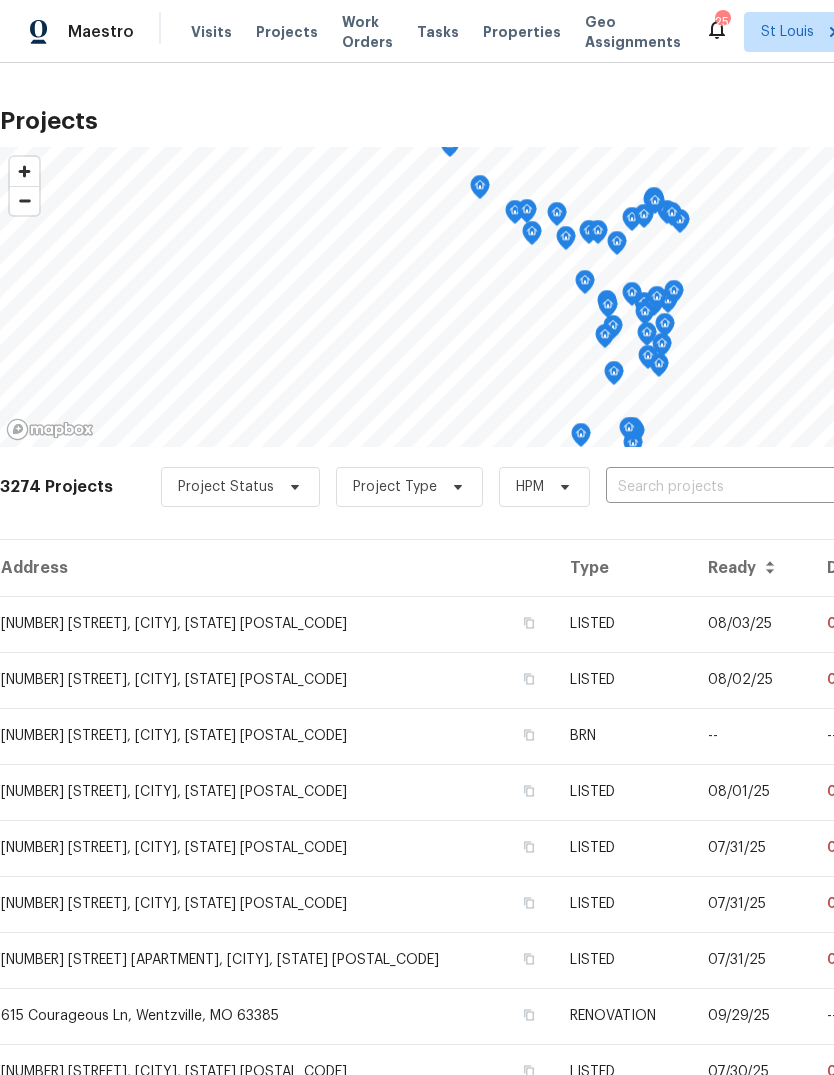 click on "Projects" at bounding box center (287, 32) 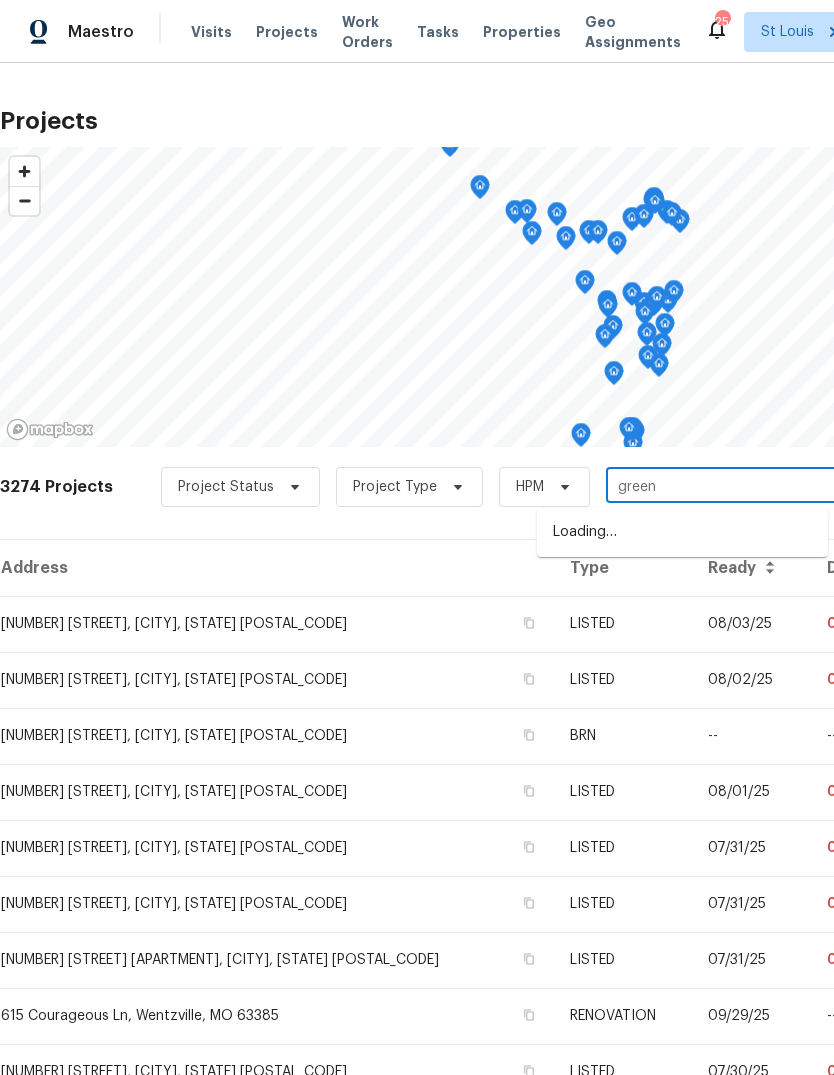 type on "green k" 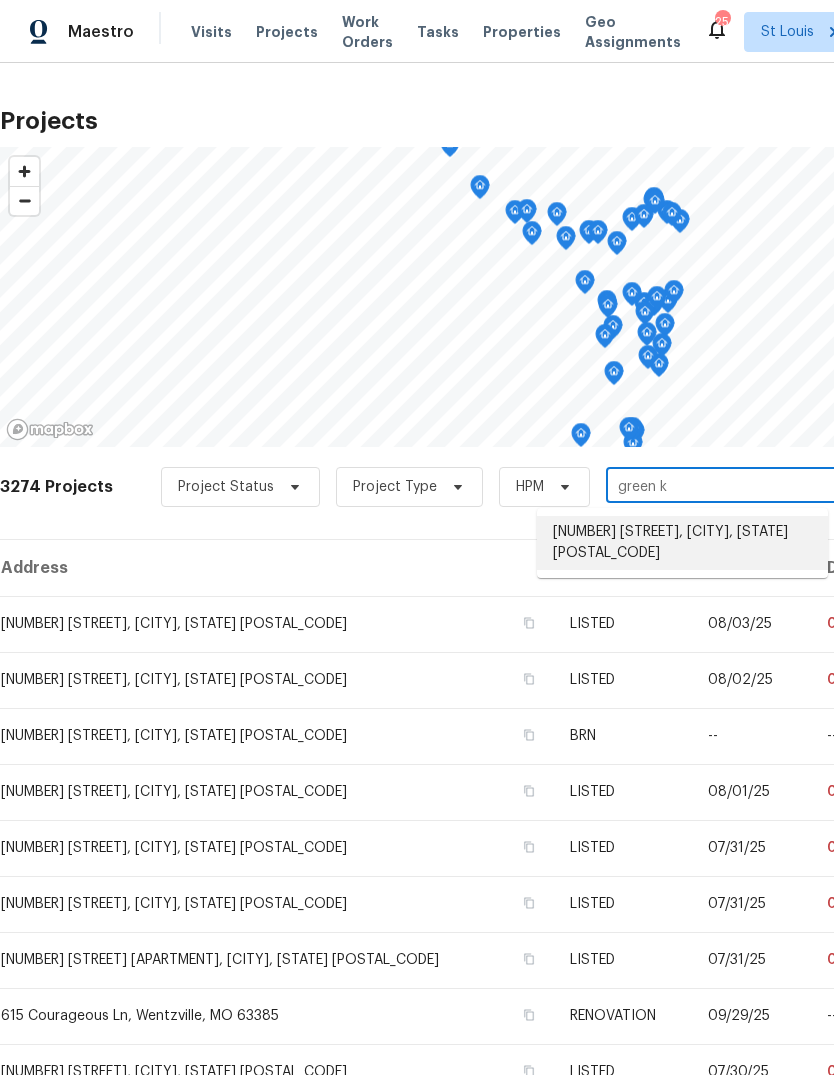 click on "[NUMBER] [STREET], [CITY], [STATE] [POSTAL_CODE]" at bounding box center [682, 543] 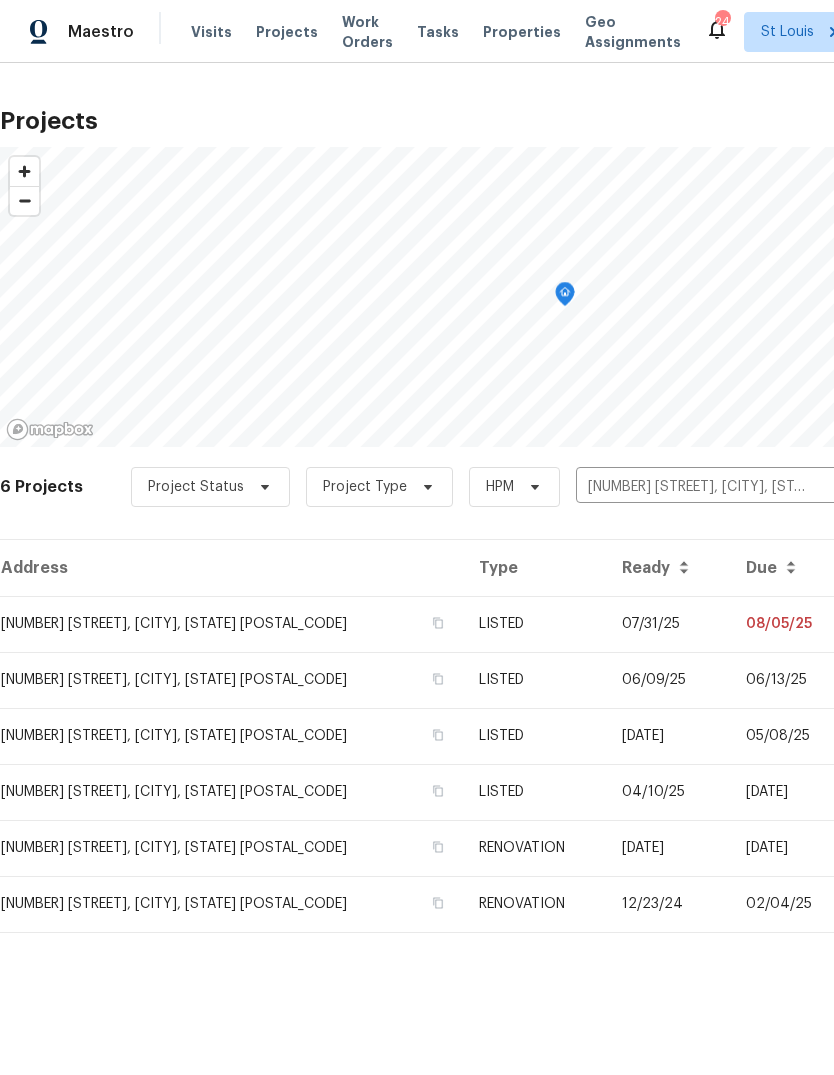 click 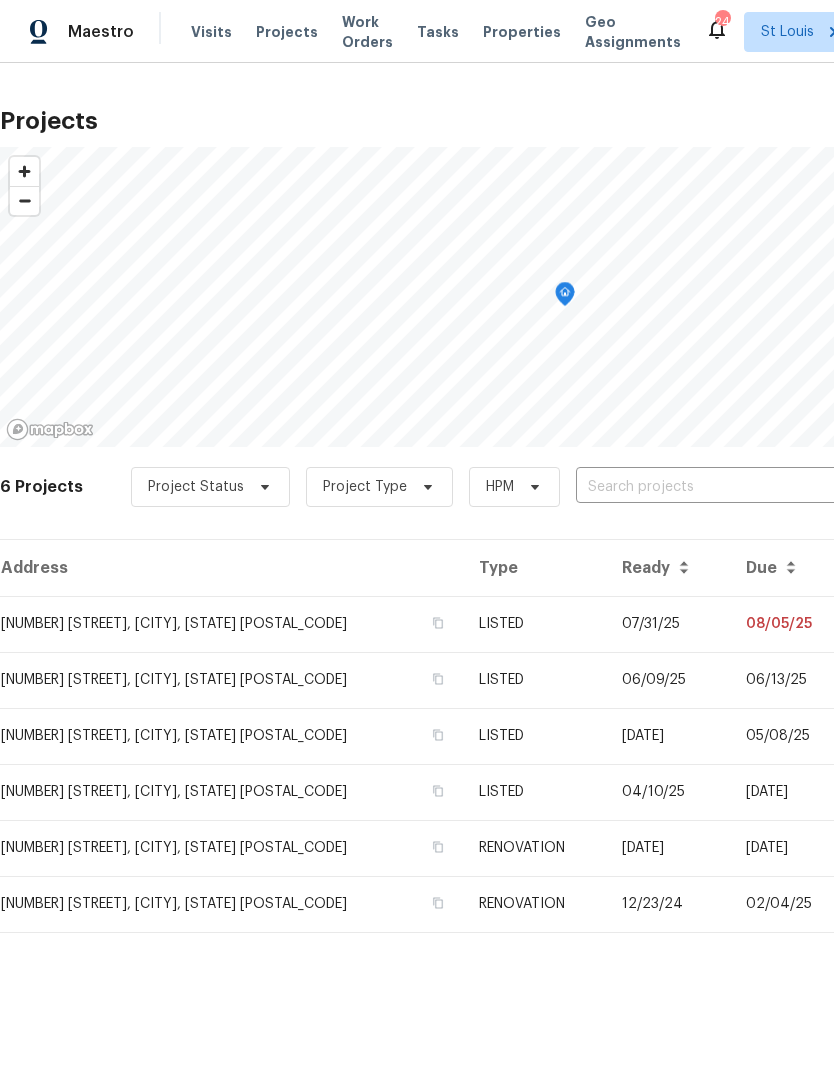 click at bounding box center (690, 487) 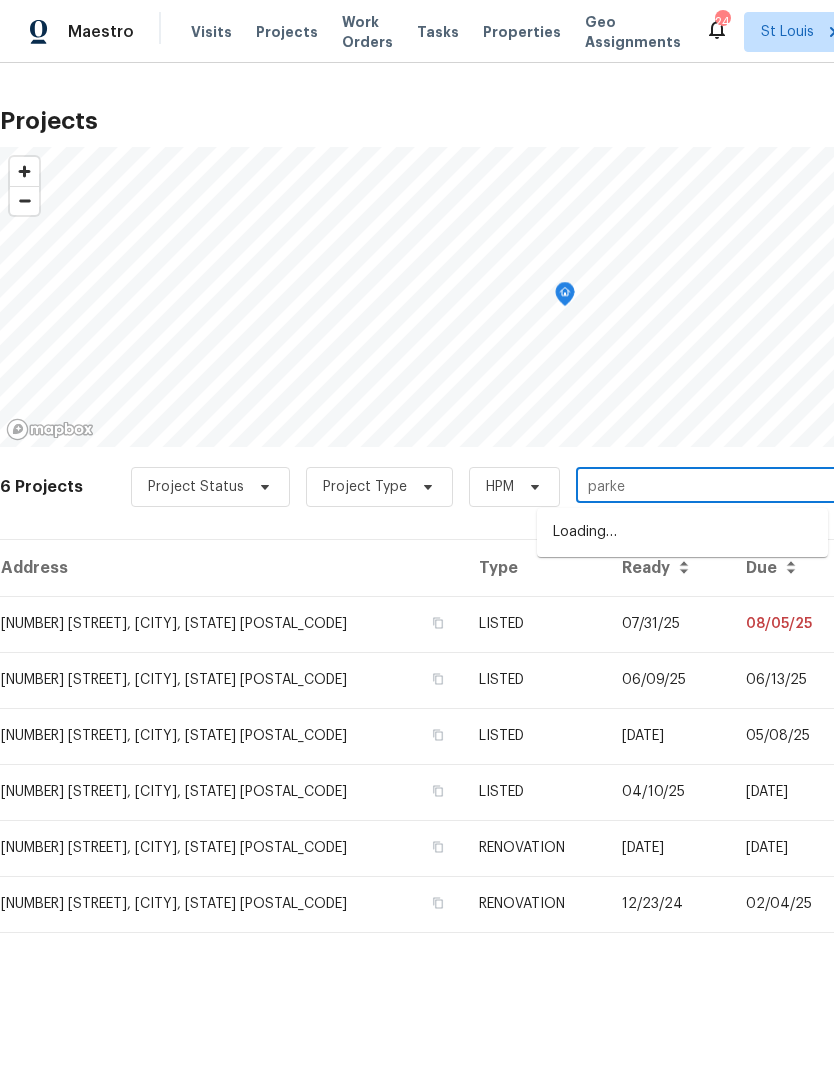 type on "parker" 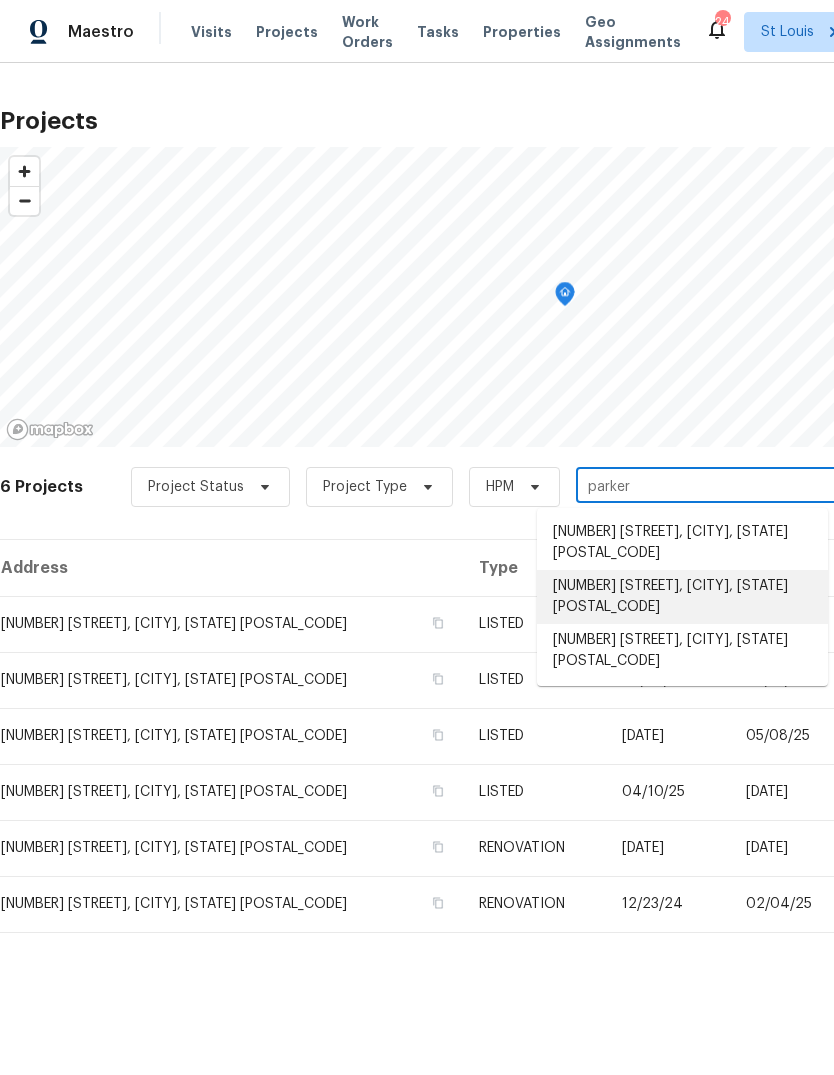 click on "[NUMBER] [STREET], [CITY], [STATE] [POSTAL_CODE]" at bounding box center [682, 597] 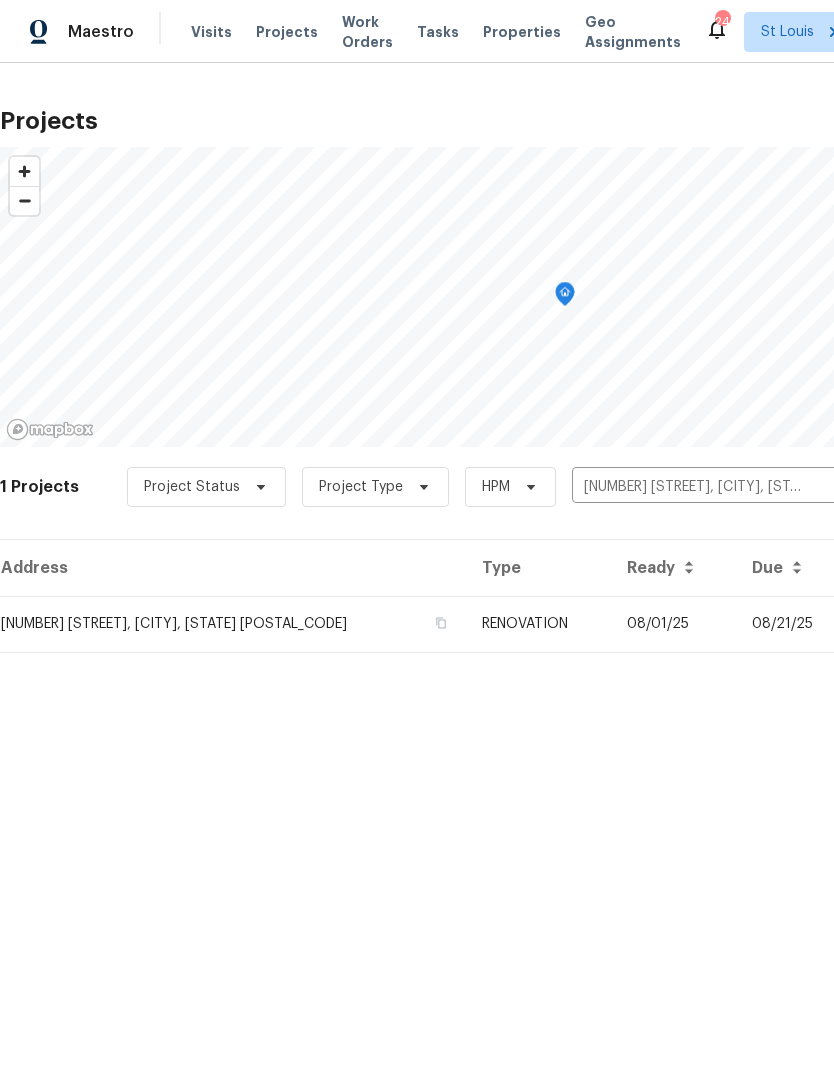 click on "08/01/25" at bounding box center [673, 624] 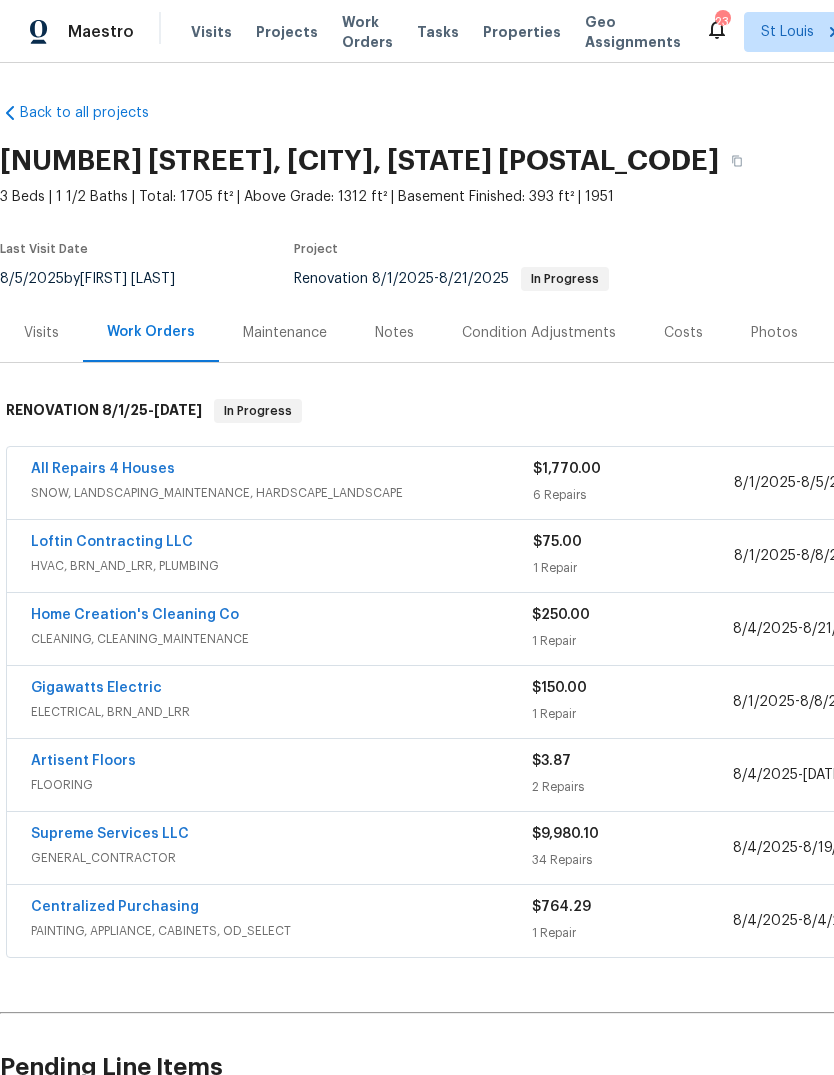 click on "Supreme Services LLC" at bounding box center [110, 834] 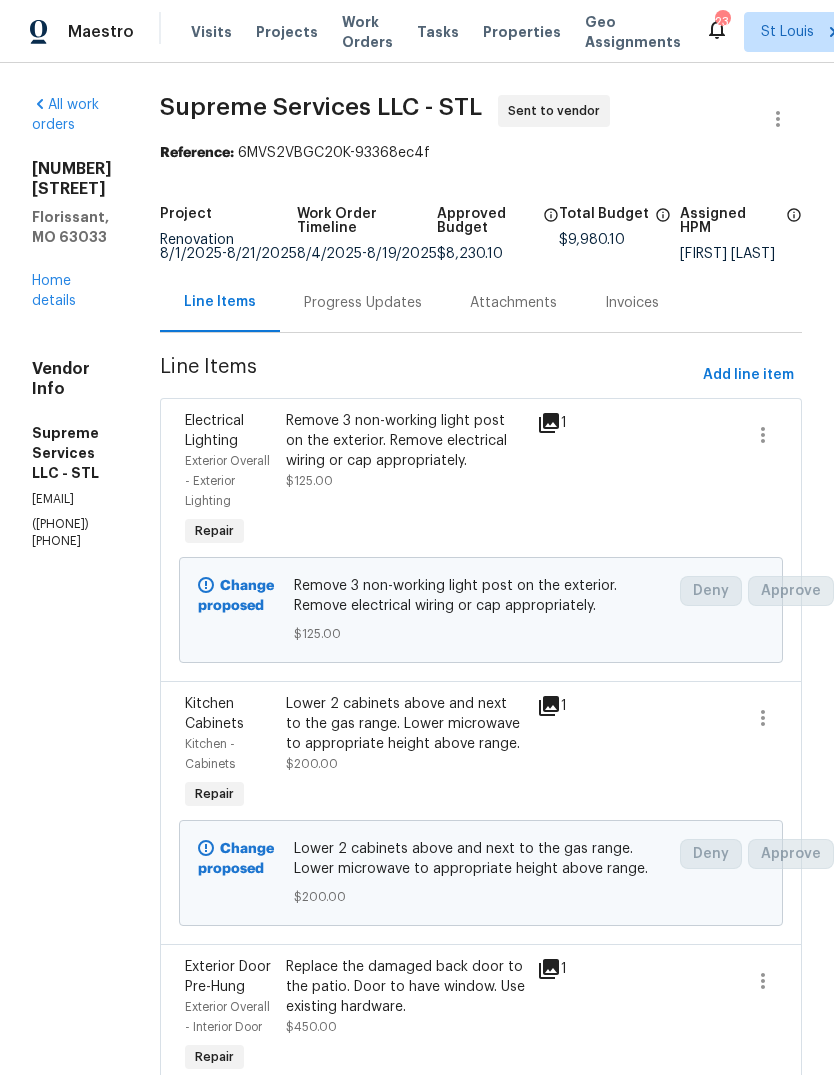 click 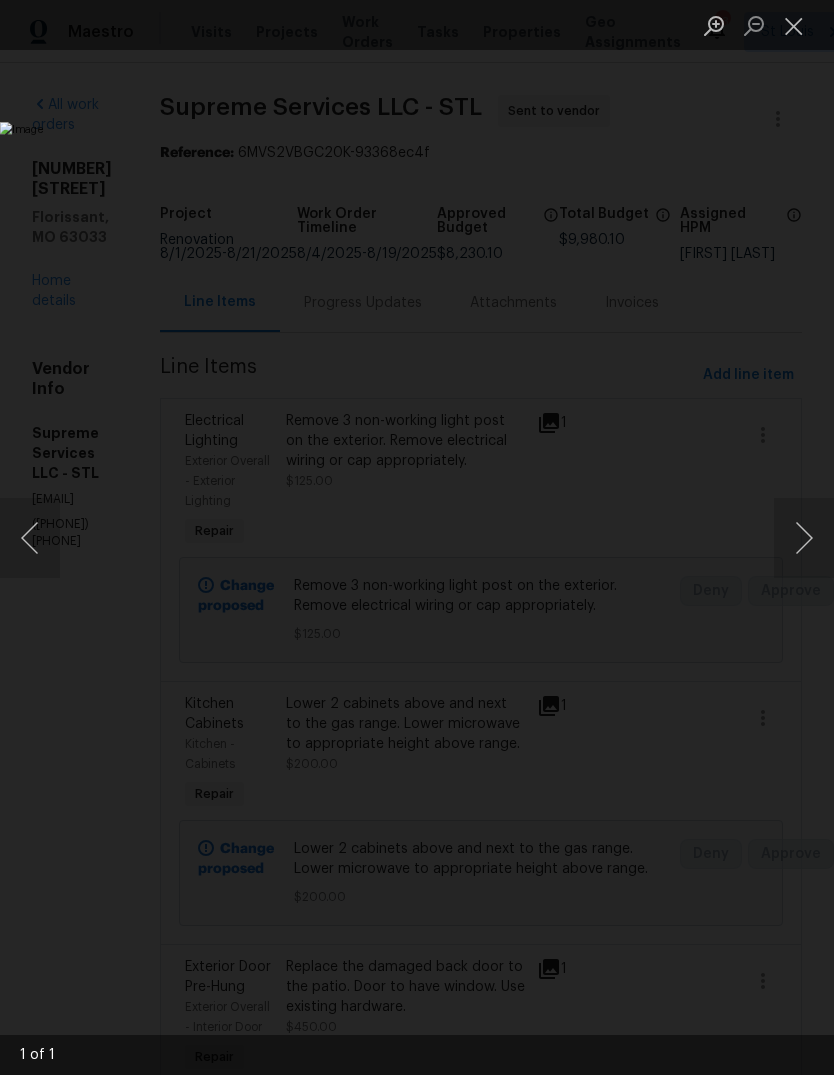 click at bounding box center (794, 25) 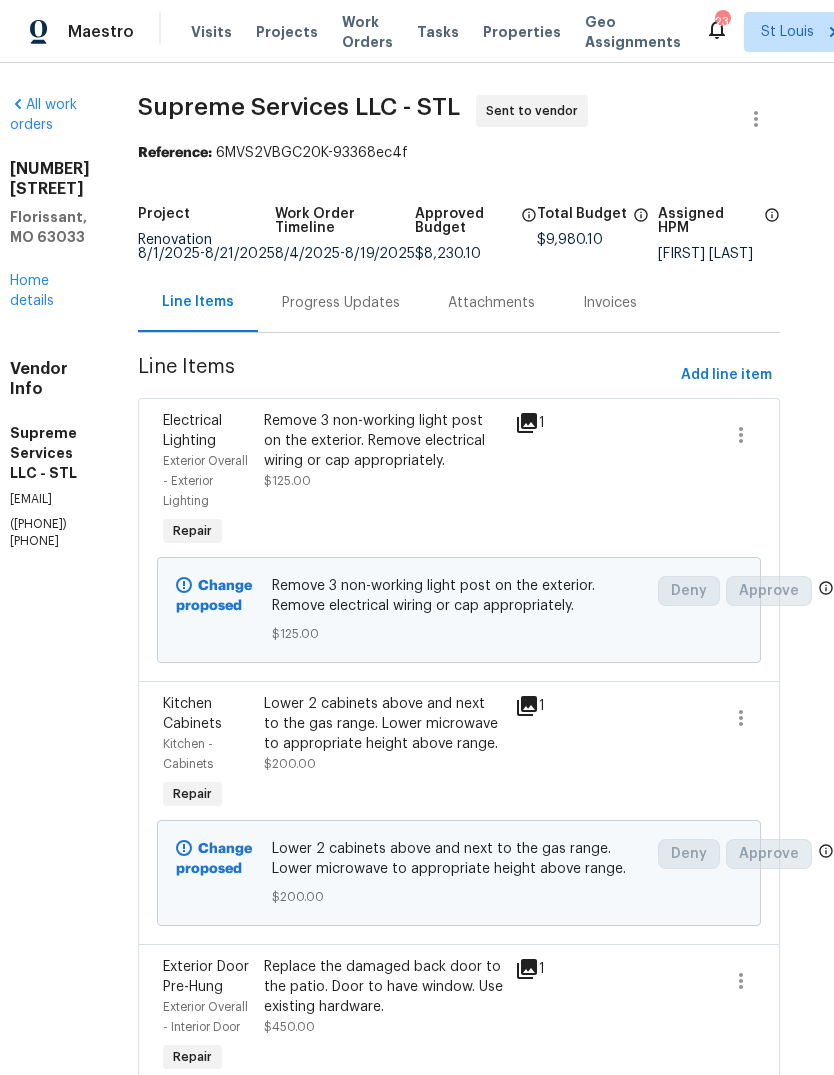 scroll, scrollTop: 0, scrollLeft: 28, axis: horizontal 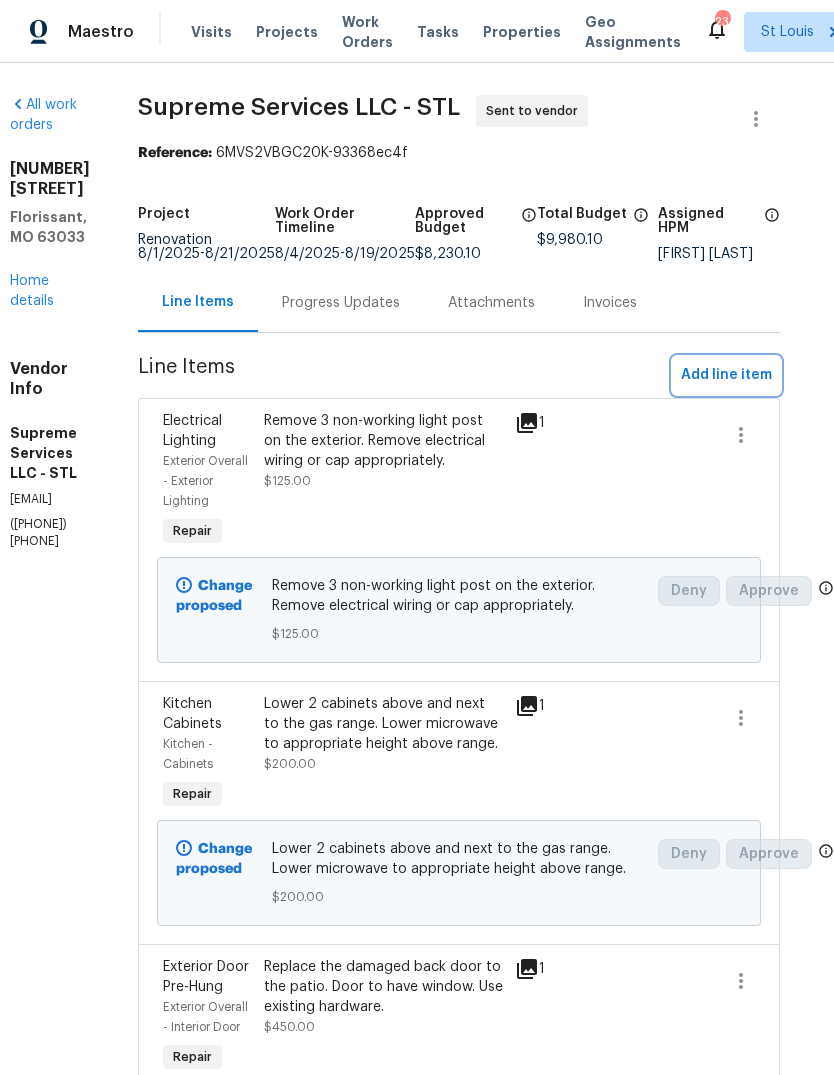 click on "Add line item" at bounding box center [726, 375] 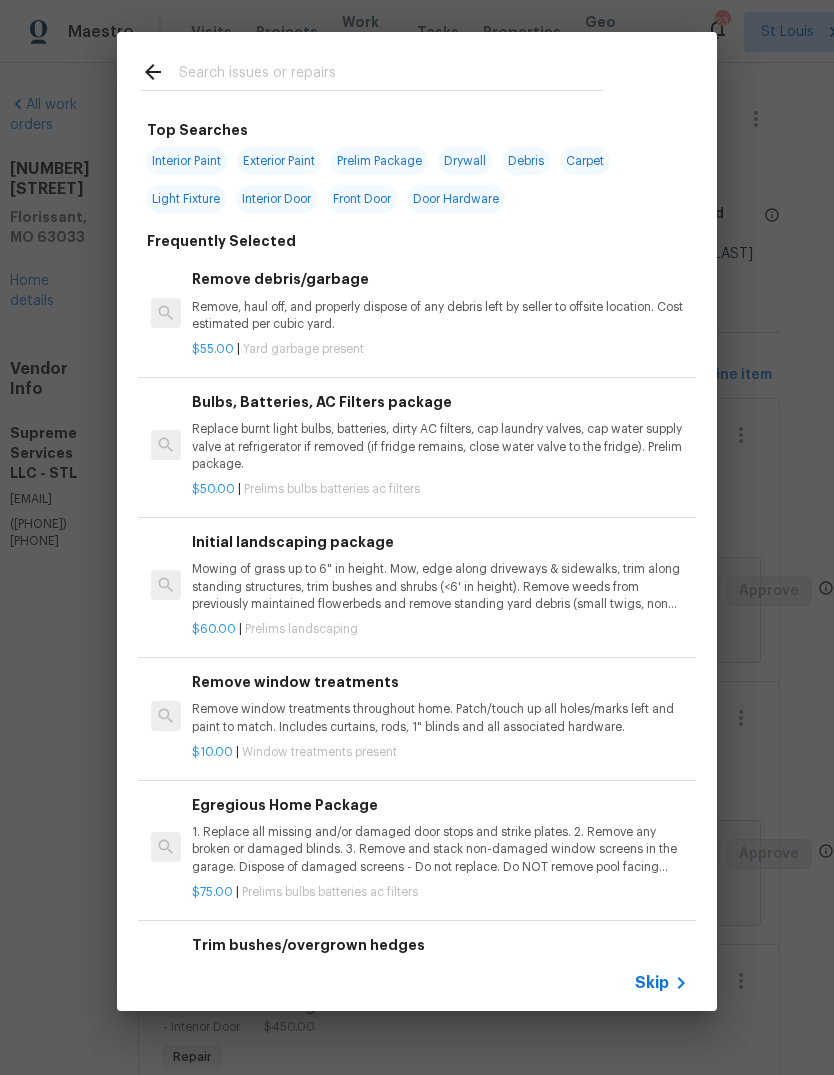 click on "Skip" at bounding box center [652, 983] 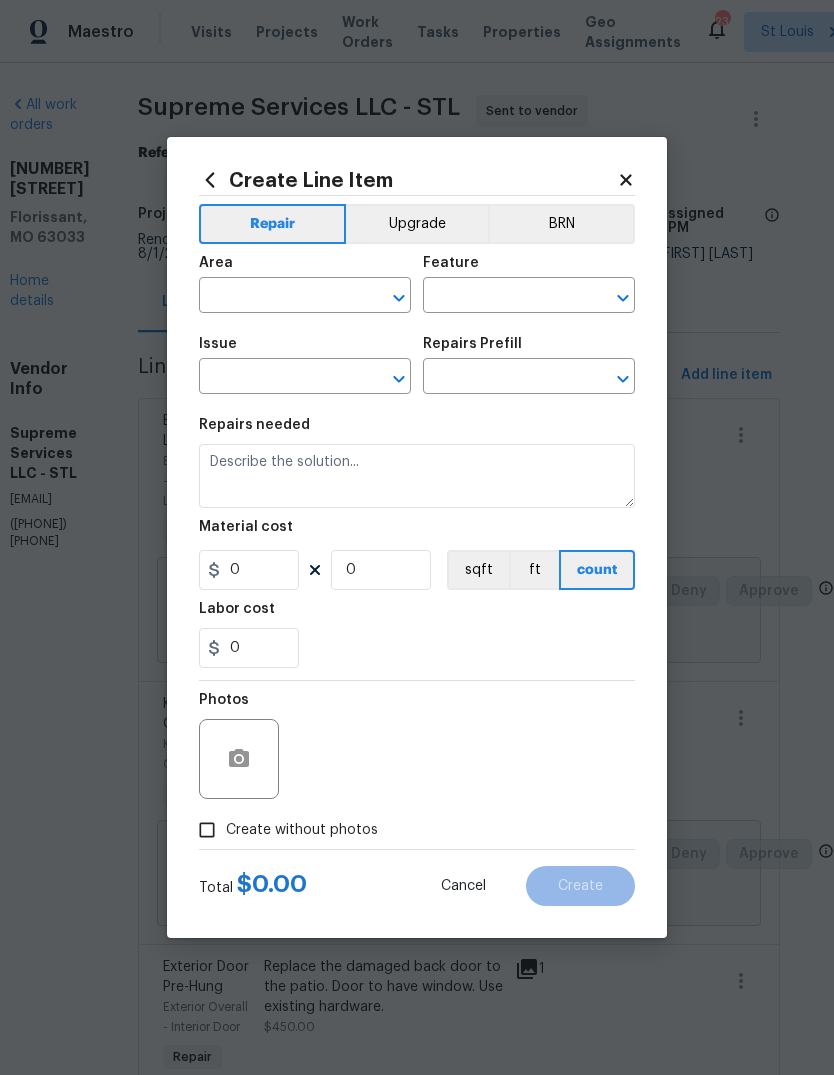 click at bounding box center (277, 297) 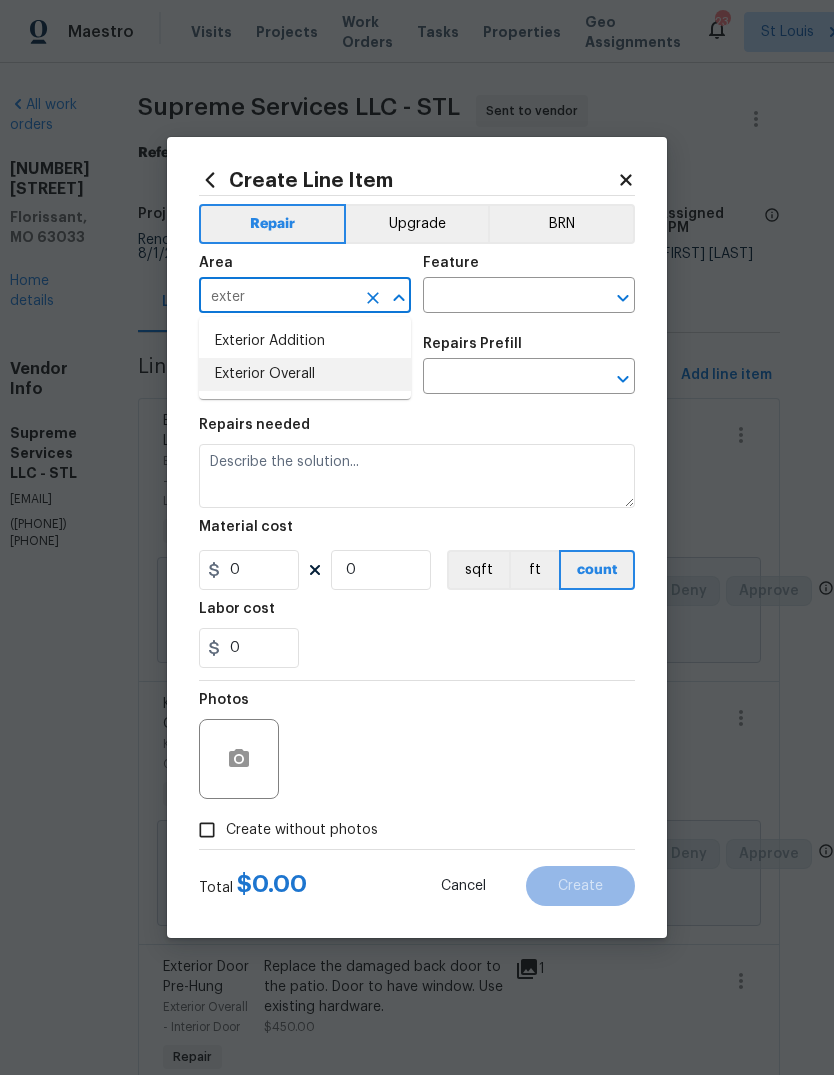 click on "Exterior Overall" at bounding box center (305, 374) 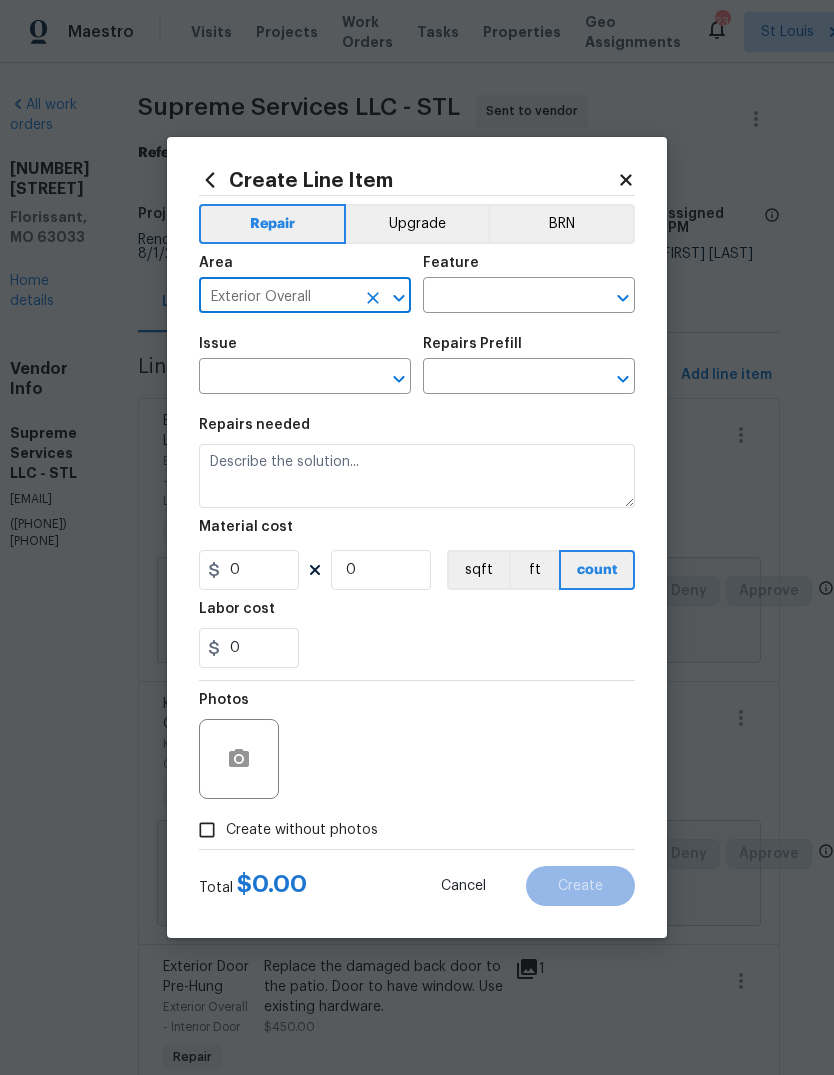 click at bounding box center [501, 297] 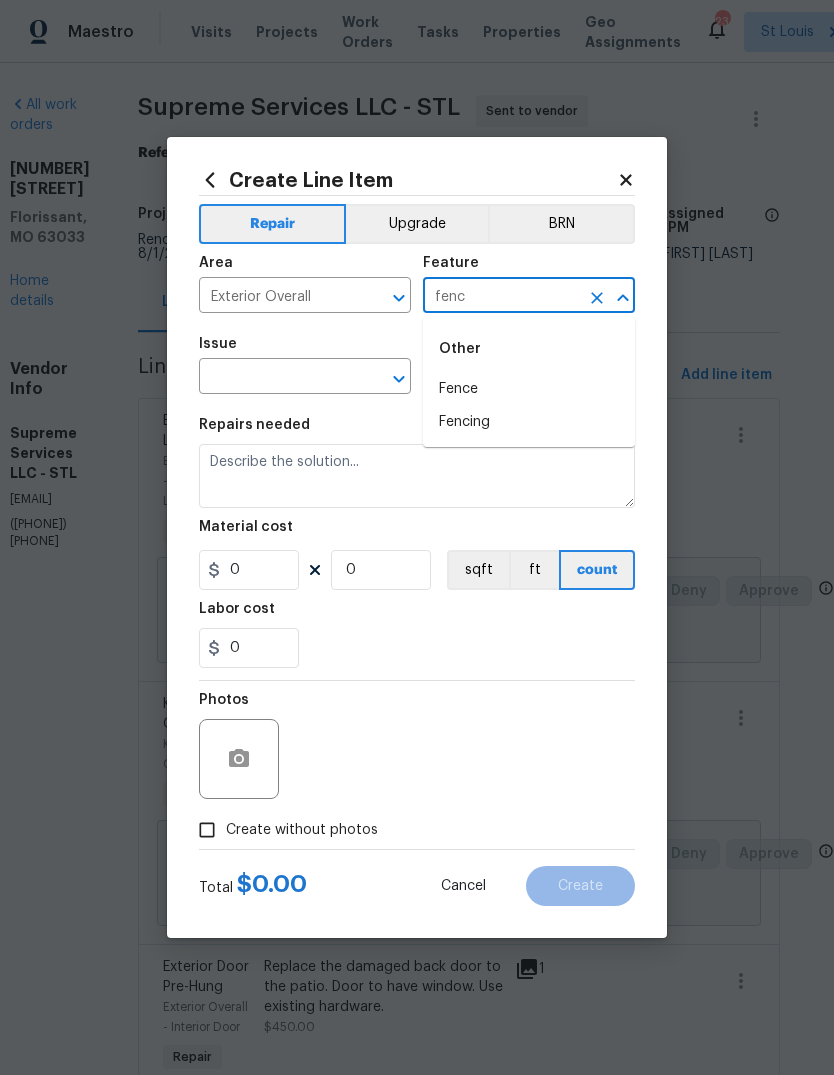 click on "Fence" at bounding box center [529, 389] 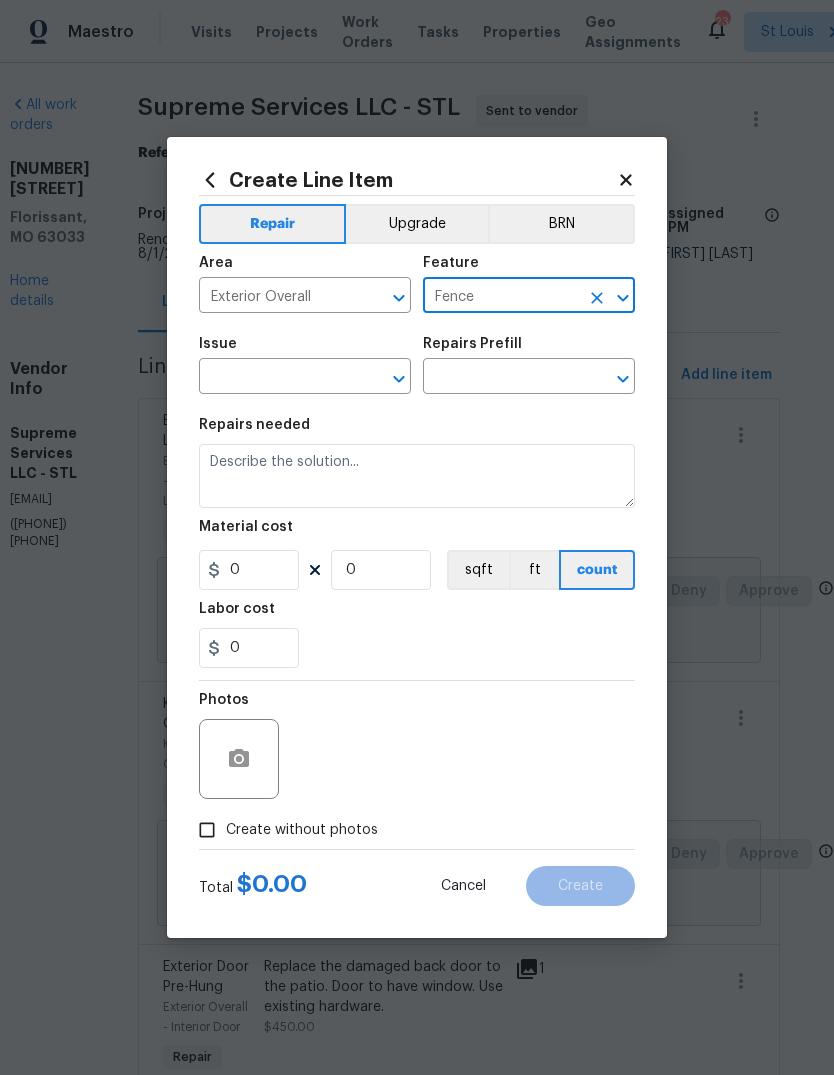 click on "​" at bounding box center (305, 378) 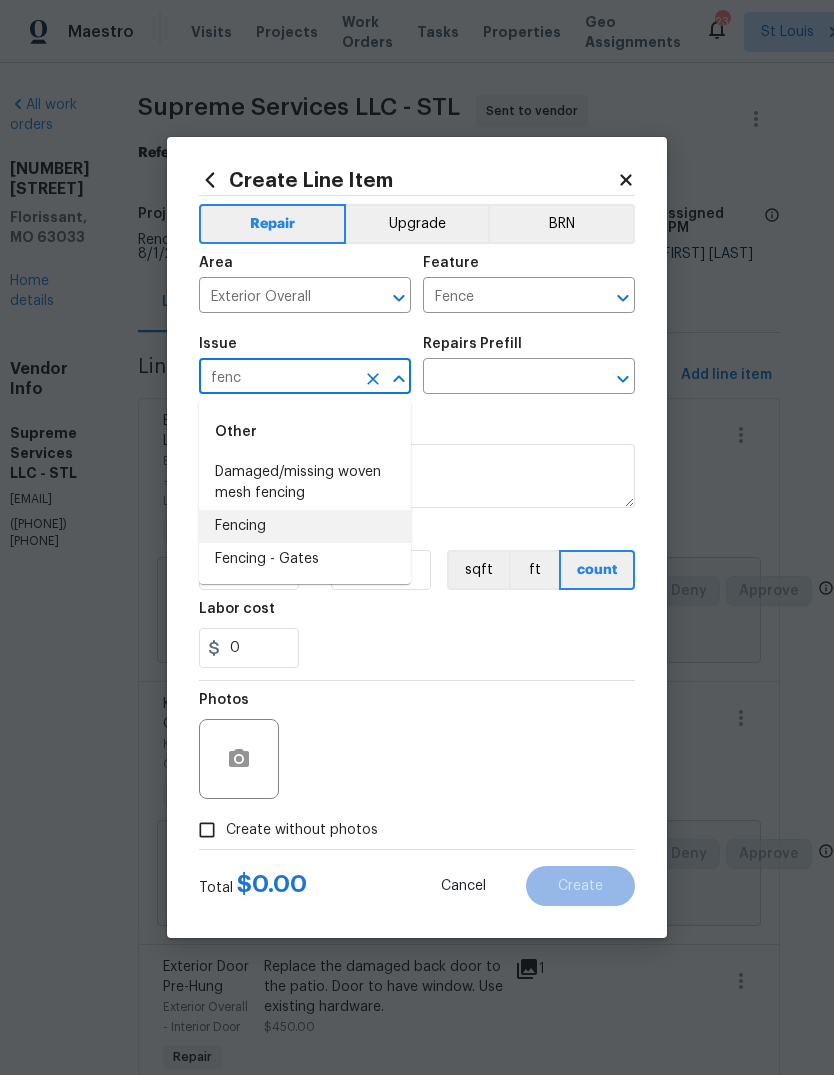 click on "Fencing" at bounding box center [305, 526] 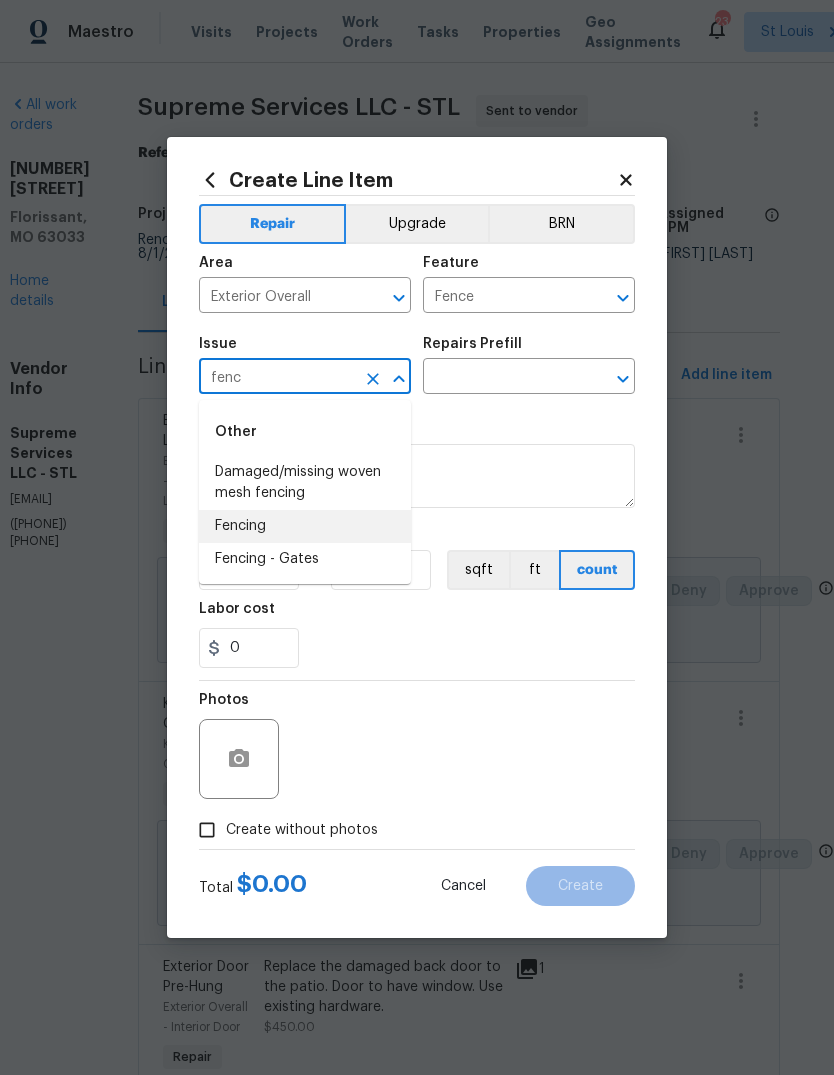 type on "Fencing" 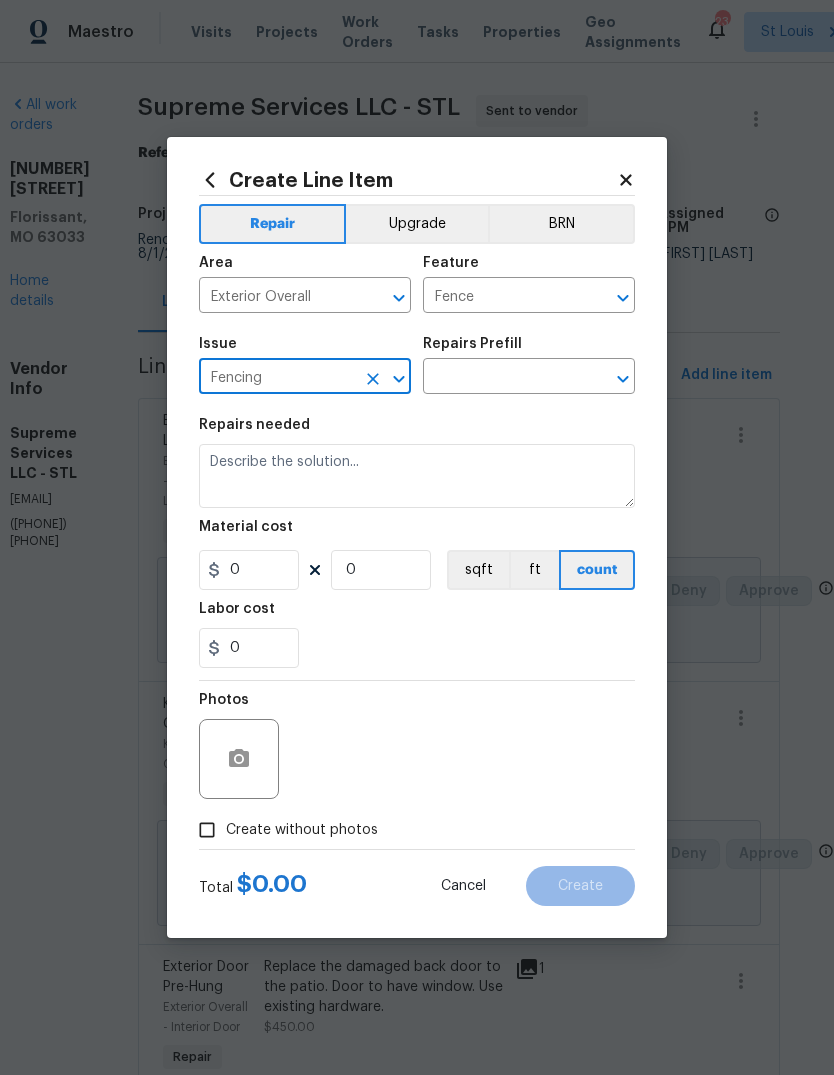 click at bounding box center [501, 378] 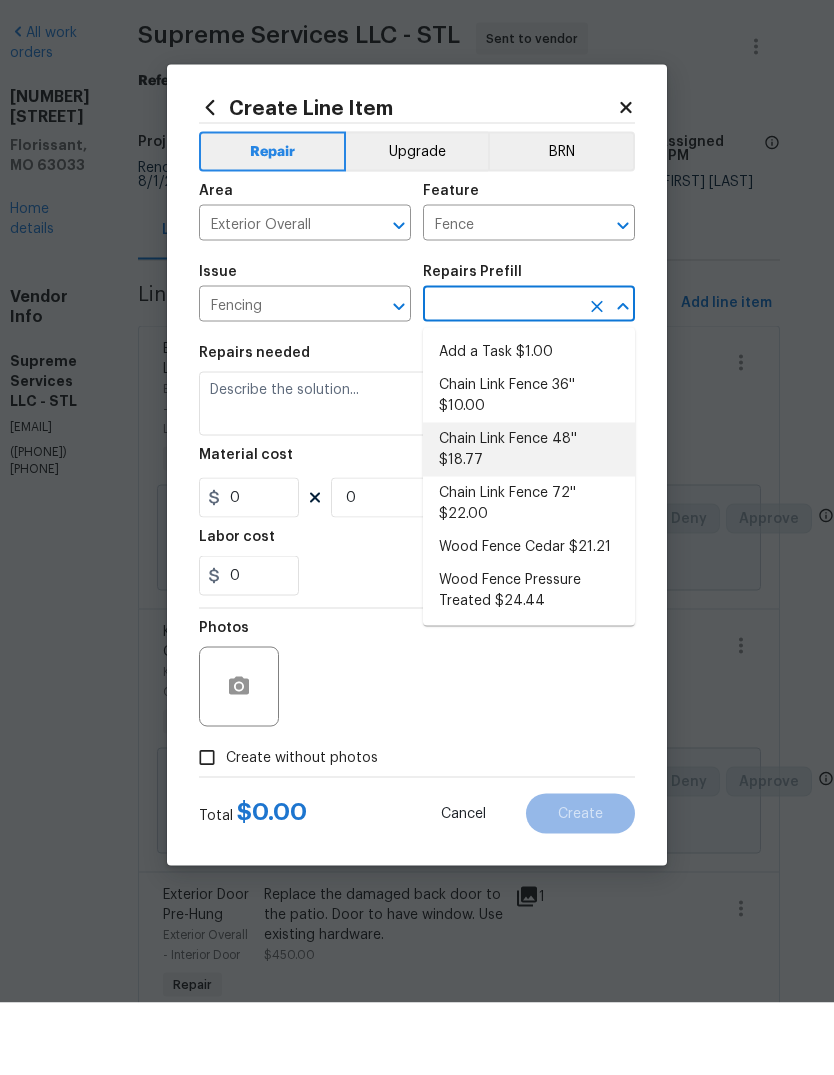 click on "Chain Link Fence 48'' $18.77" at bounding box center (529, 522) 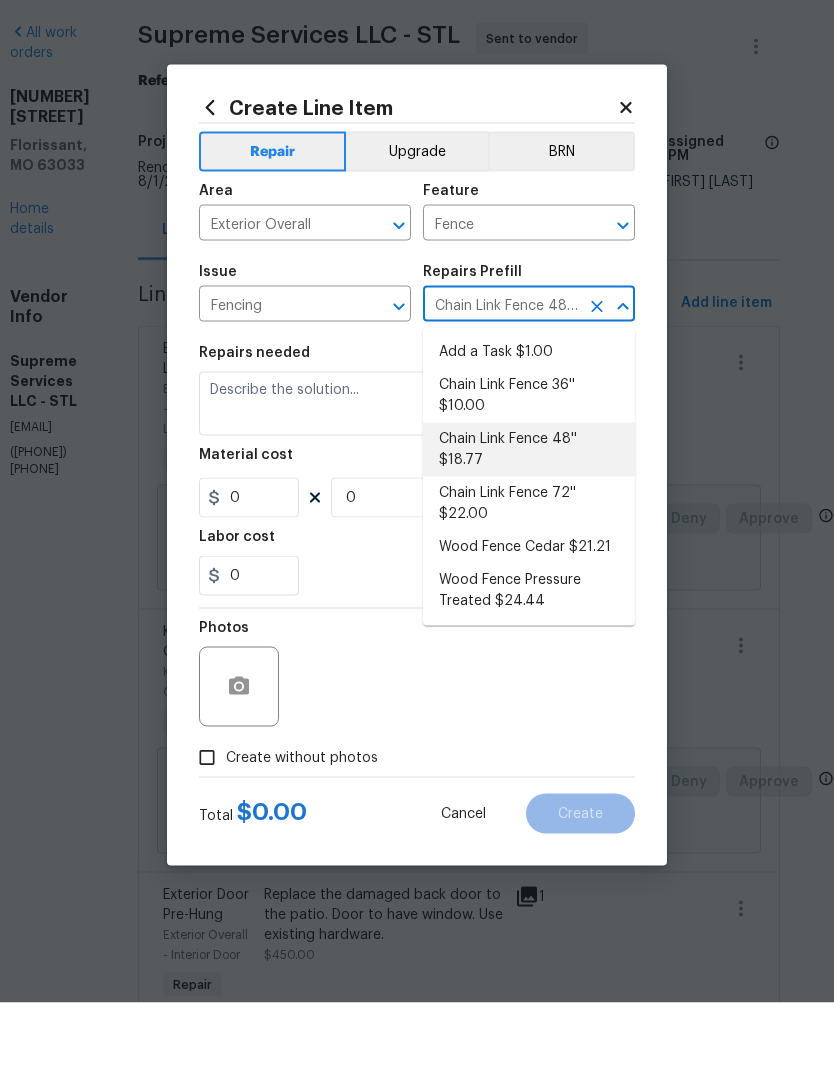 type on "Prep the work area and install a new 48'' chain link fence. Ensure that all of the new posts are set level & plumb, all rails are level with the proper brackets/fasteners and that all new fencing is attached securely to the rails. Clean up, haul away and dispose of all debris properly." 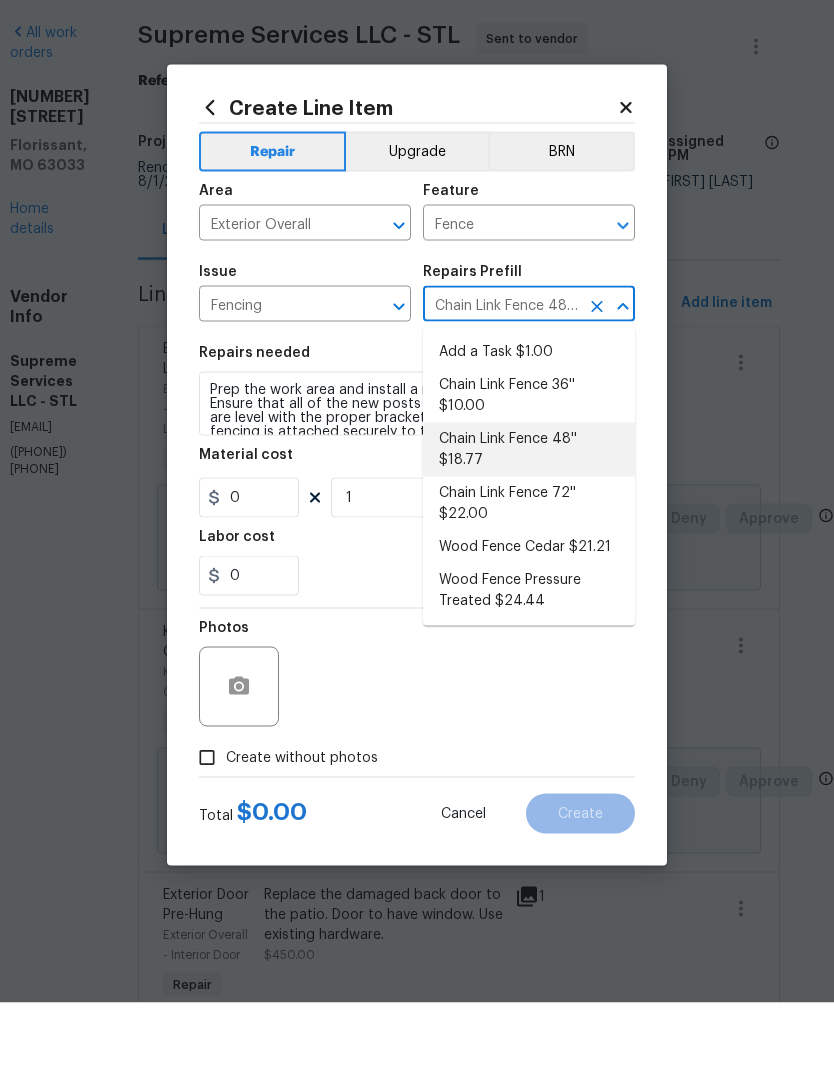 type on "18.77" 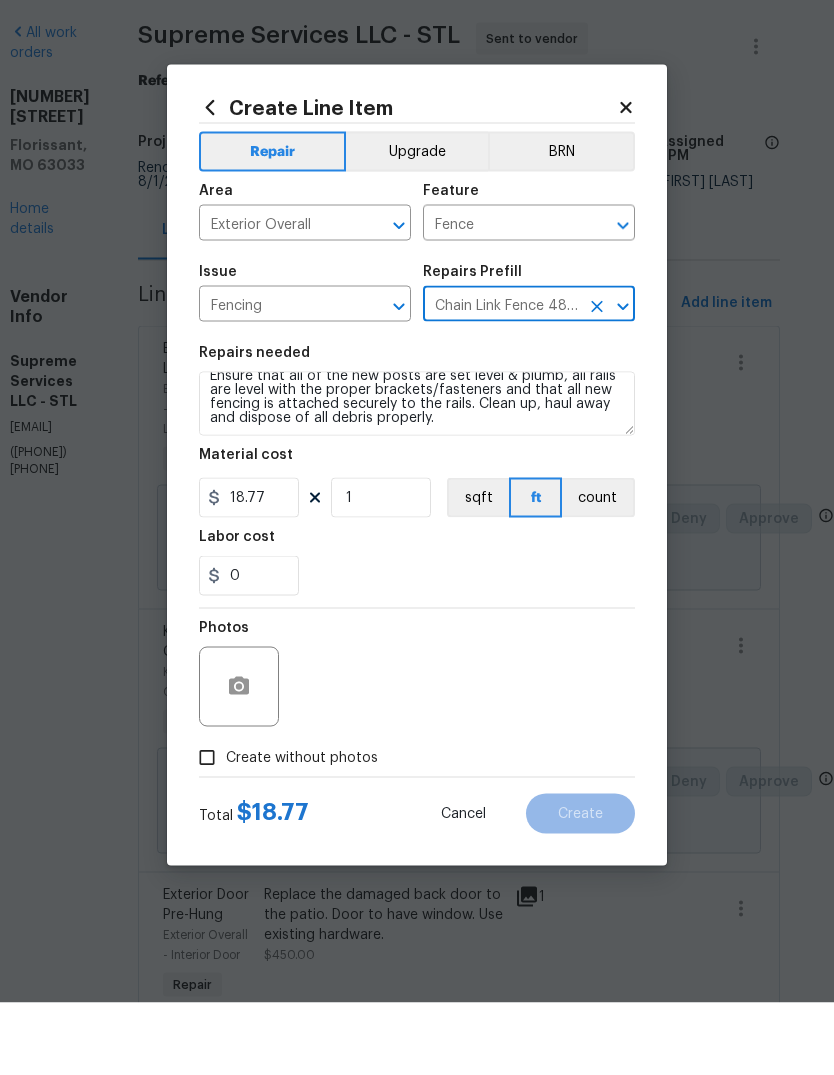 scroll, scrollTop: 28, scrollLeft: 0, axis: vertical 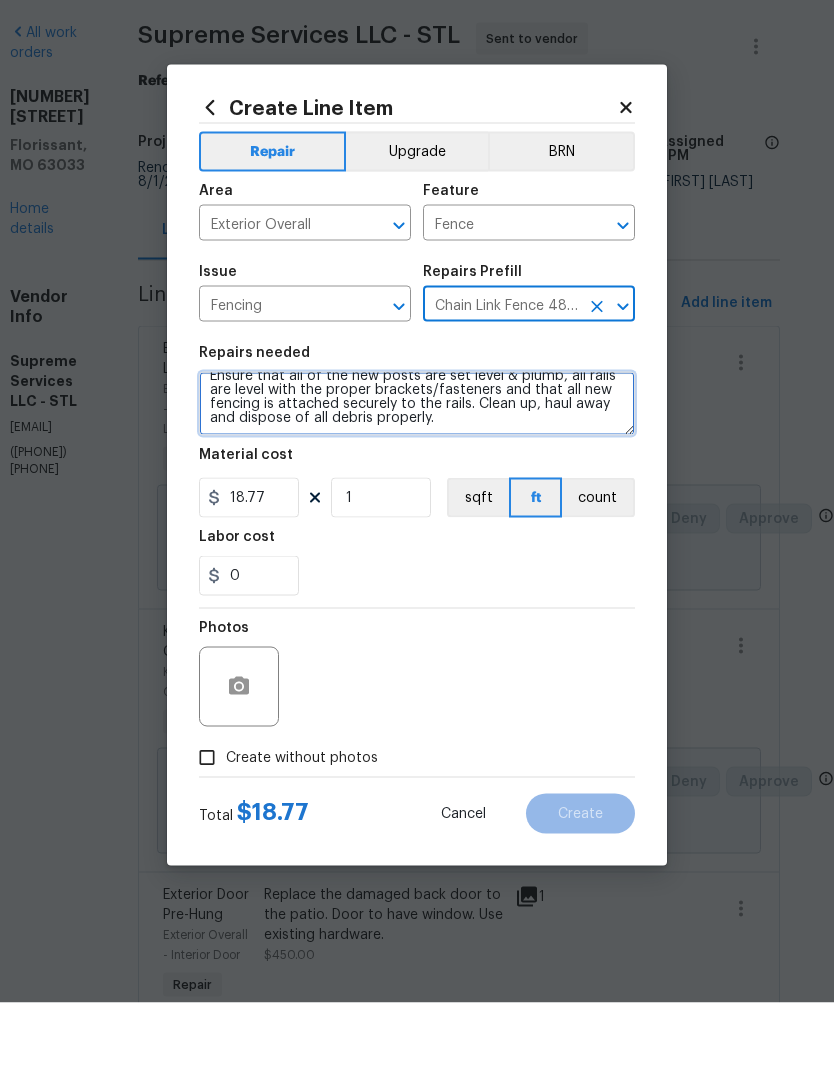 click on "Prep the work area and install a new 48'' chain link fence. Ensure that all of the new posts are set level & plumb, all rails are level with the proper brackets/fasteners and that all new fencing is attached securely to the rails. Clean up, haul away and dispose of all debris properly." at bounding box center (417, 476) 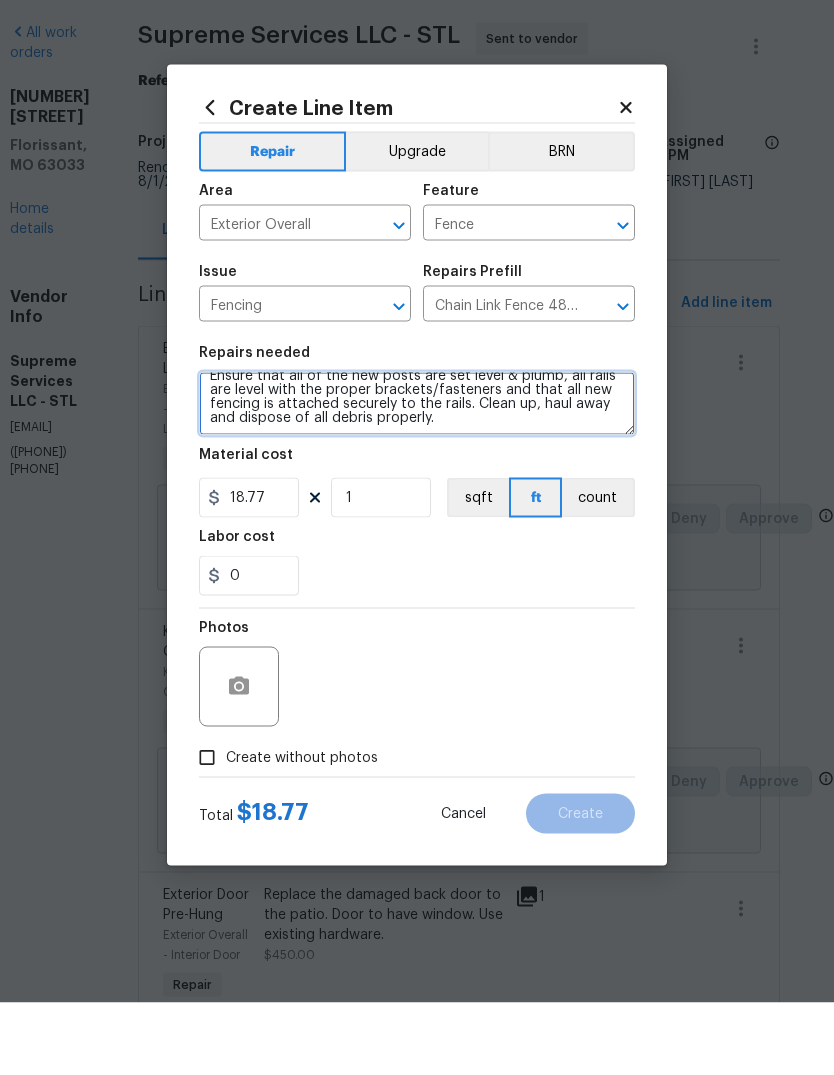 click on "Prep the work area and install a new 48'' chain link fence. Ensure that all of the new posts are set level & plumb, all rails are level with the proper brackets/fasteners and that all new fencing is attached securely to the rails. Clean up, haul away and dispose of all debris properly." at bounding box center (417, 476) 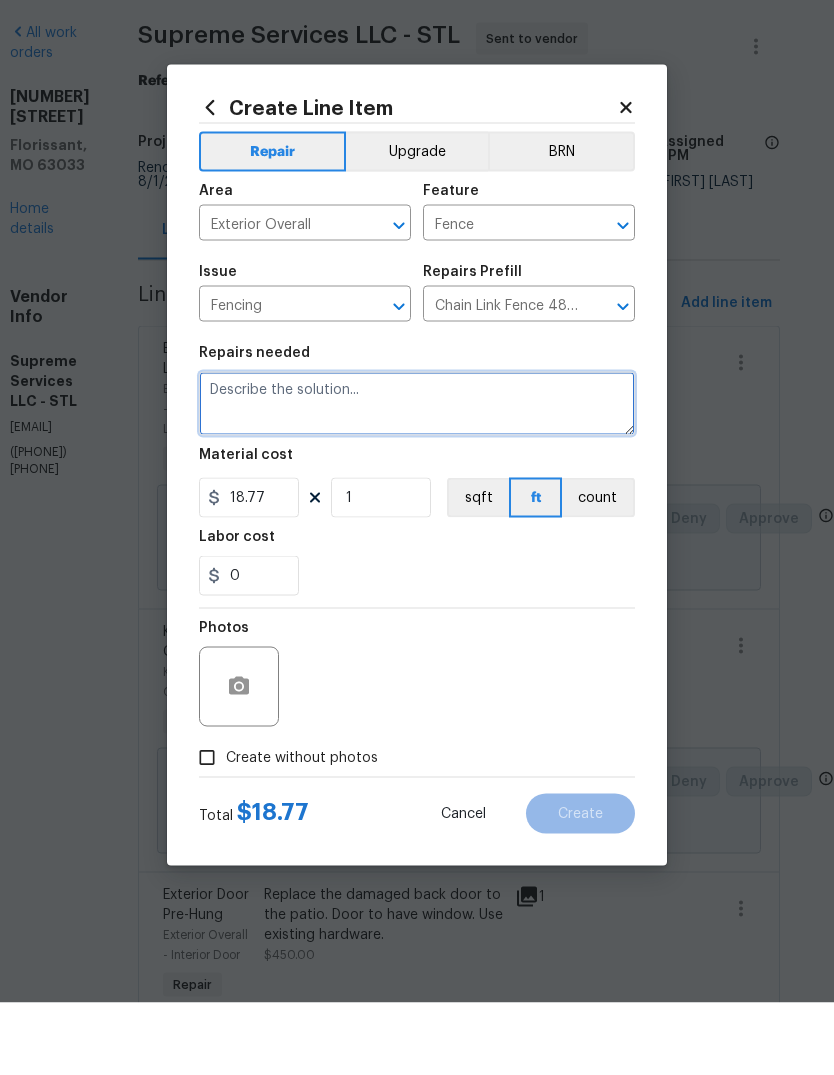 scroll, scrollTop: 0, scrollLeft: 0, axis: both 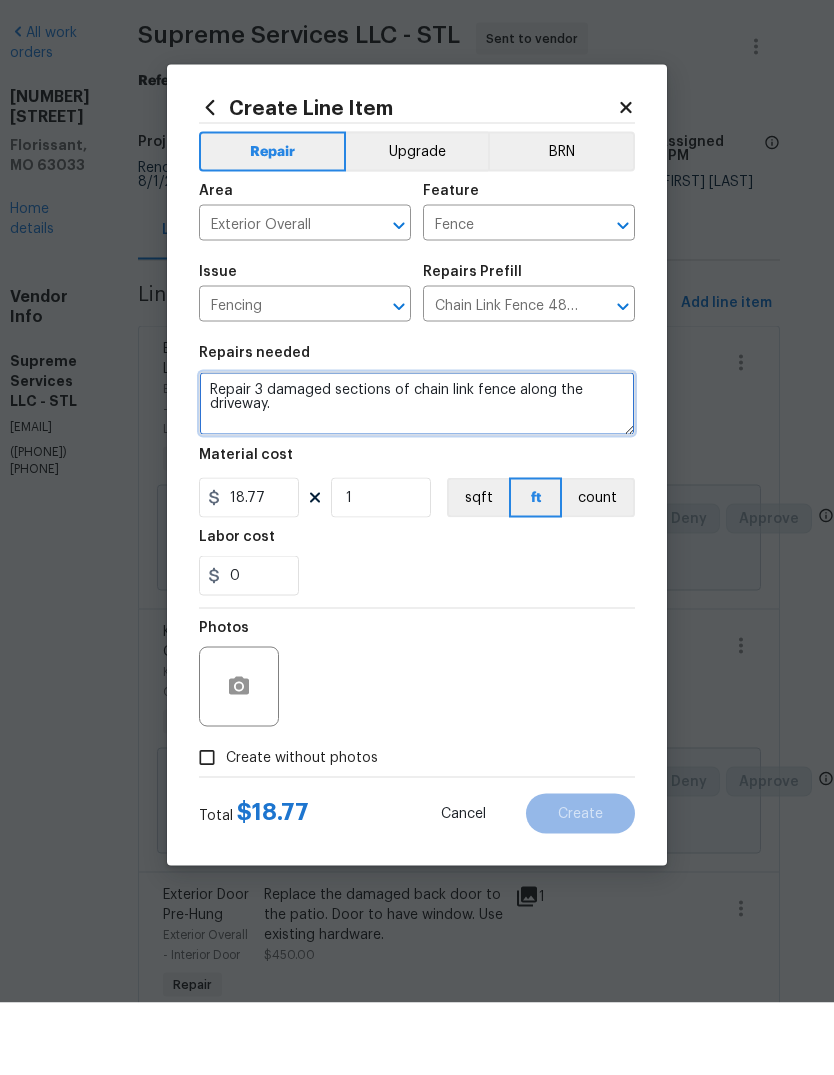 type on "Repair 3 damaged sections of chain link fence along the driveway." 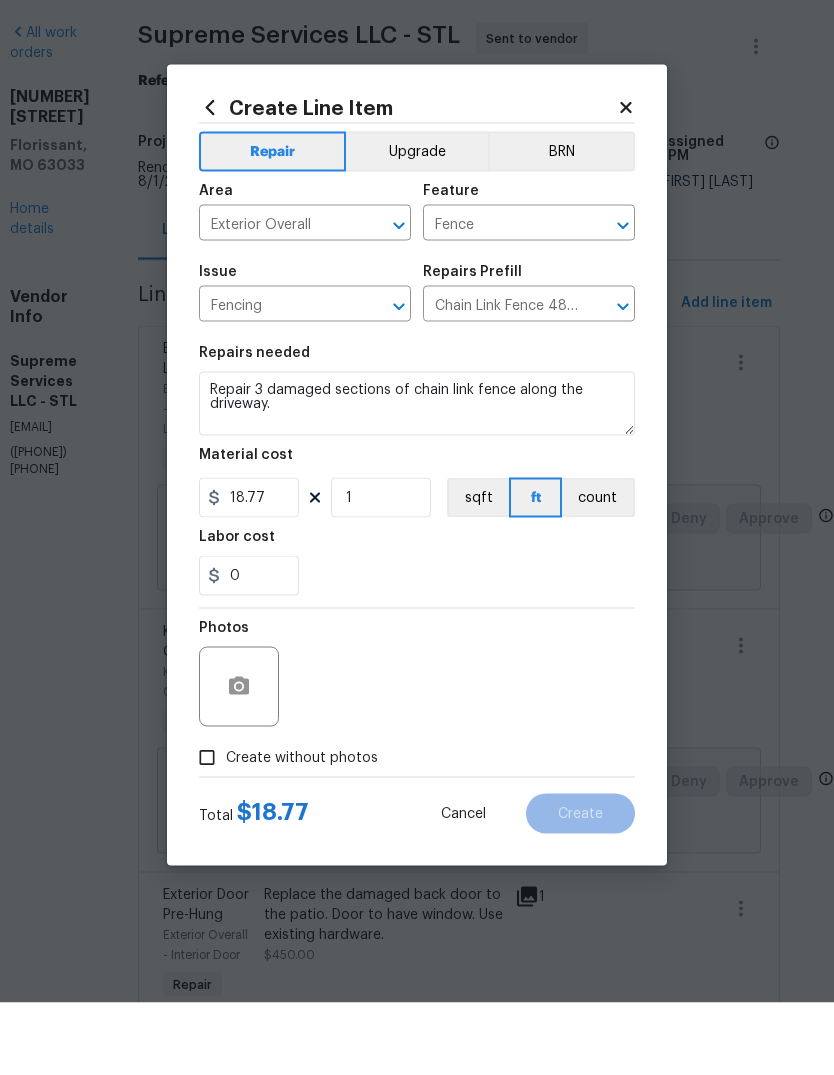 click at bounding box center [239, 759] 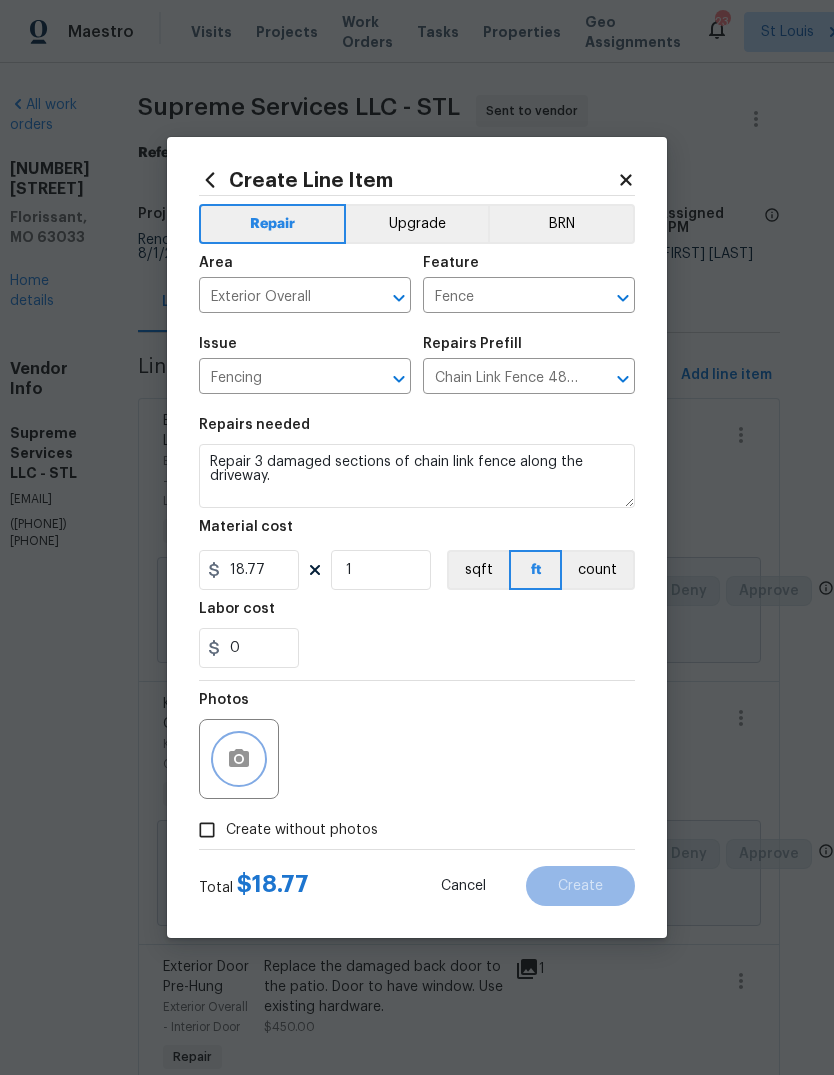 click at bounding box center [239, 759] 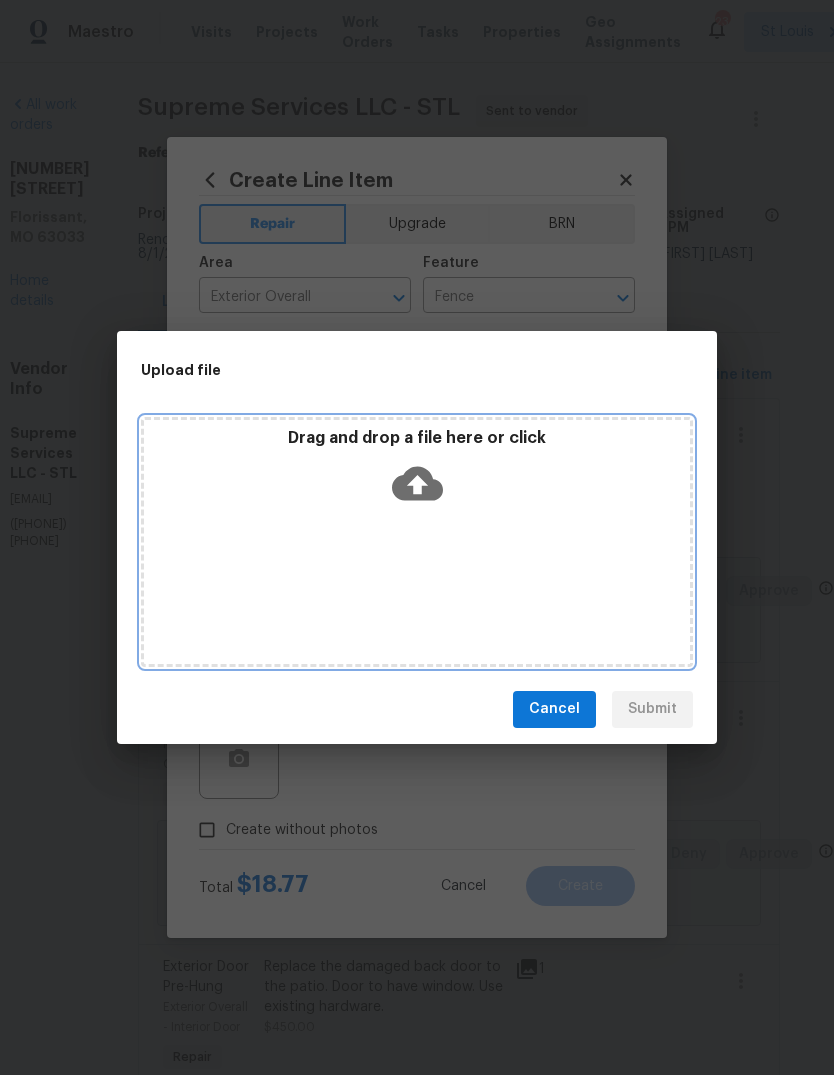 click 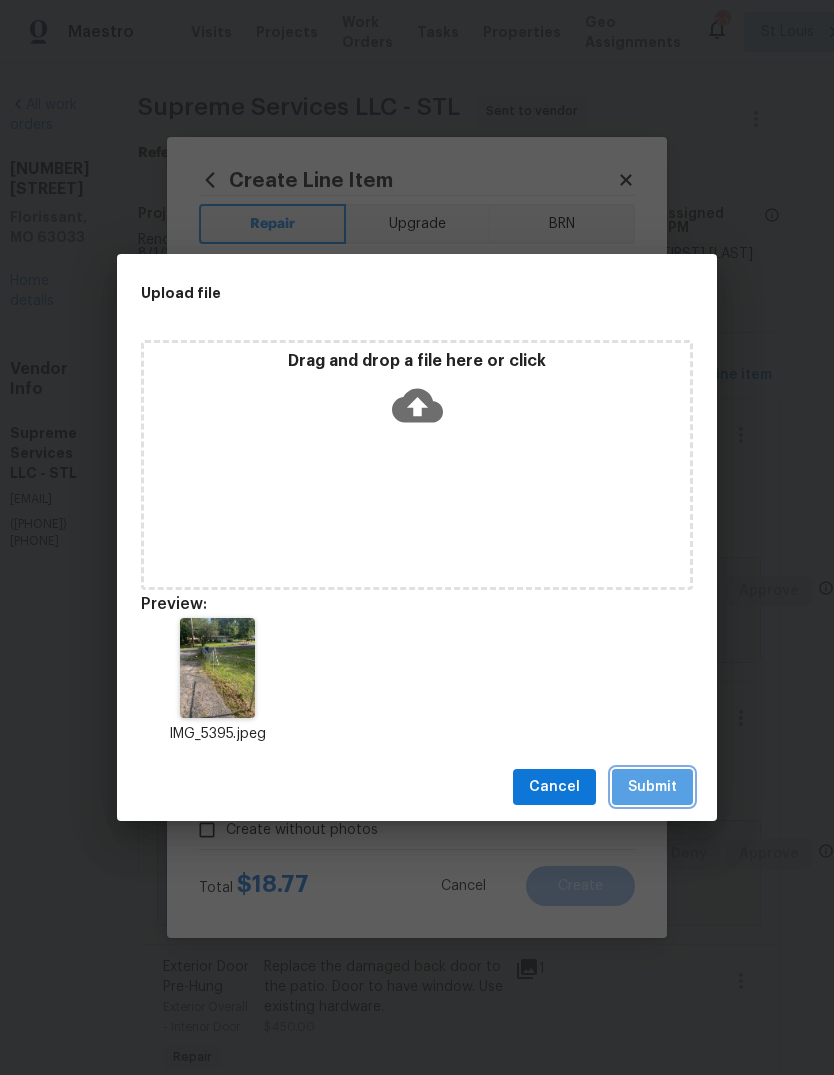 click on "Submit" at bounding box center (652, 787) 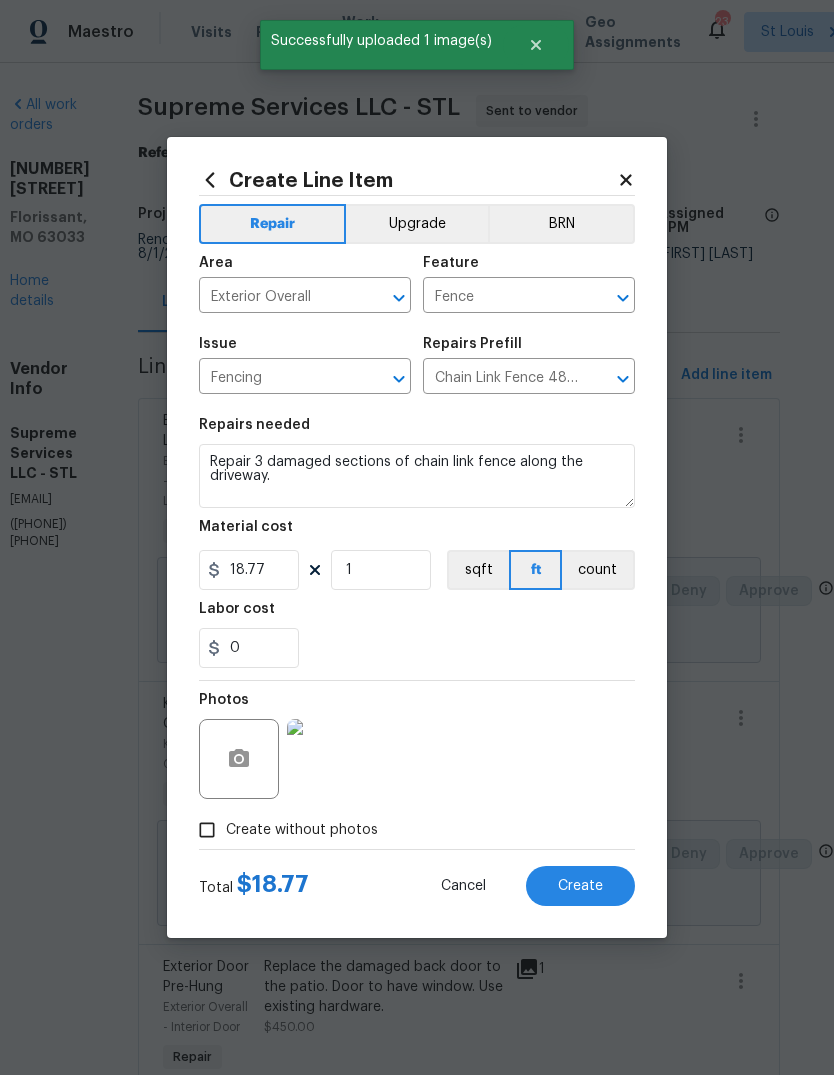 click at bounding box center [327, 759] 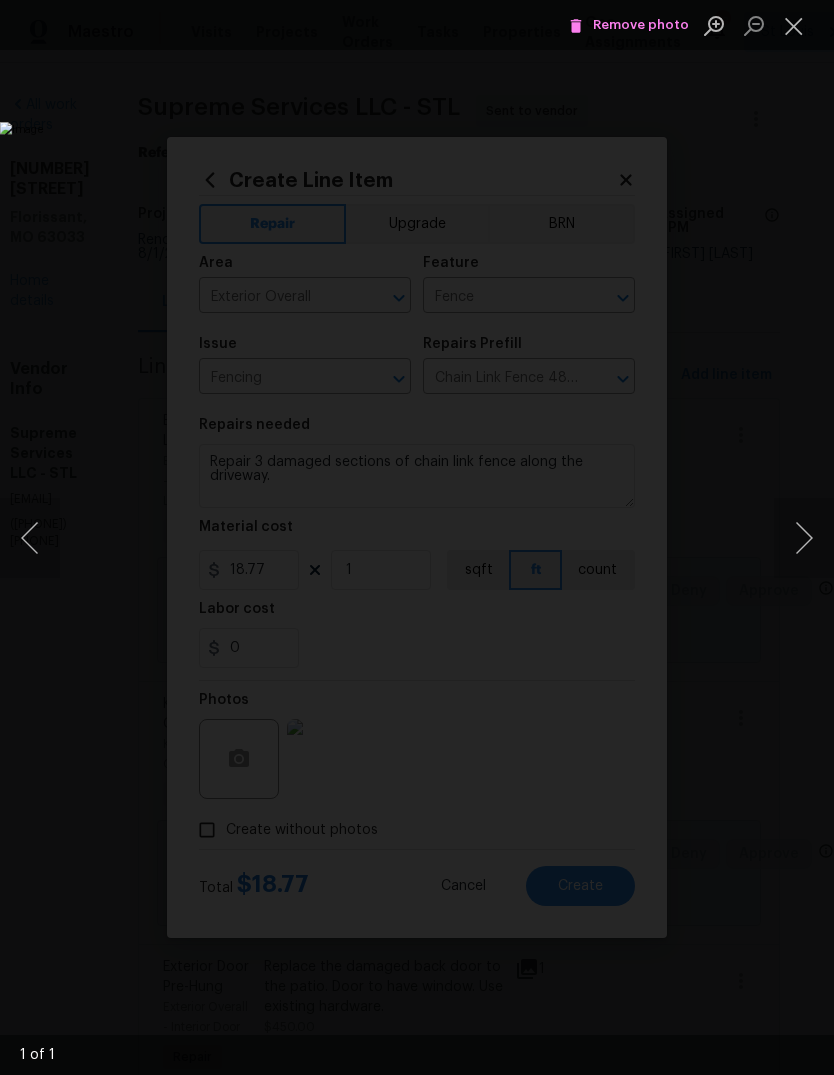 click at bounding box center [794, 25] 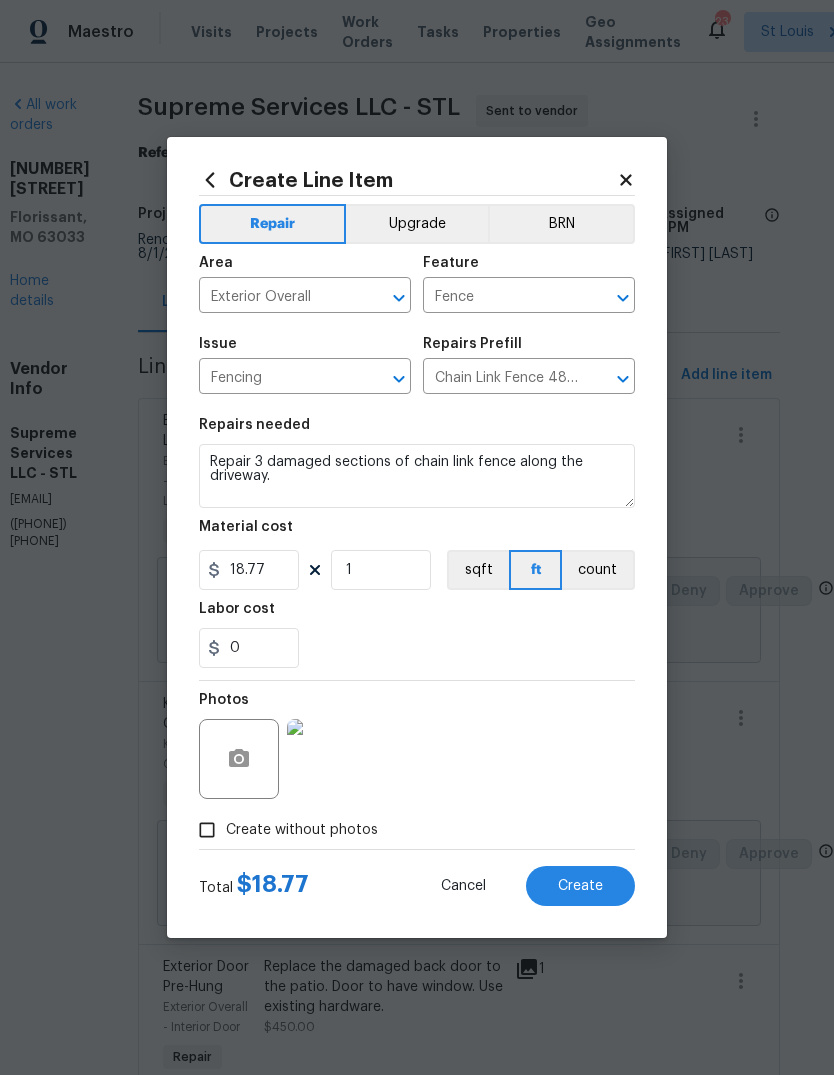 click at bounding box center [327, 759] 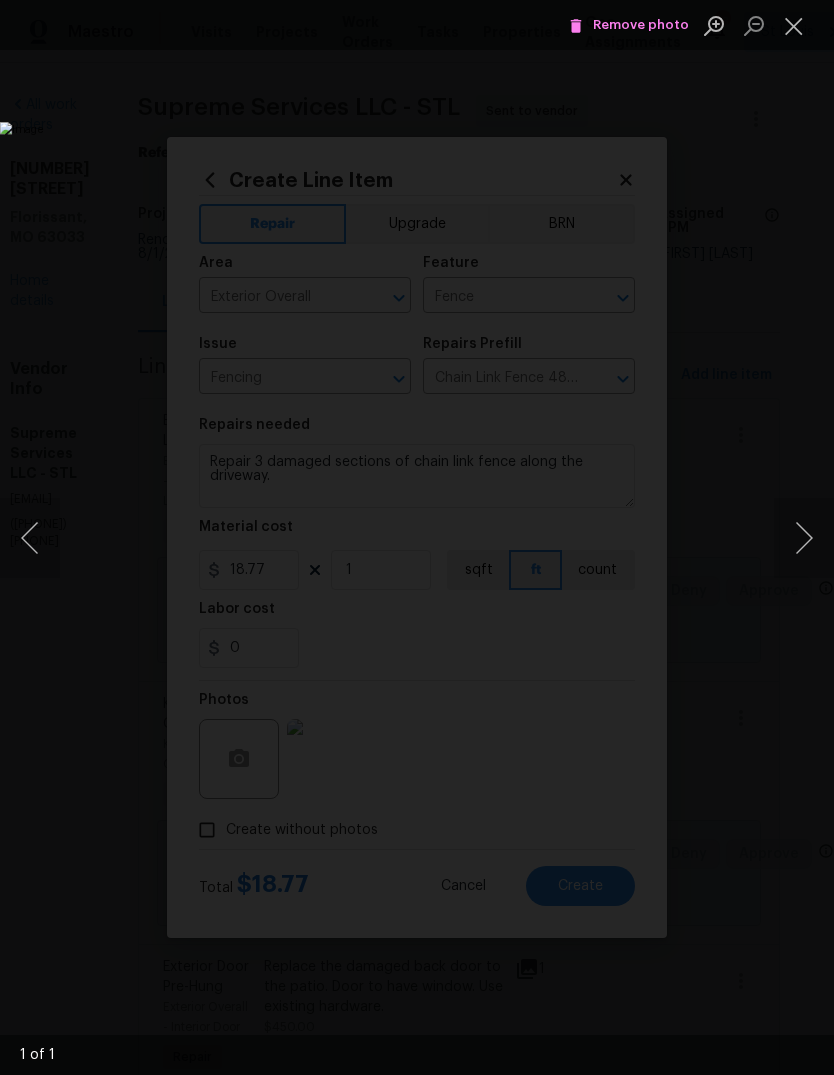 click at bounding box center [794, 25] 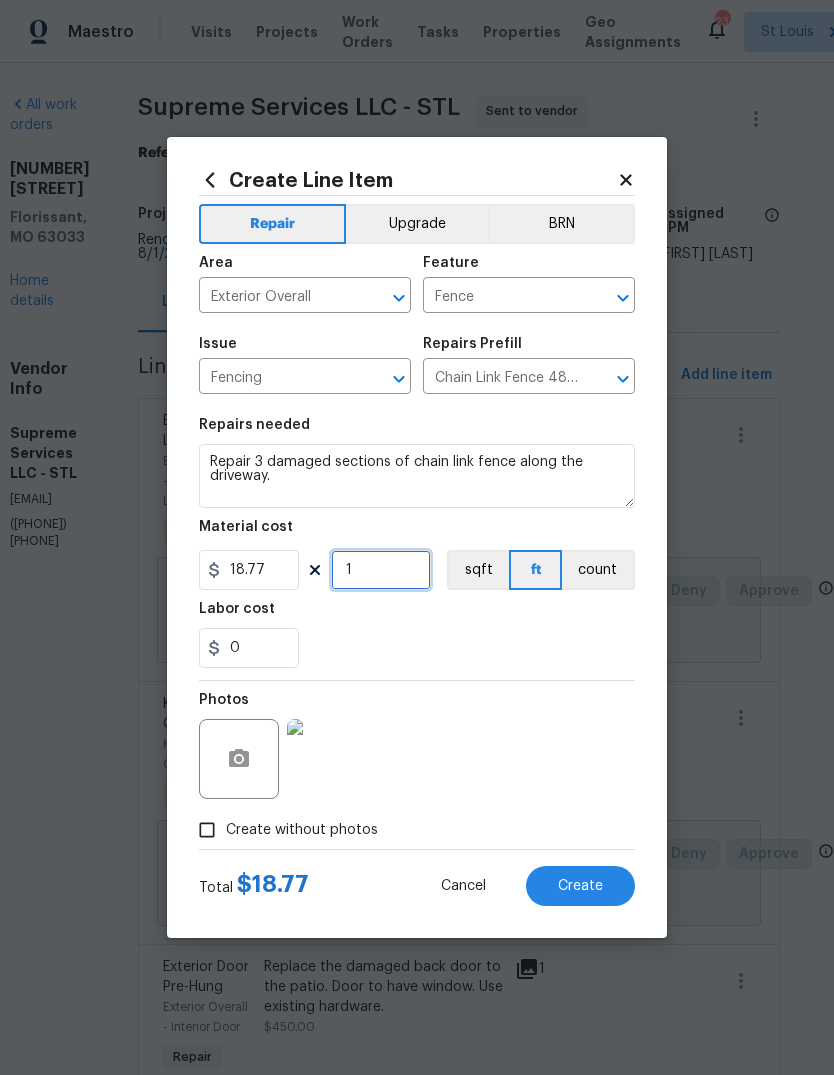 click on "1" at bounding box center [381, 570] 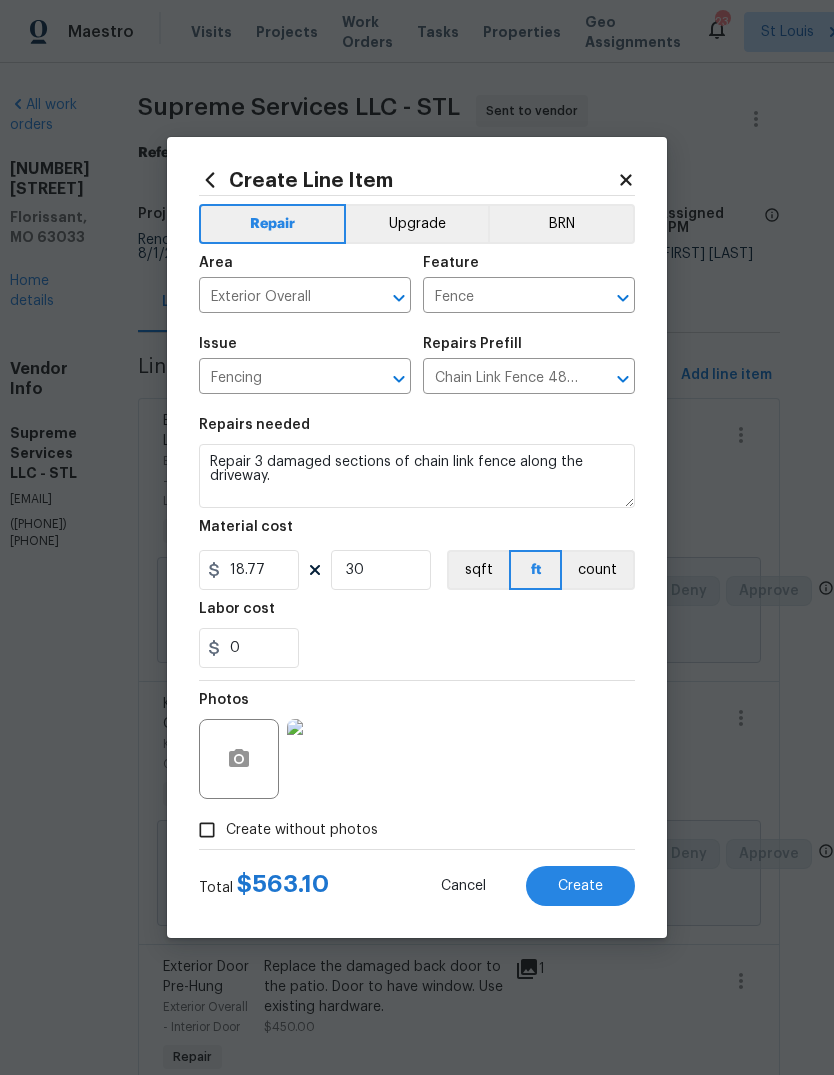 click on "0" at bounding box center (417, 648) 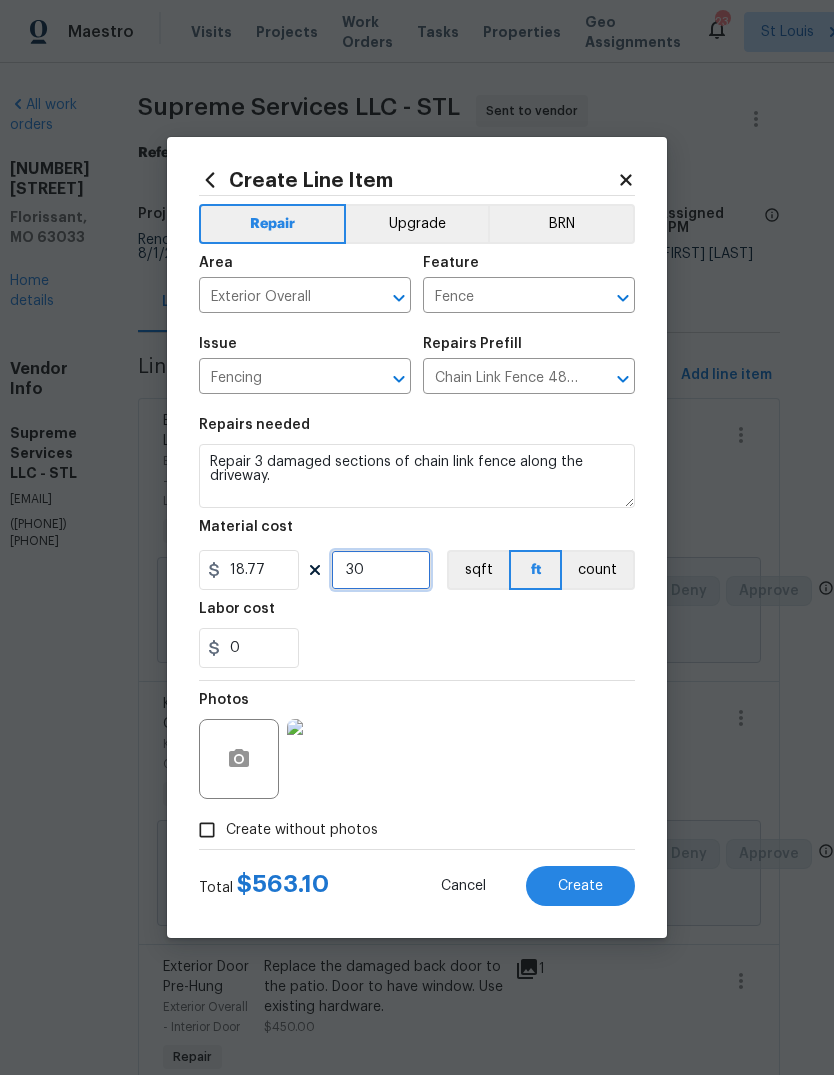 click on "30" at bounding box center (381, 570) 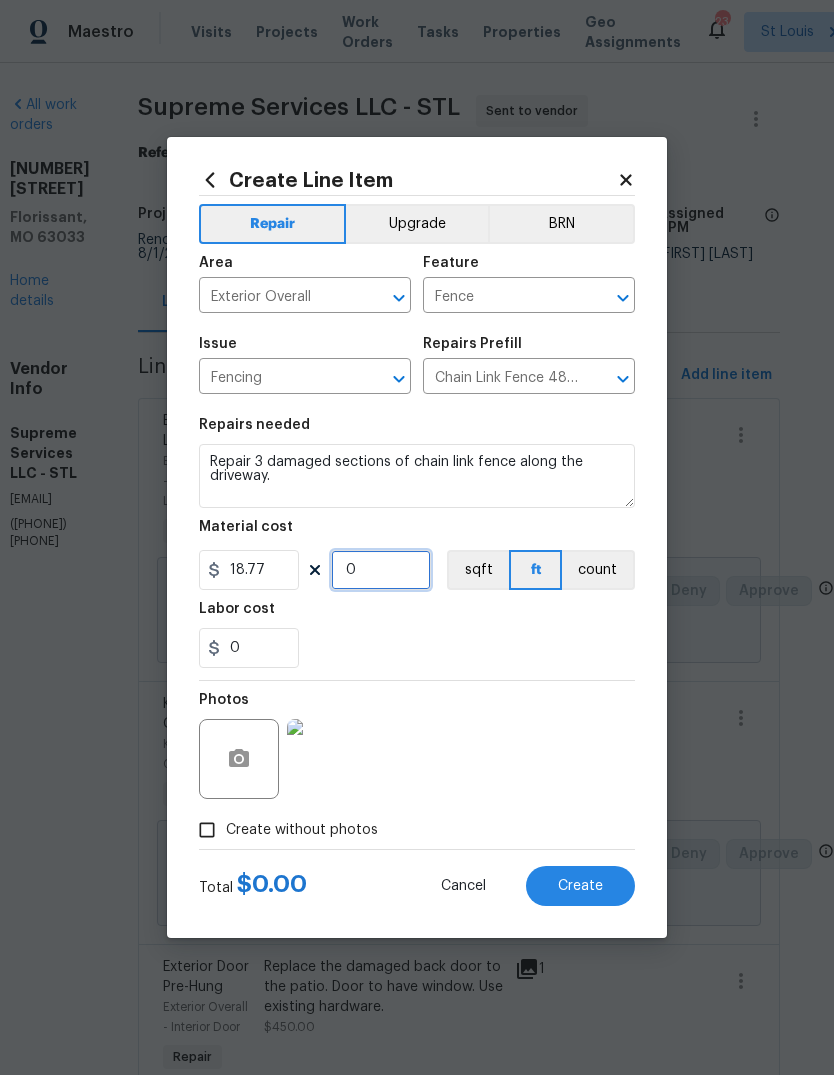 type on "0" 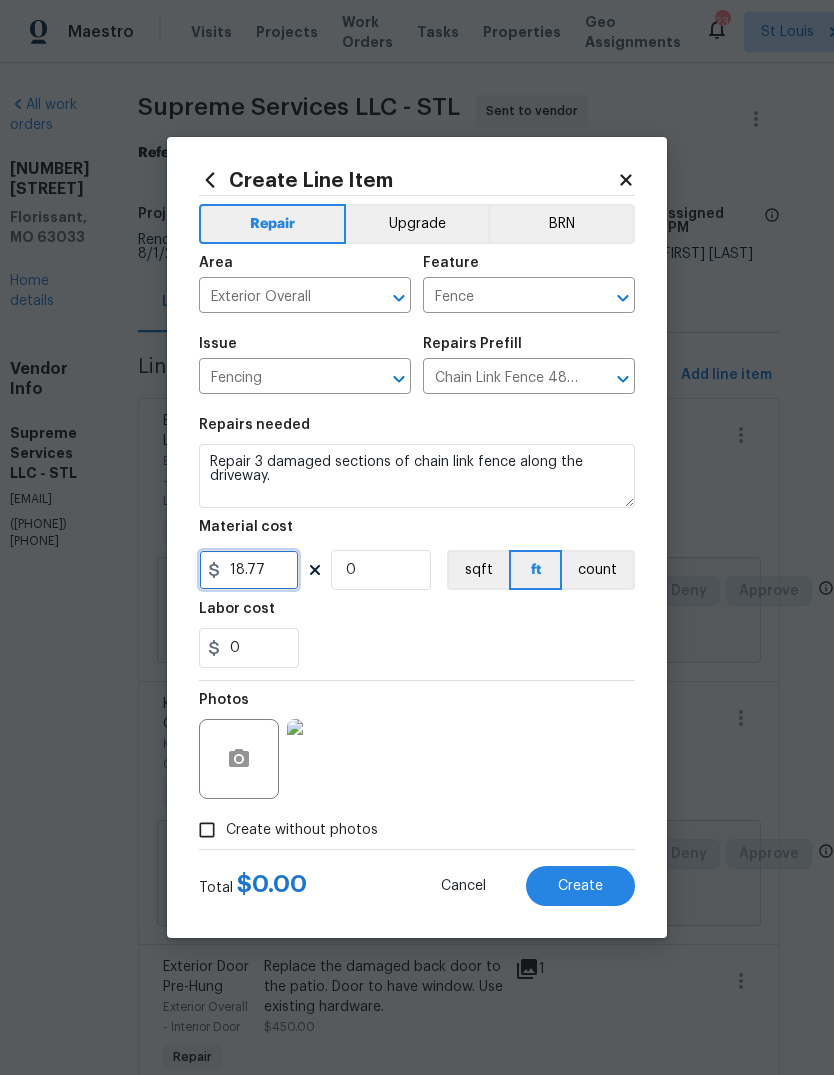 click on "18.77" at bounding box center [249, 570] 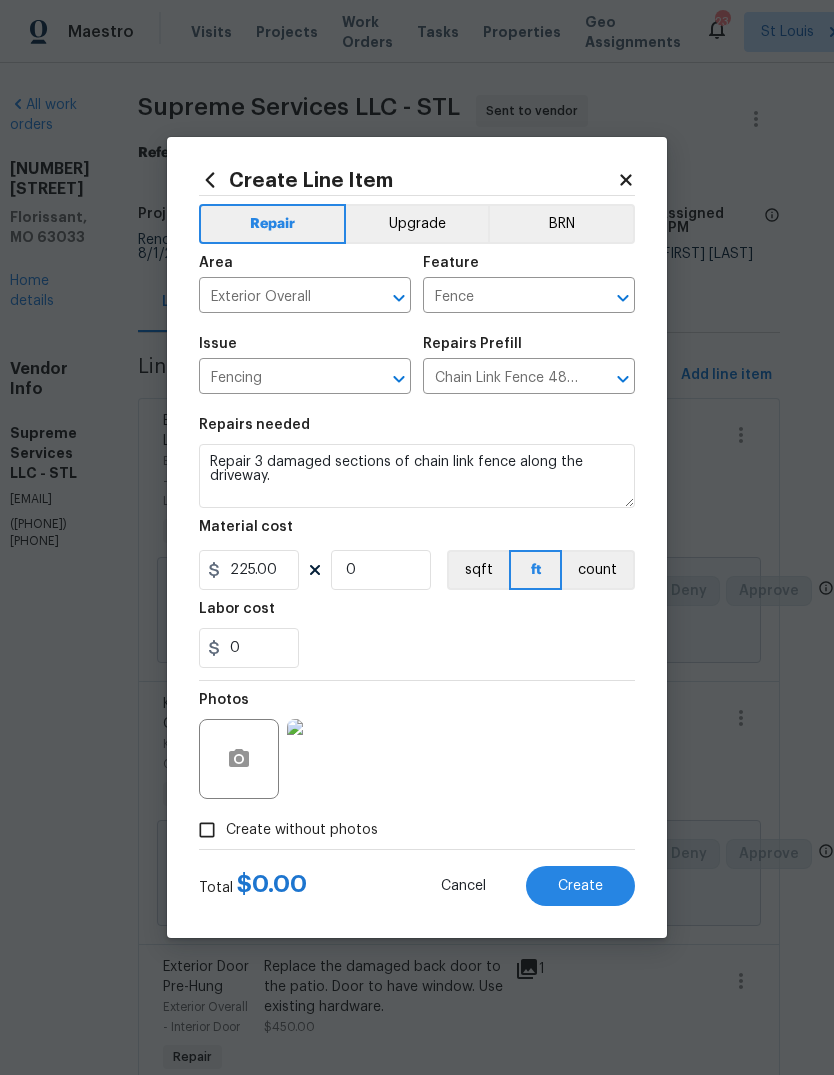 click on "Labor cost" at bounding box center [417, 615] 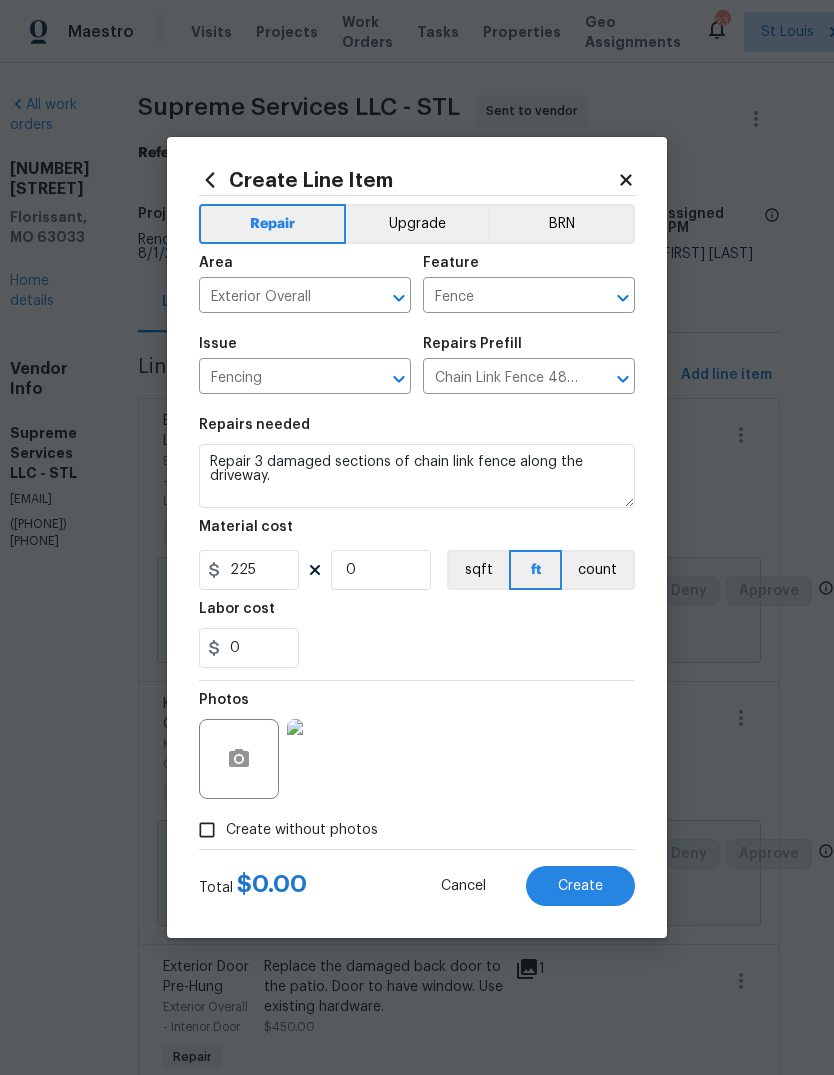 scroll, scrollTop: 73, scrollLeft: 0, axis: vertical 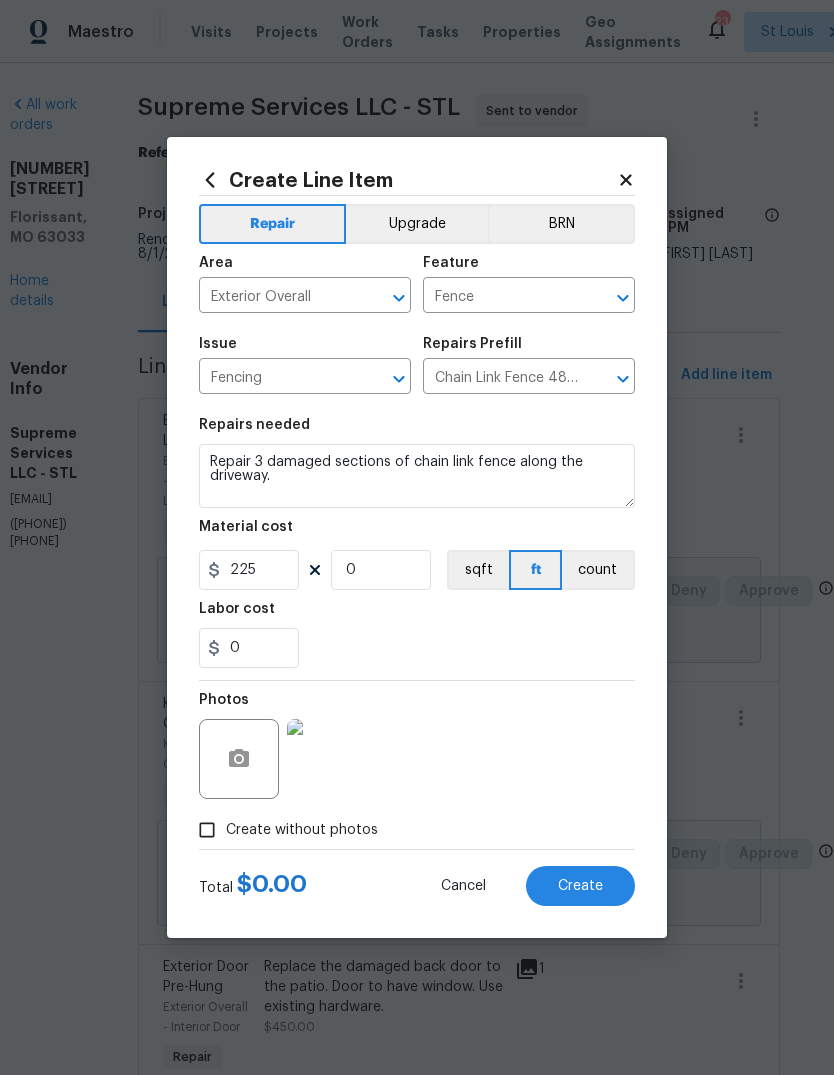 click on "Create" at bounding box center [580, 886] 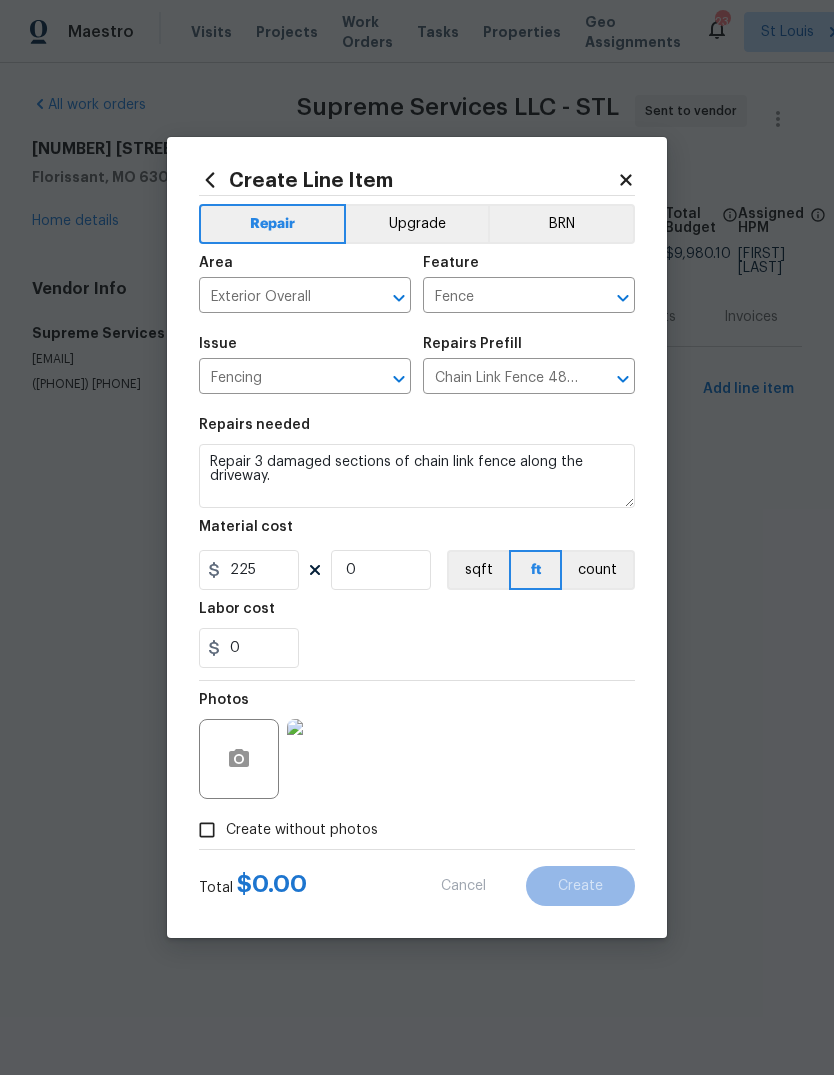 scroll, scrollTop: 0, scrollLeft: 0, axis: both 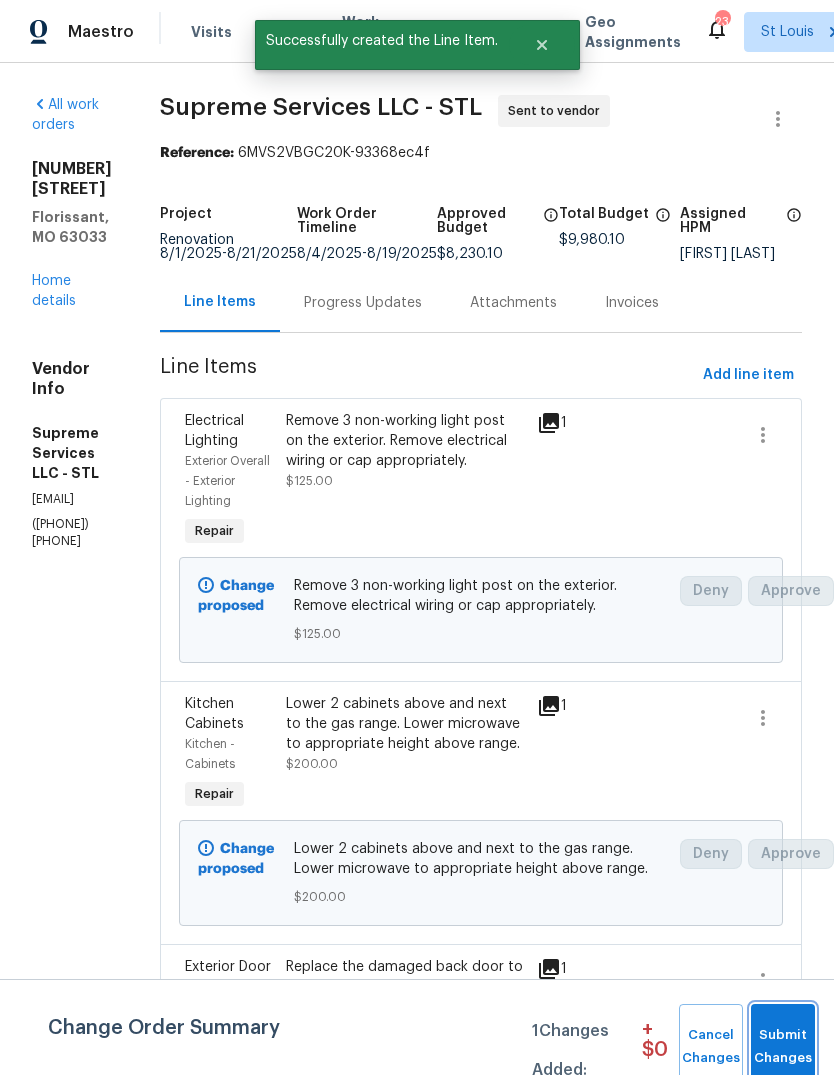 click on "Submit Changes" at bounding box center (783, 1047) 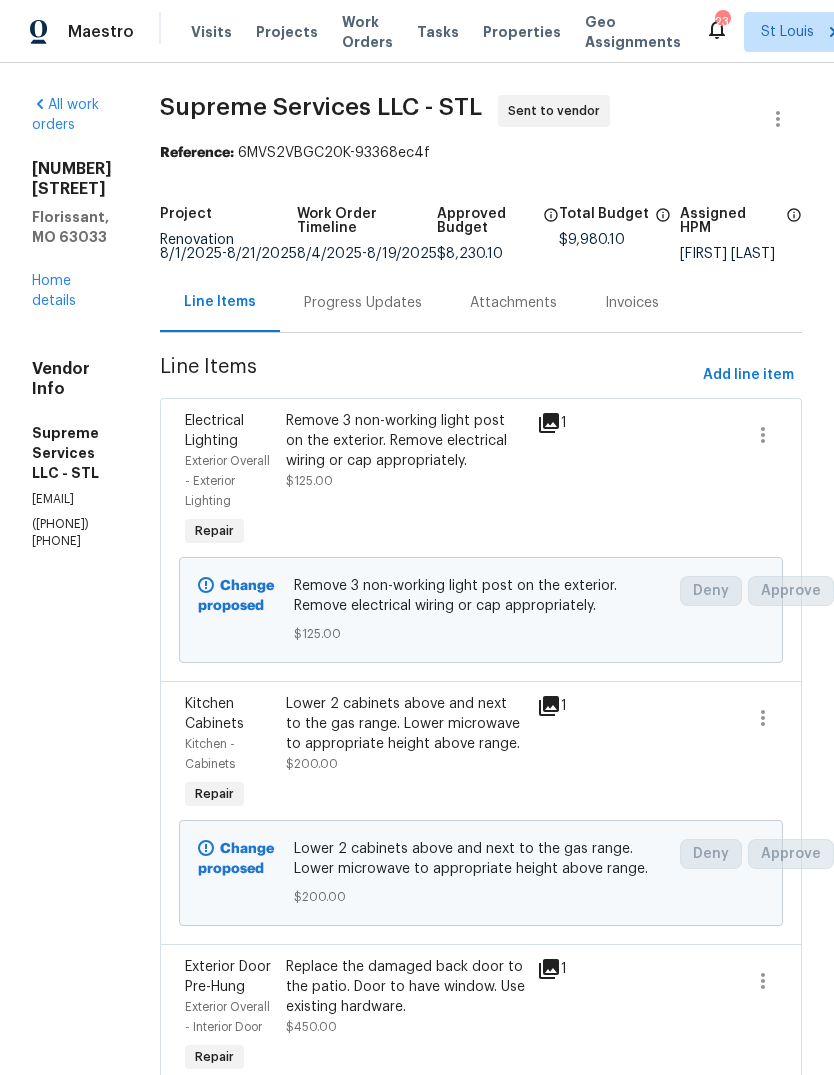 scroll, scrollTop: 0, scrollLeft: 0, axis: both 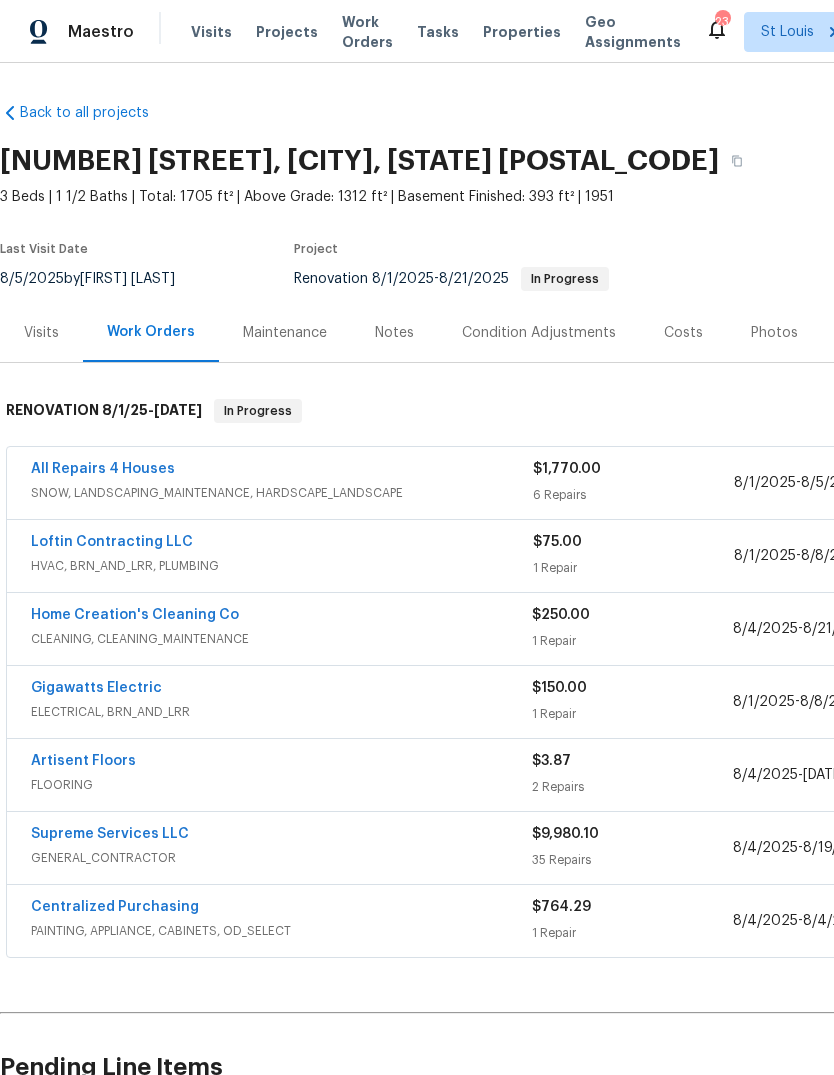 click on "Supreme Services LLC" at bounding box center [110, 834] 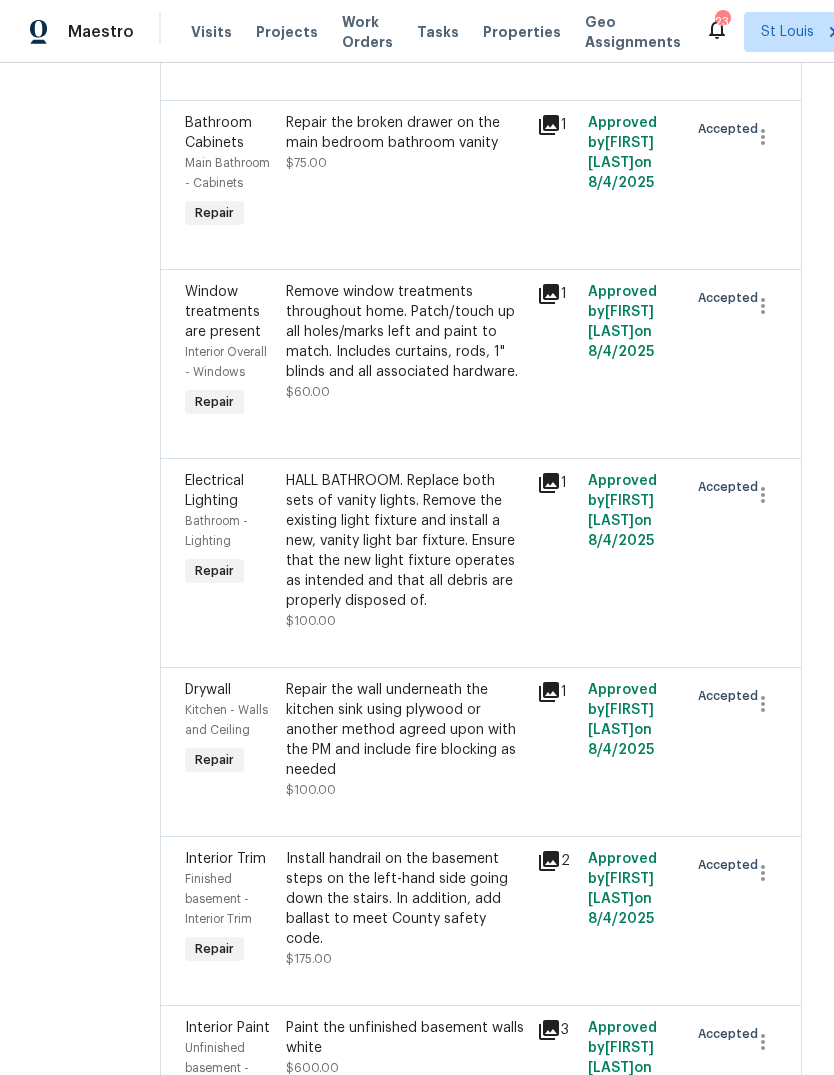 scroll, scrollTop: 4263, scrollLeft: 0, axis: vertical 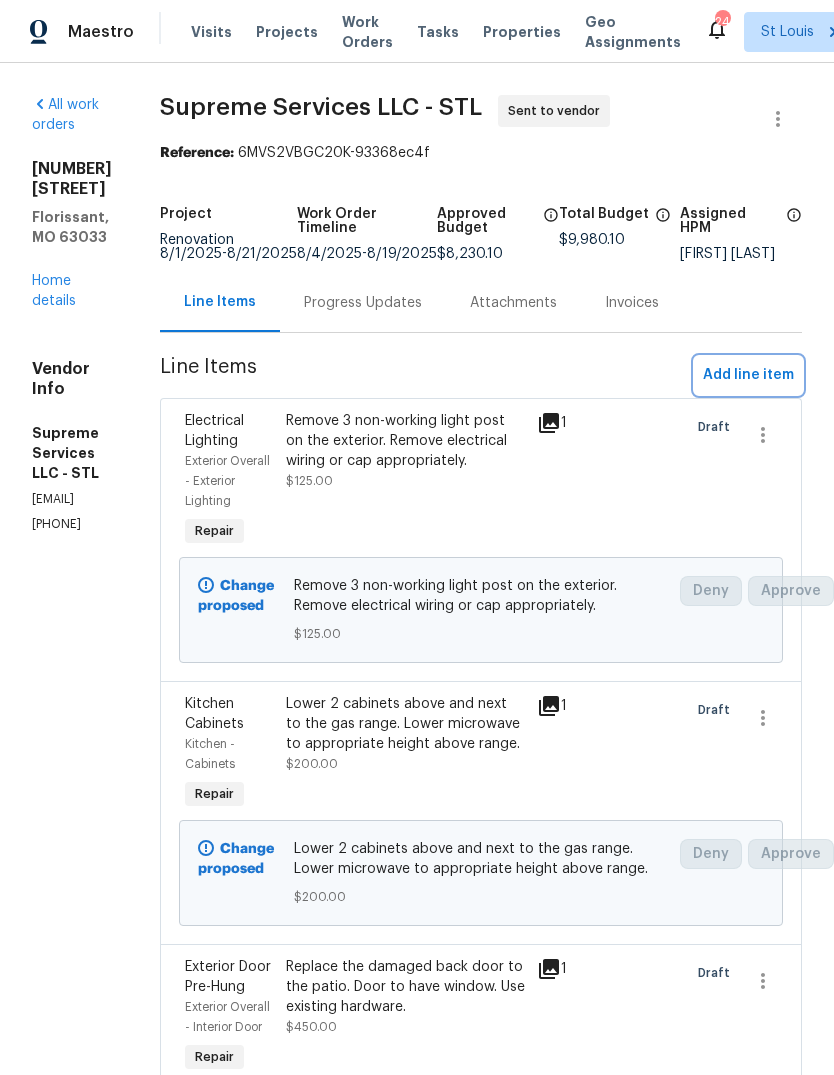 click on "Add line item" at bounding box center [748, 375] 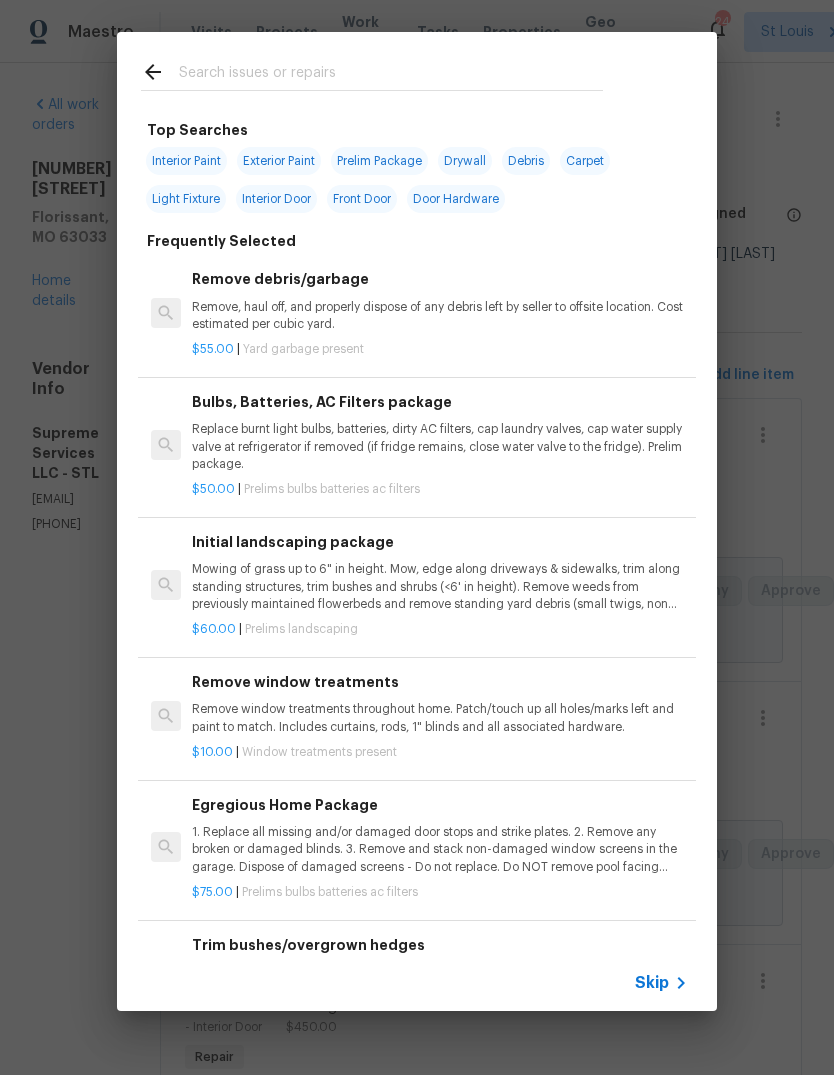 click on "Skip" at bounding box center [652, 983] 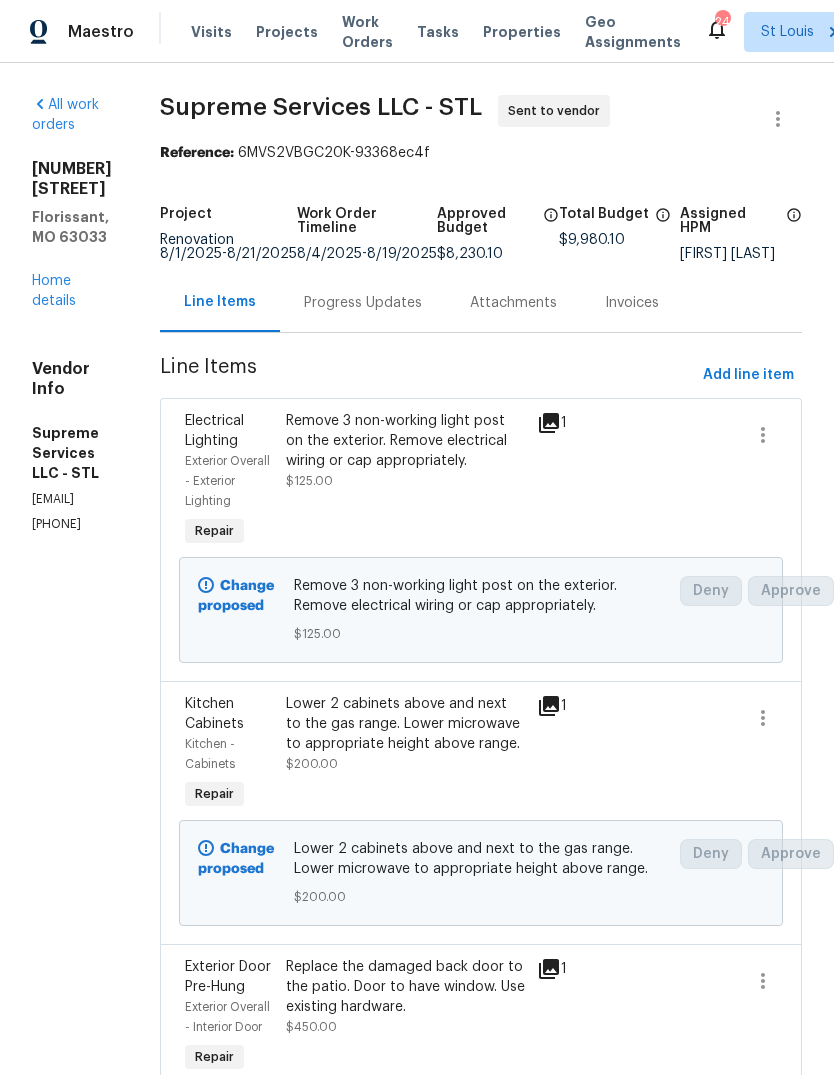 scroll, scrollTop: 0, scrollLeft: 0, axis: both 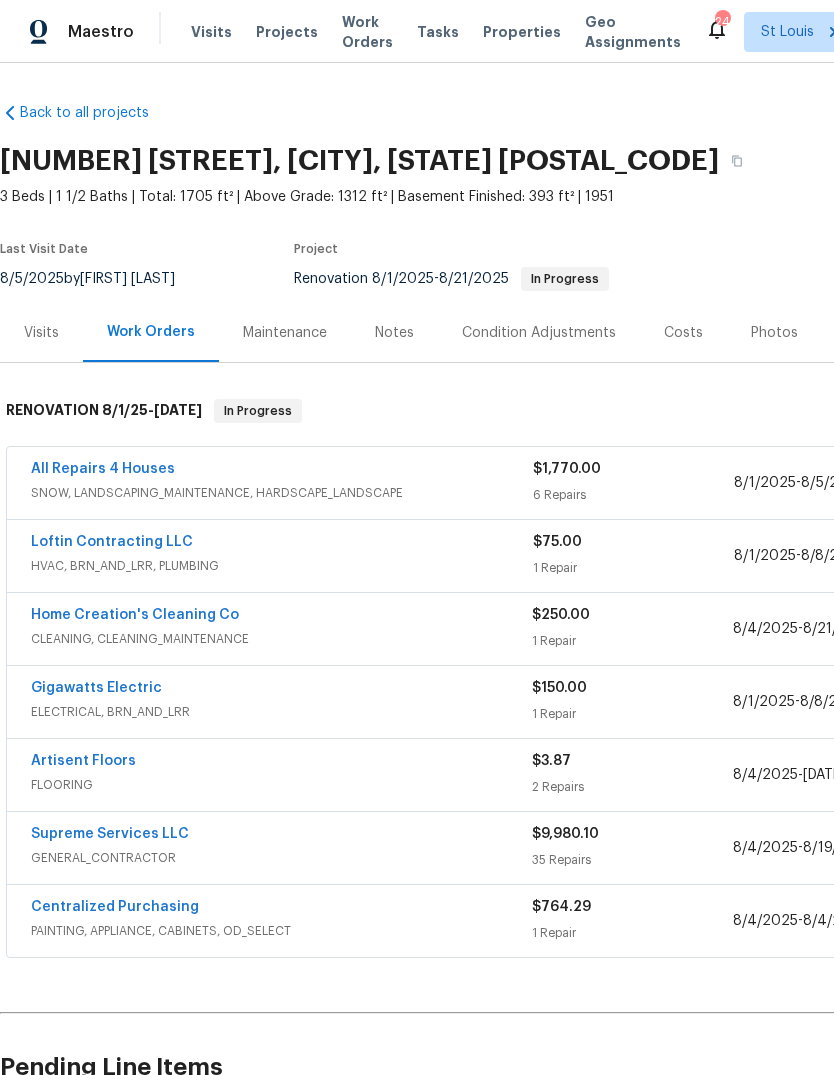 click on "Centralized Purchasing" at bounding box center (115, 907) 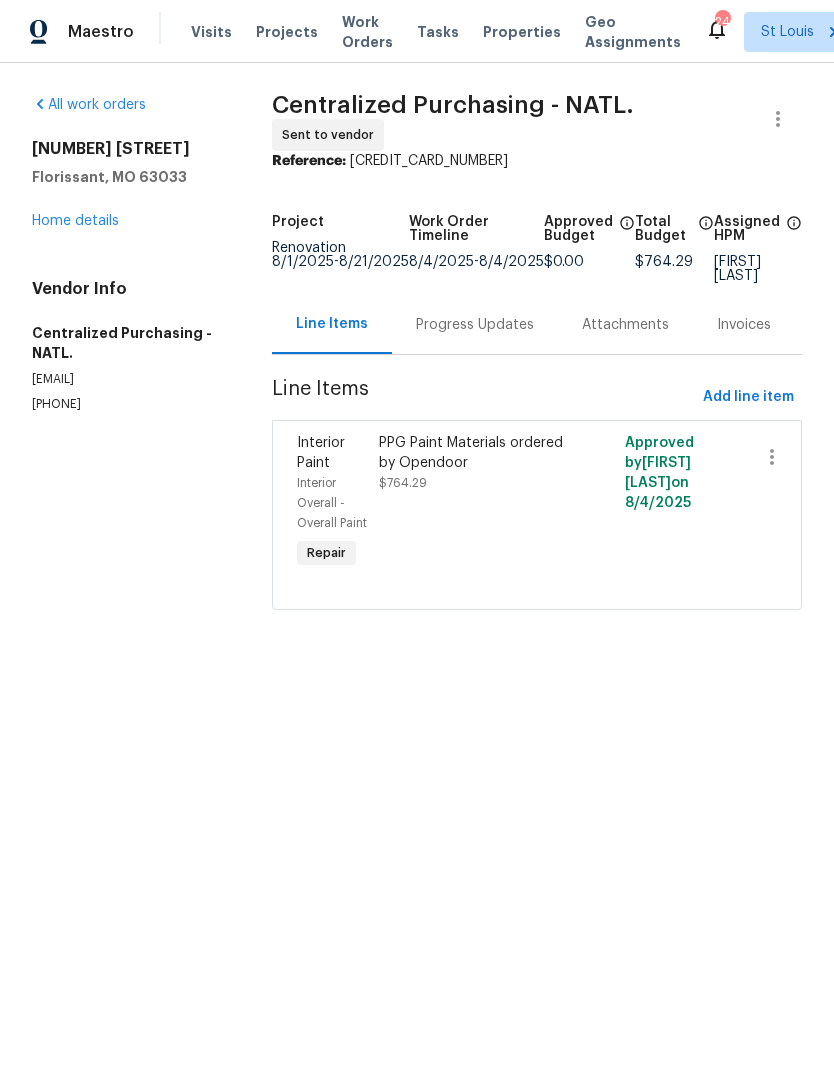 click on "Home details" at bounding box center (75, 221) 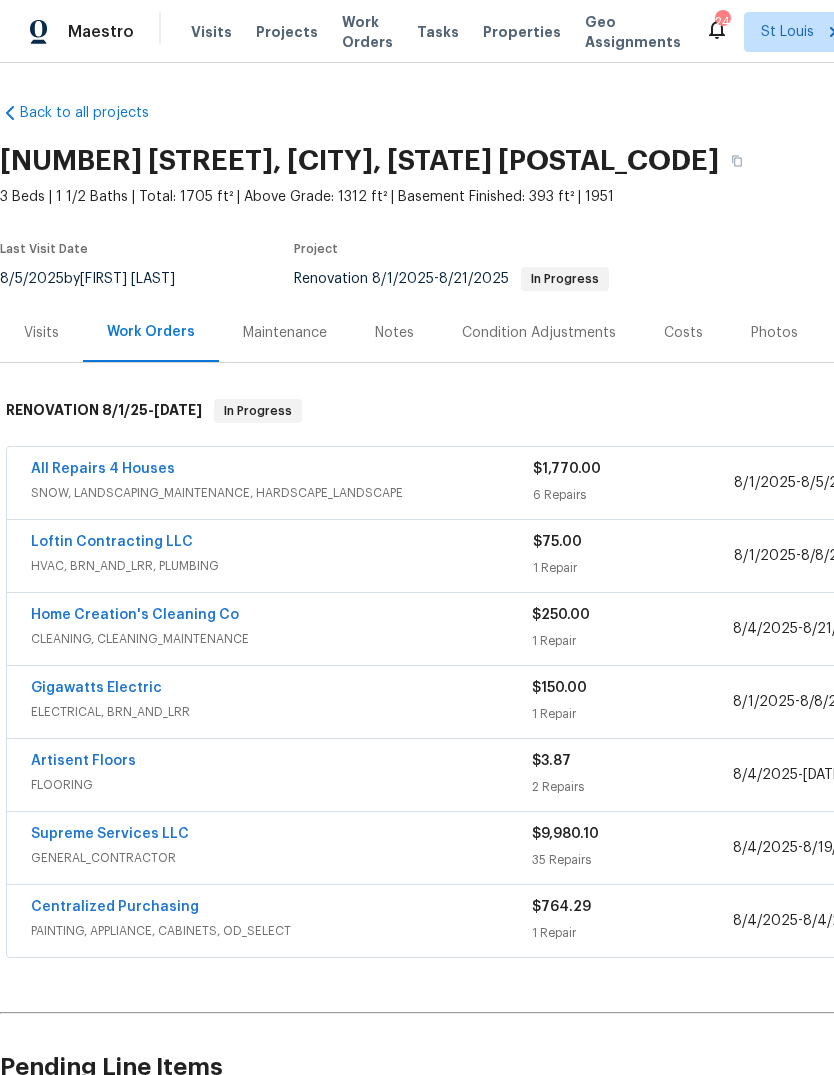 scroll, scrollTop: 0, scrollLeft: 0, axis: both 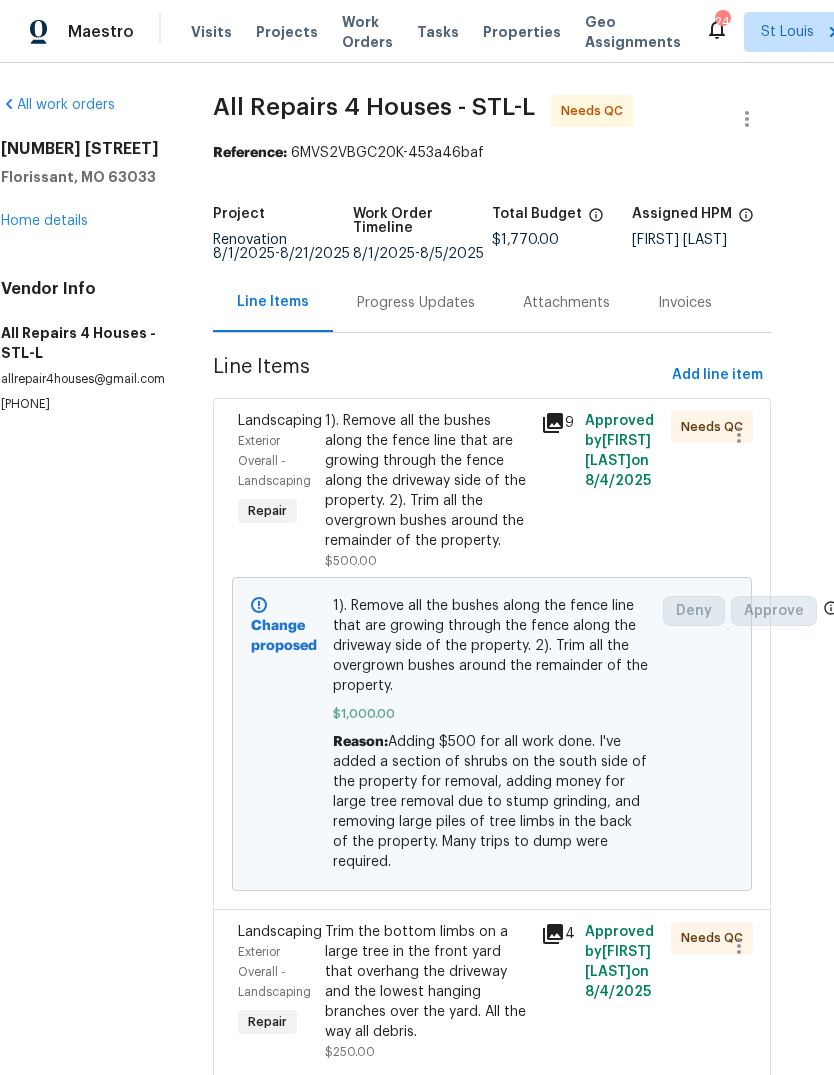 click on "Home details" at bounding box center (44, 221) 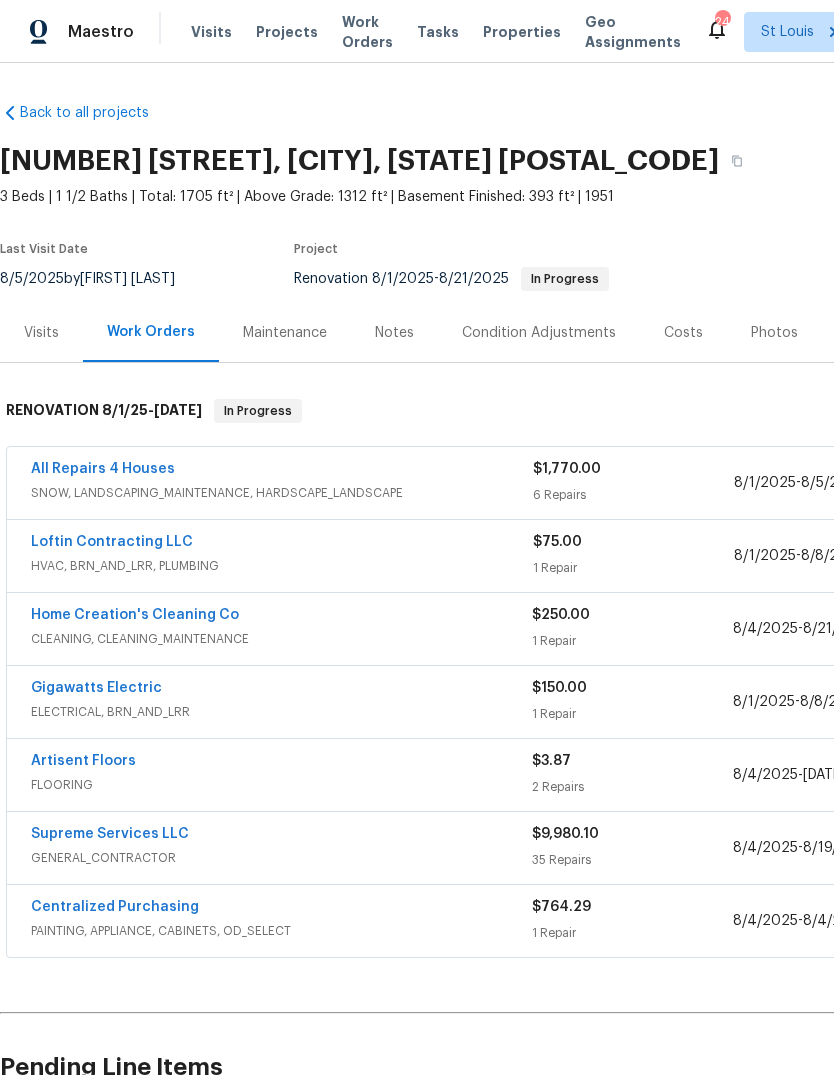 click on "Supreme Services LLC" at bounding box center (110, 834) 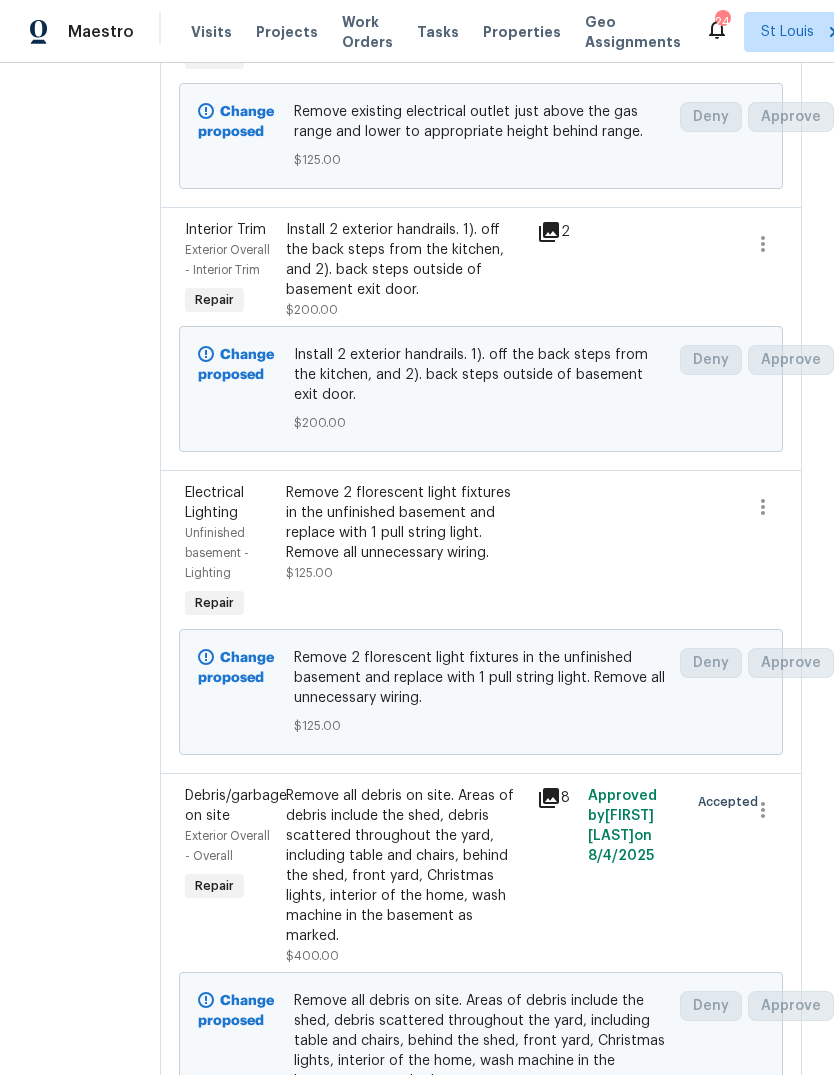 scroll, scrollTop: 2073, scrollLeft: 0, axis: vertical 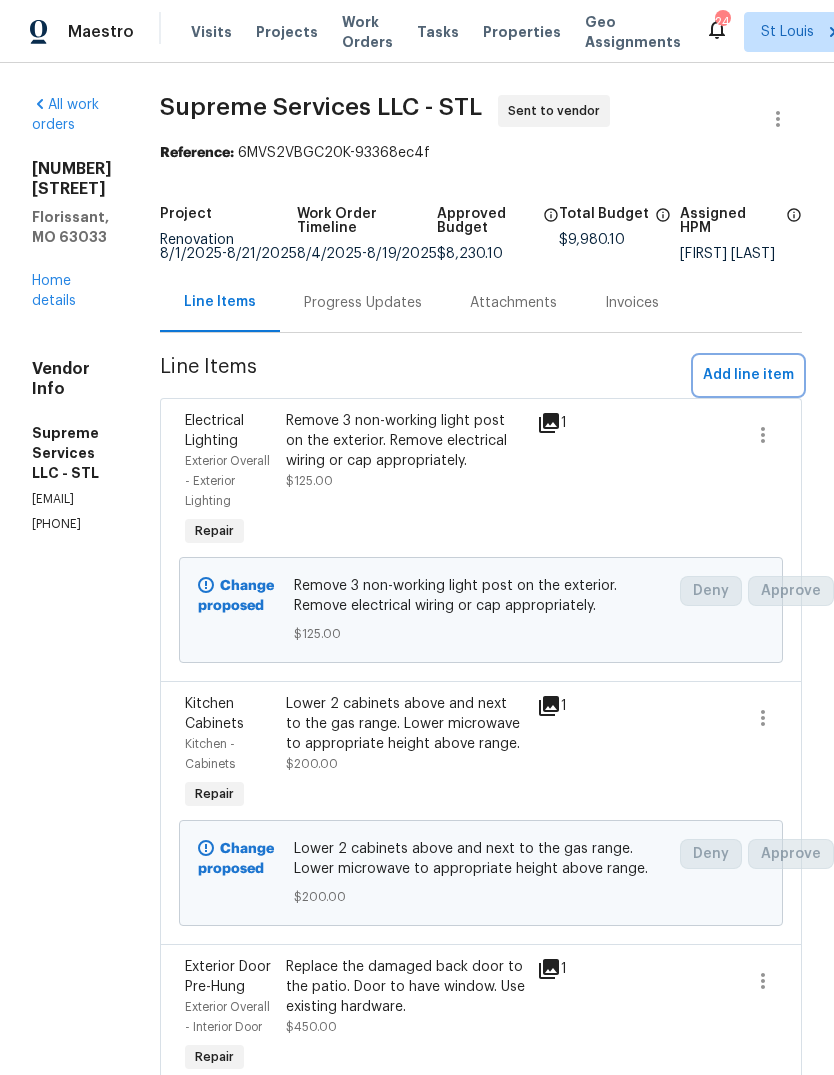 click on "Add line item" at bounding box center [748, 375] 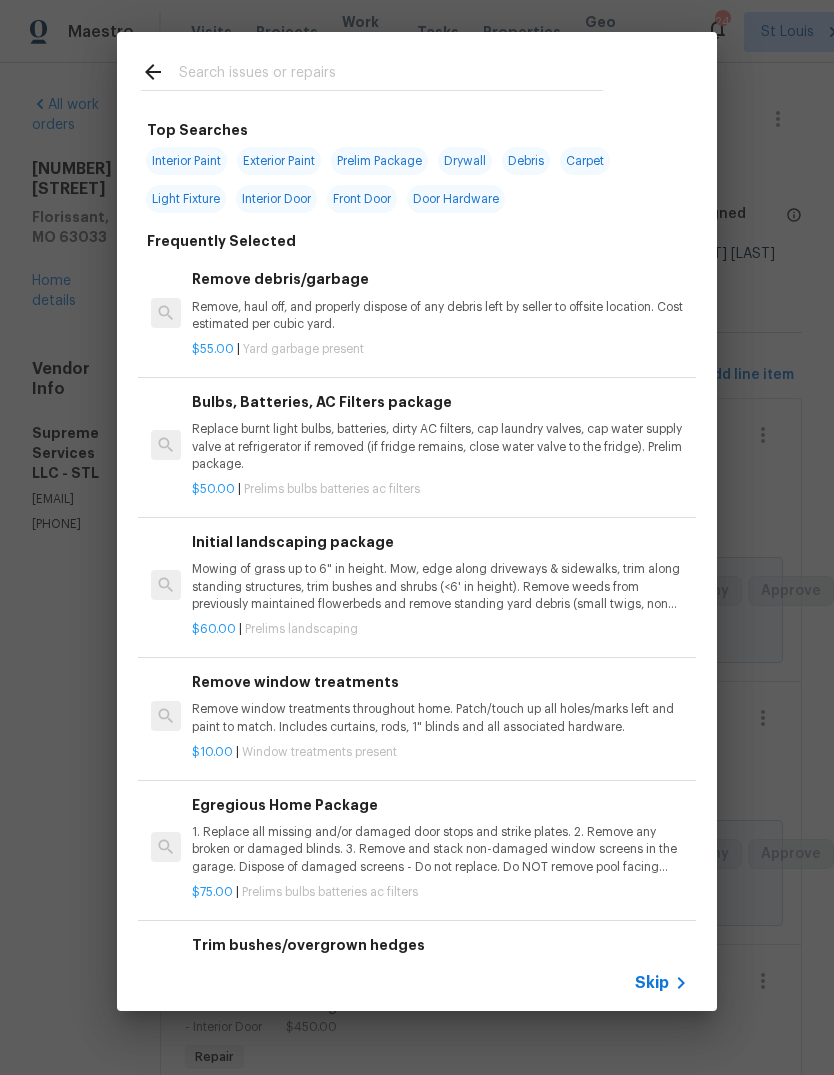 click on "Skip" at bounding box center [652, 983] 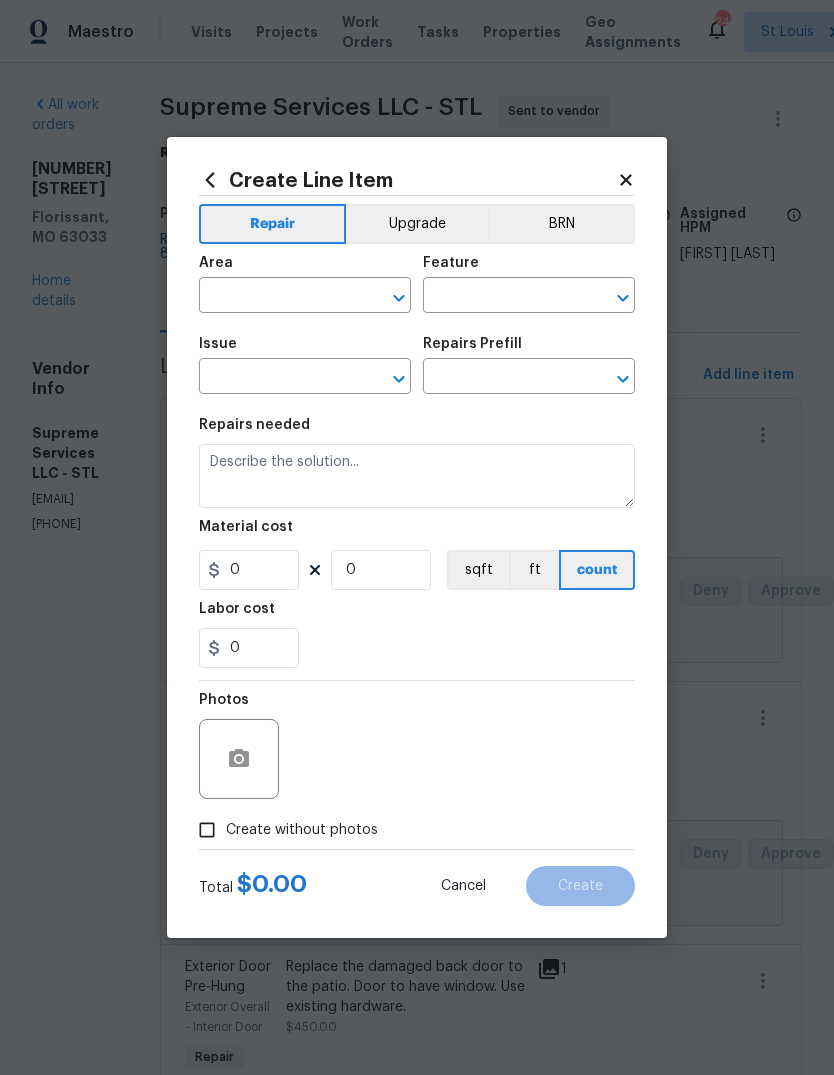 click at bounding box center [277, 297] 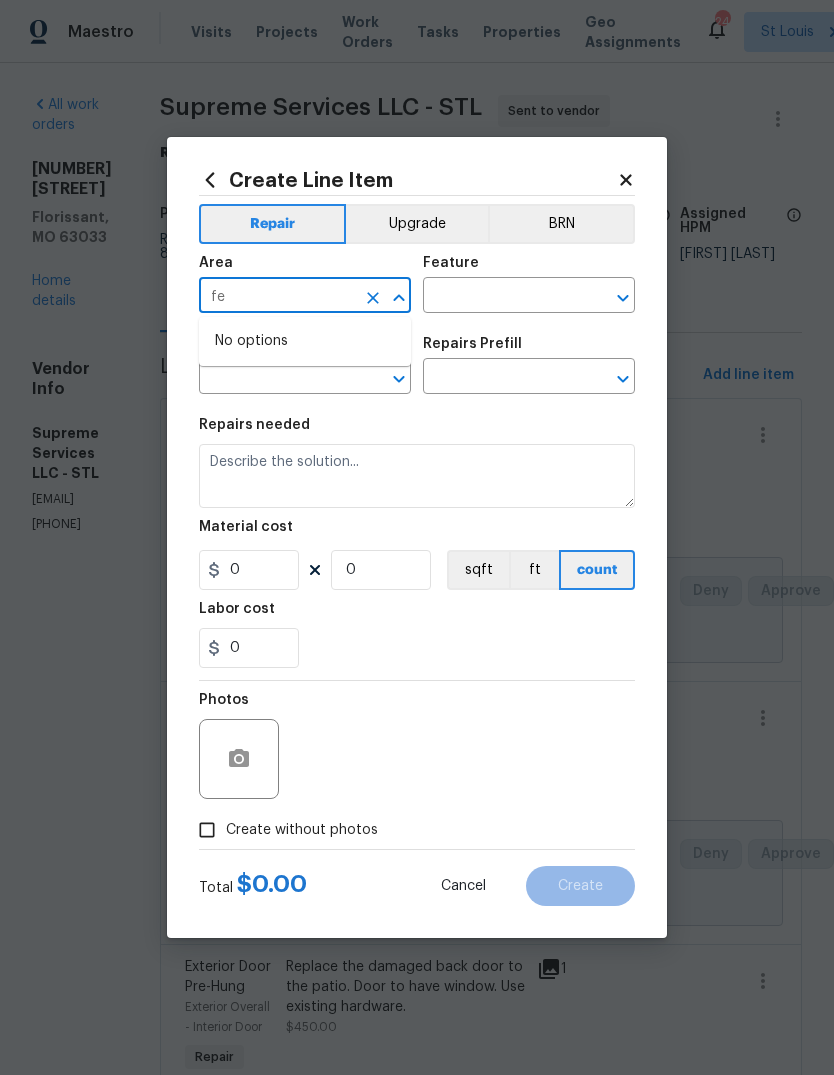 type on "f" 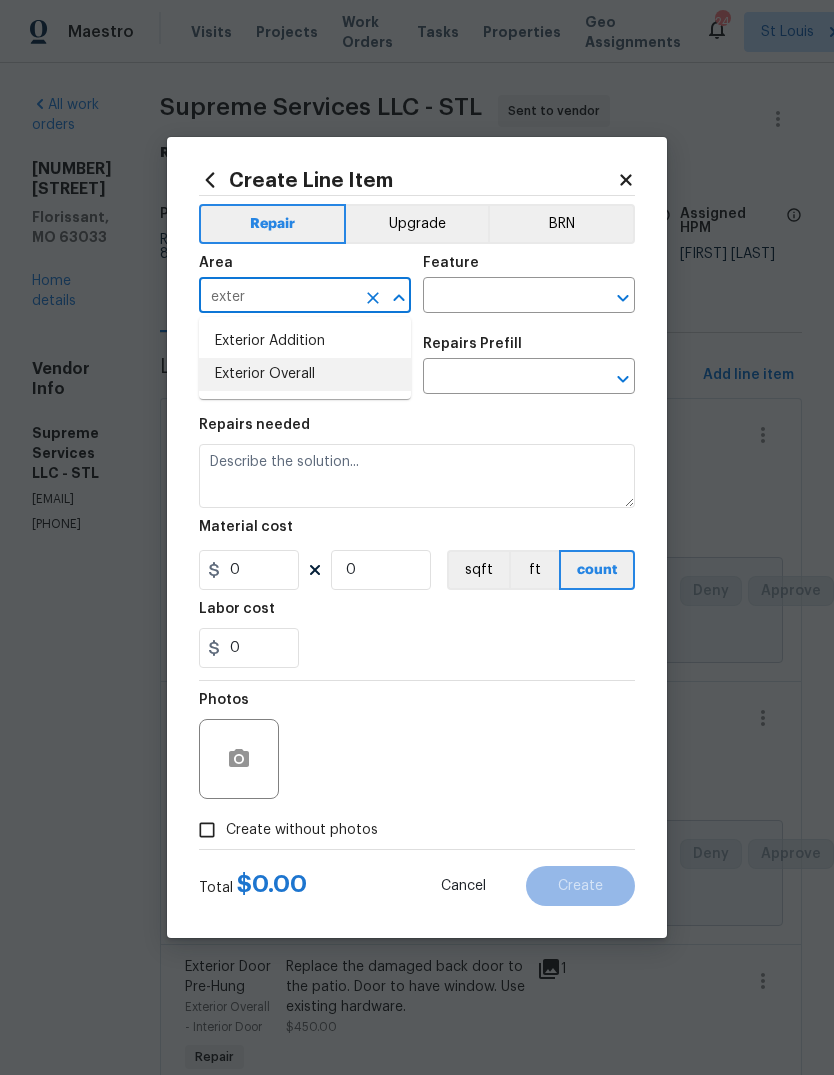 click on "Exterior Overall" at bounding box center [305, 374] 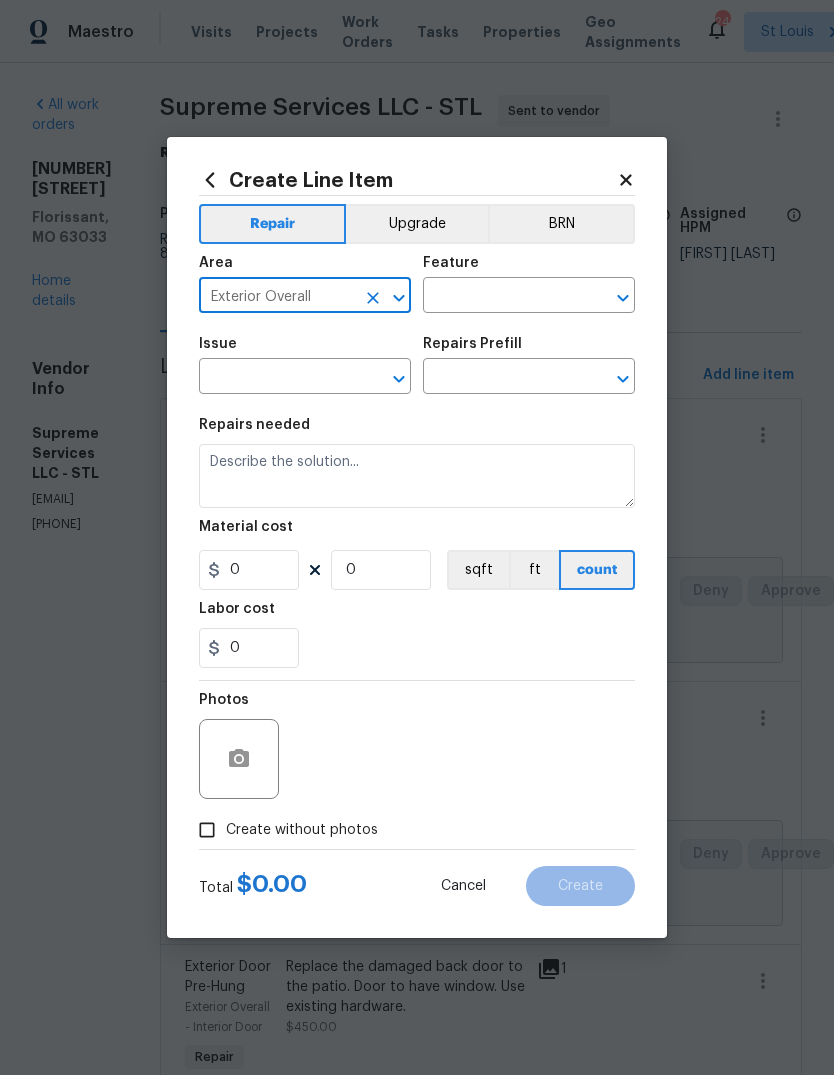 click at bounding box center [501, 297] 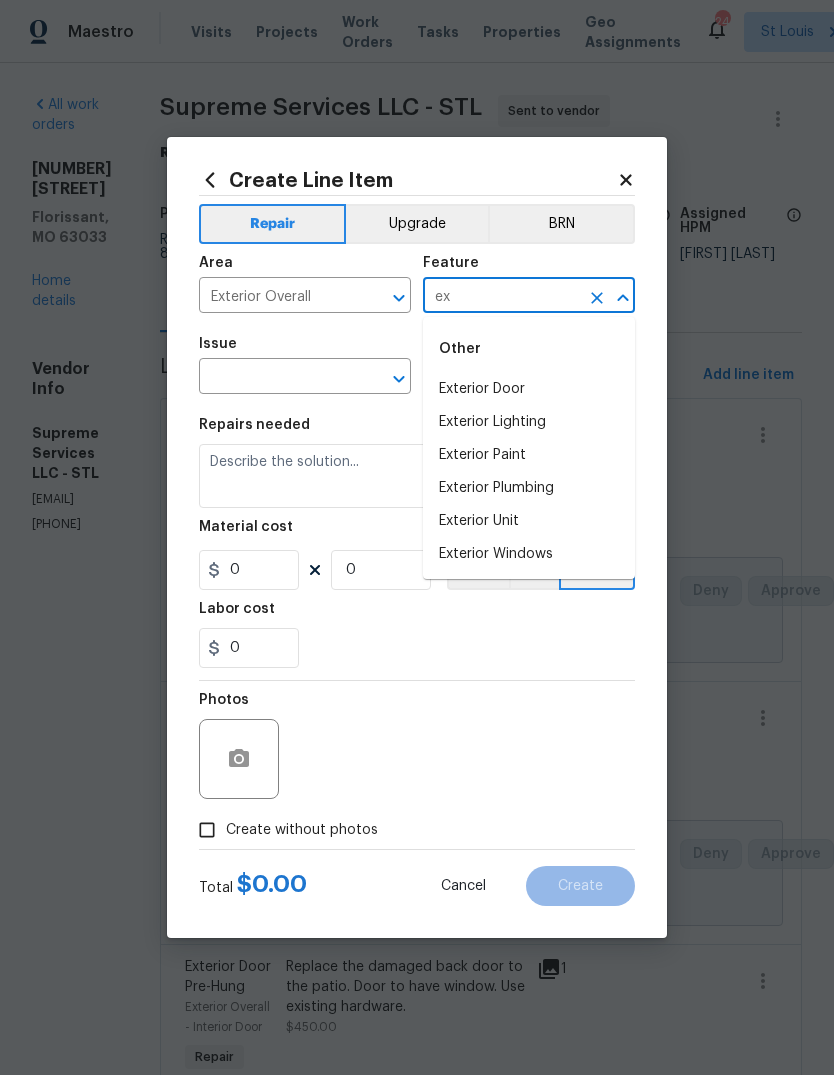 type on "e" 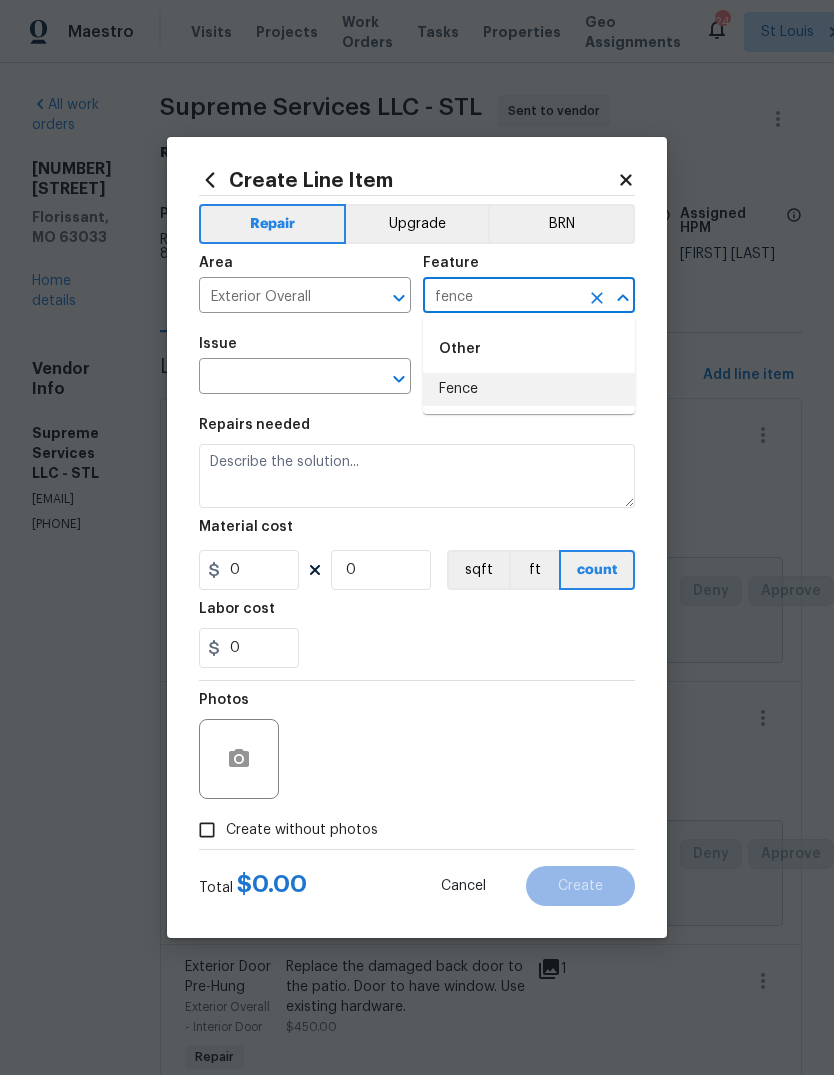 click on "Fence" at bounding box center (529, 389) 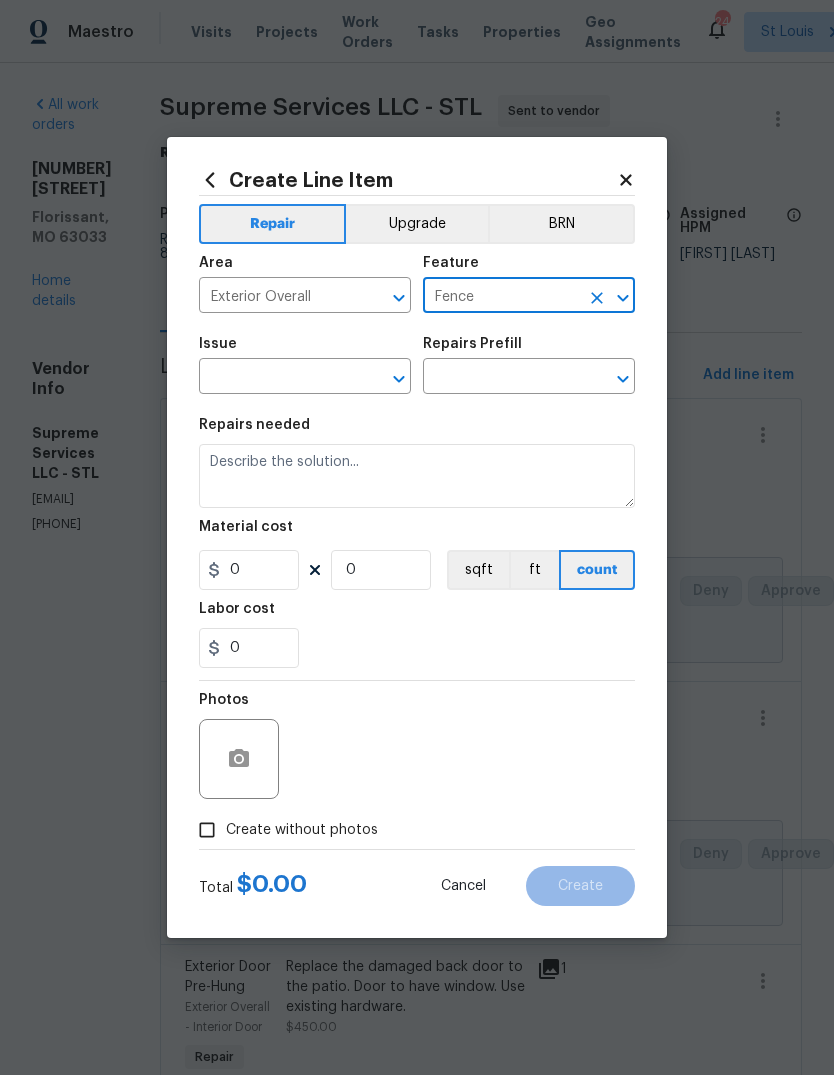 click at bounding box center (277, 378) 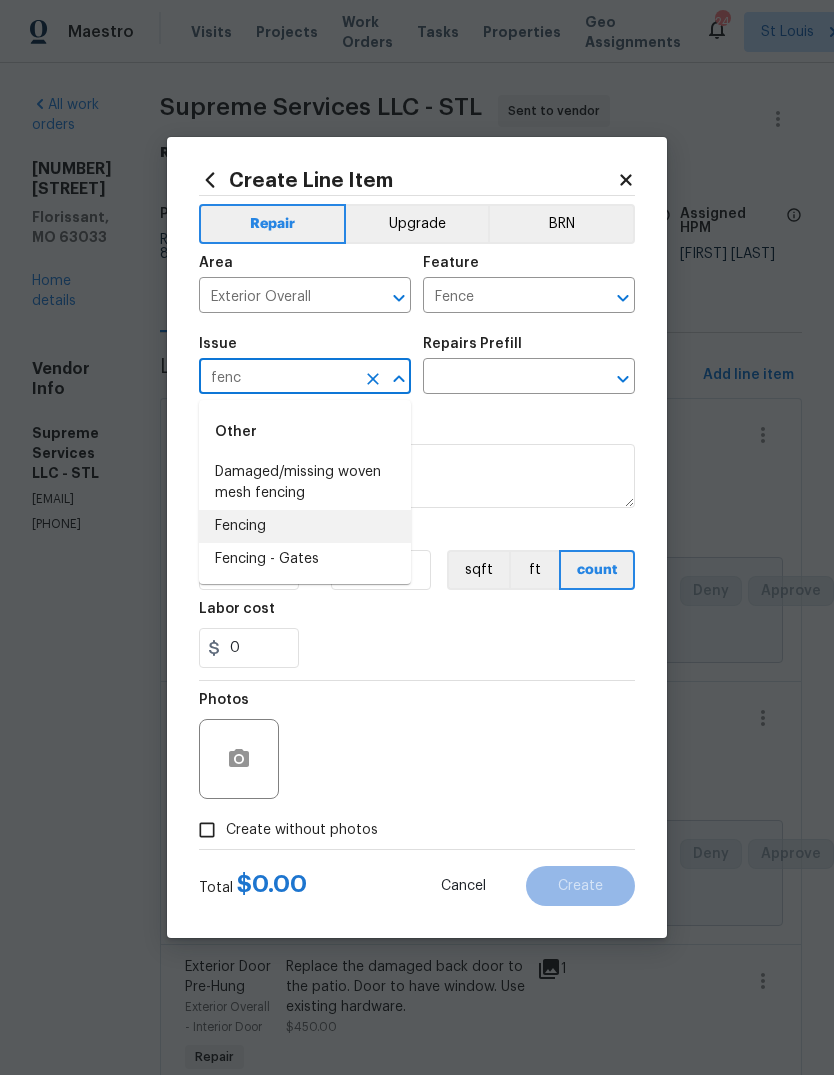 click on "Fencing" at bounding box center (305, 526) 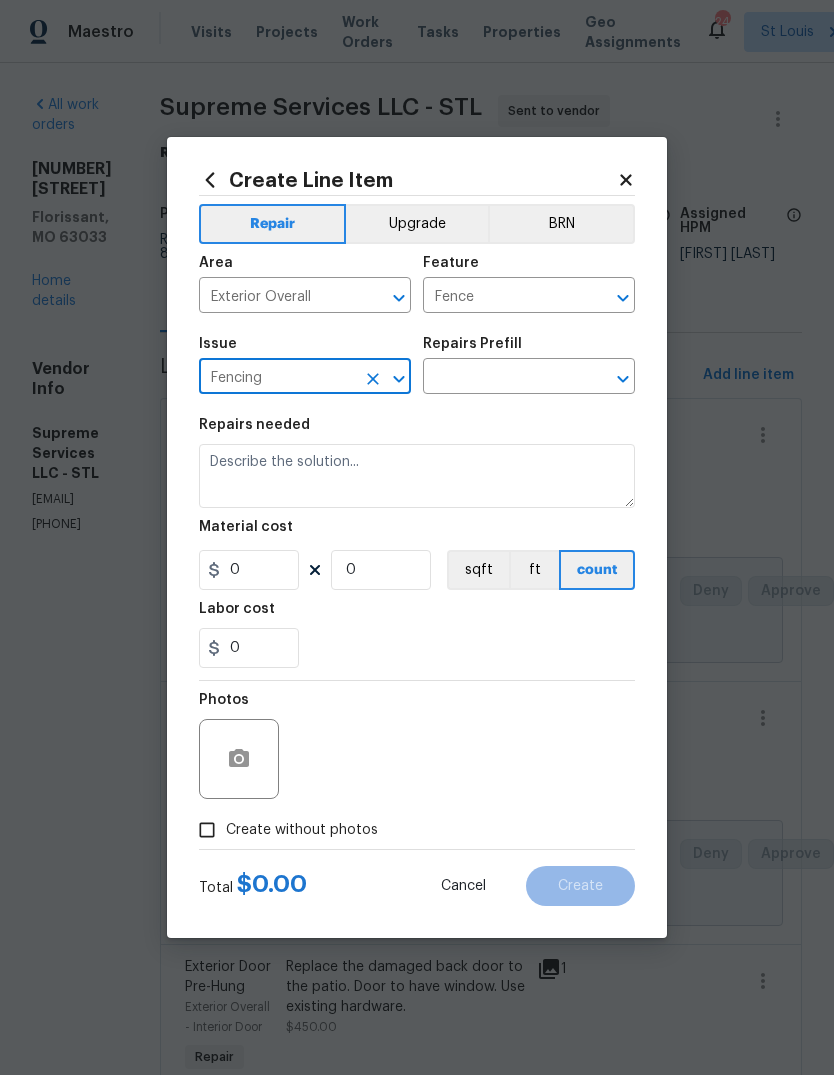 click at bounding box center (501, 378) 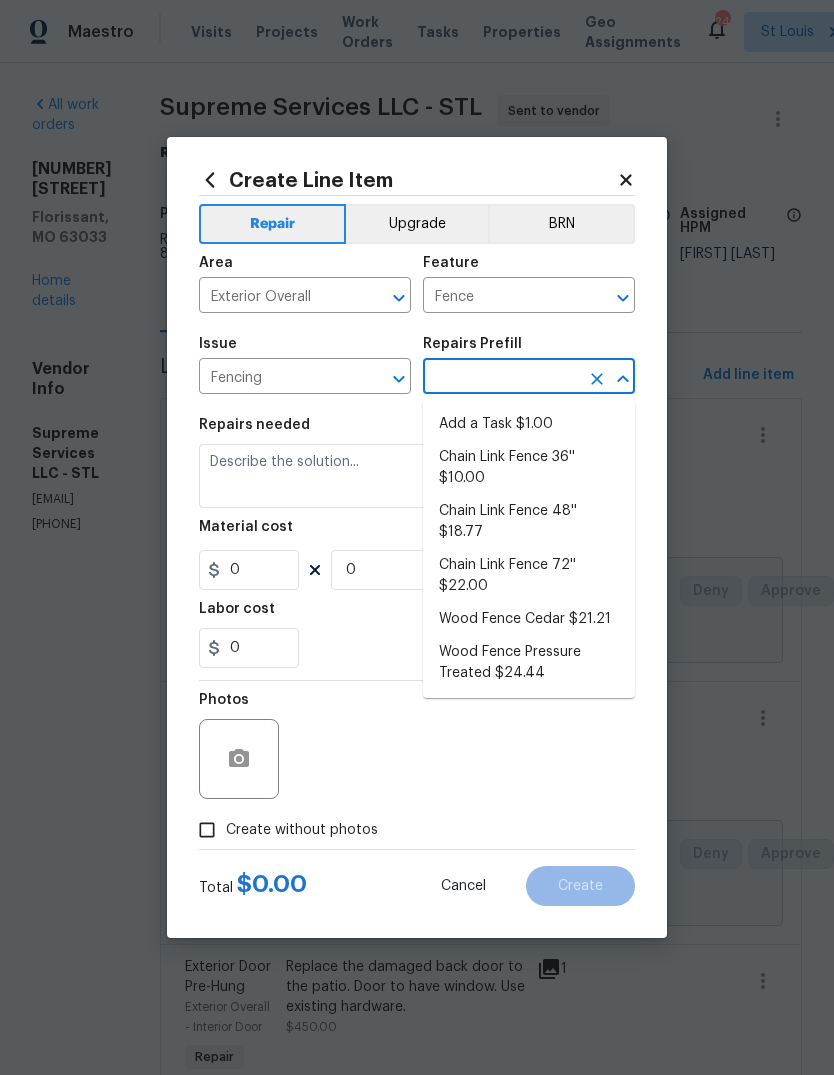 click on "Add a Task $1.00" at bounding box center (529, 424) 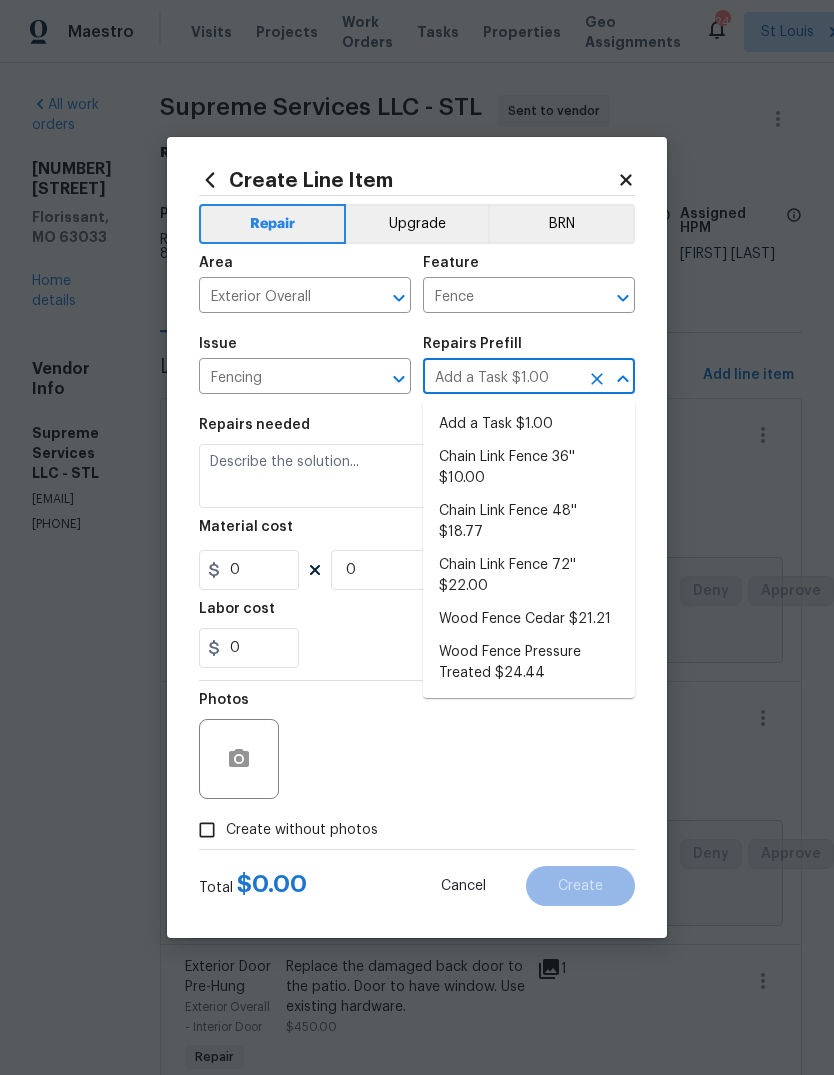 type on "HPM to detail" 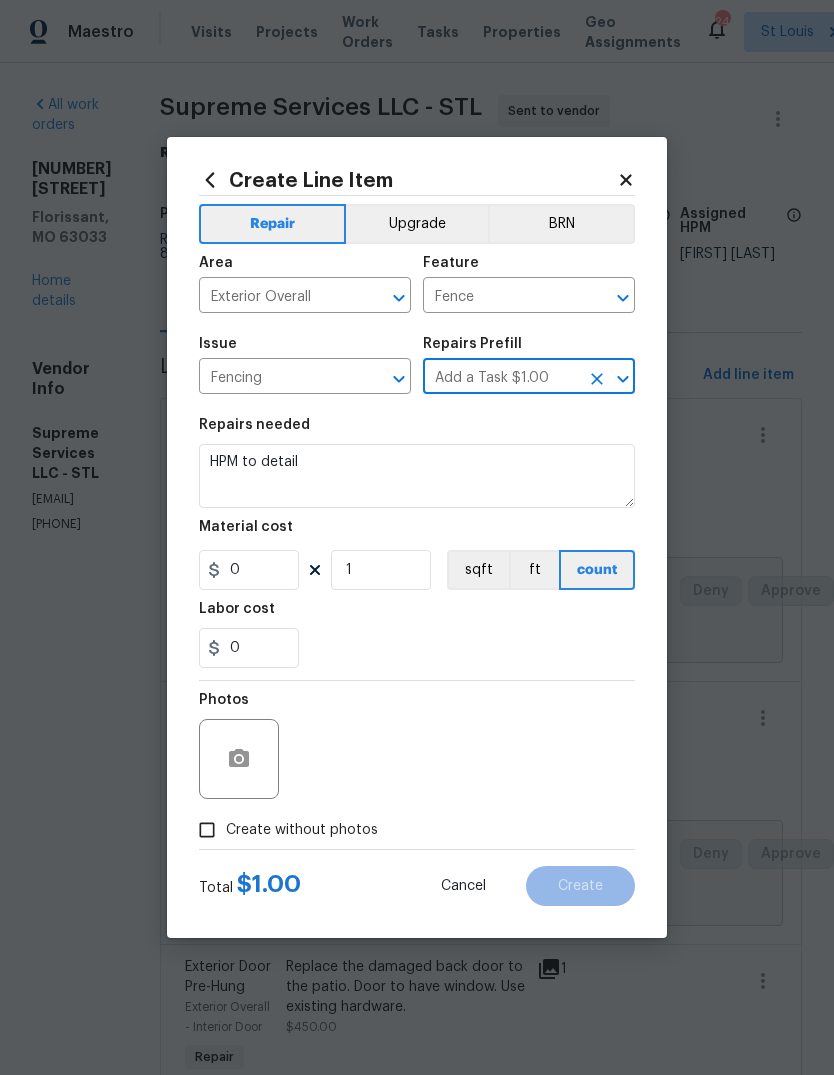 type on "1" 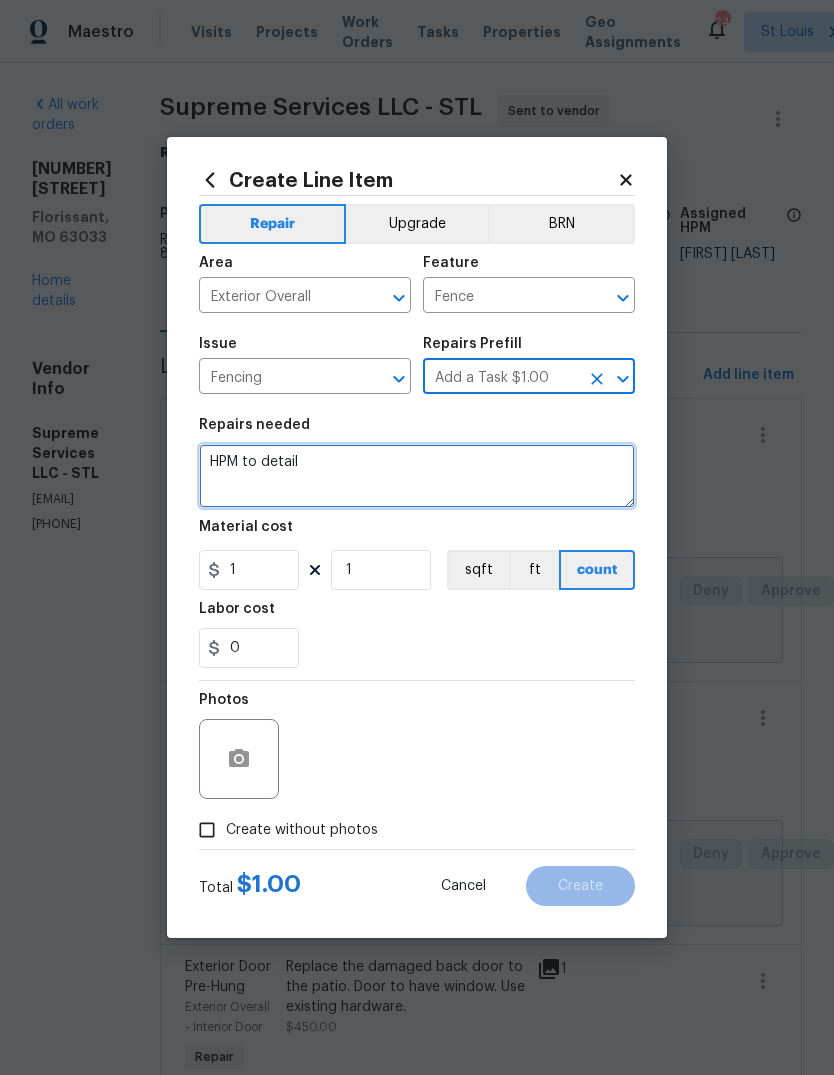click on "HPM to detail" at bounding box center [417, 476] 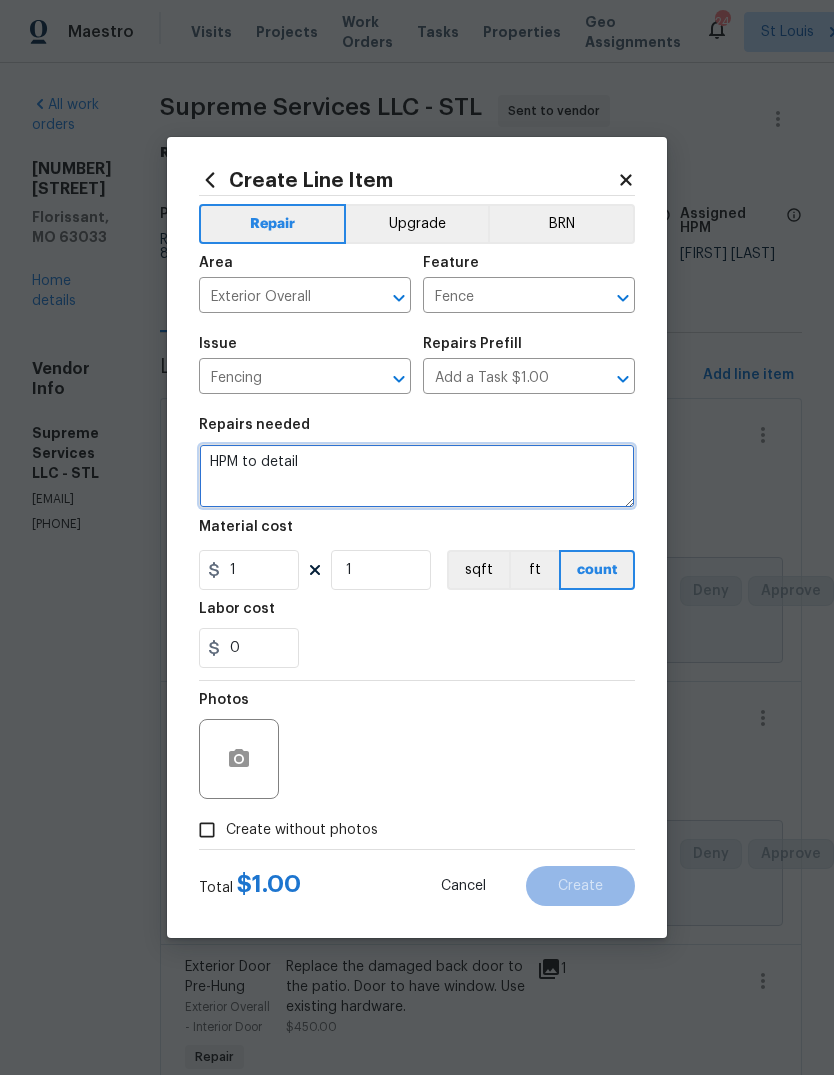 click 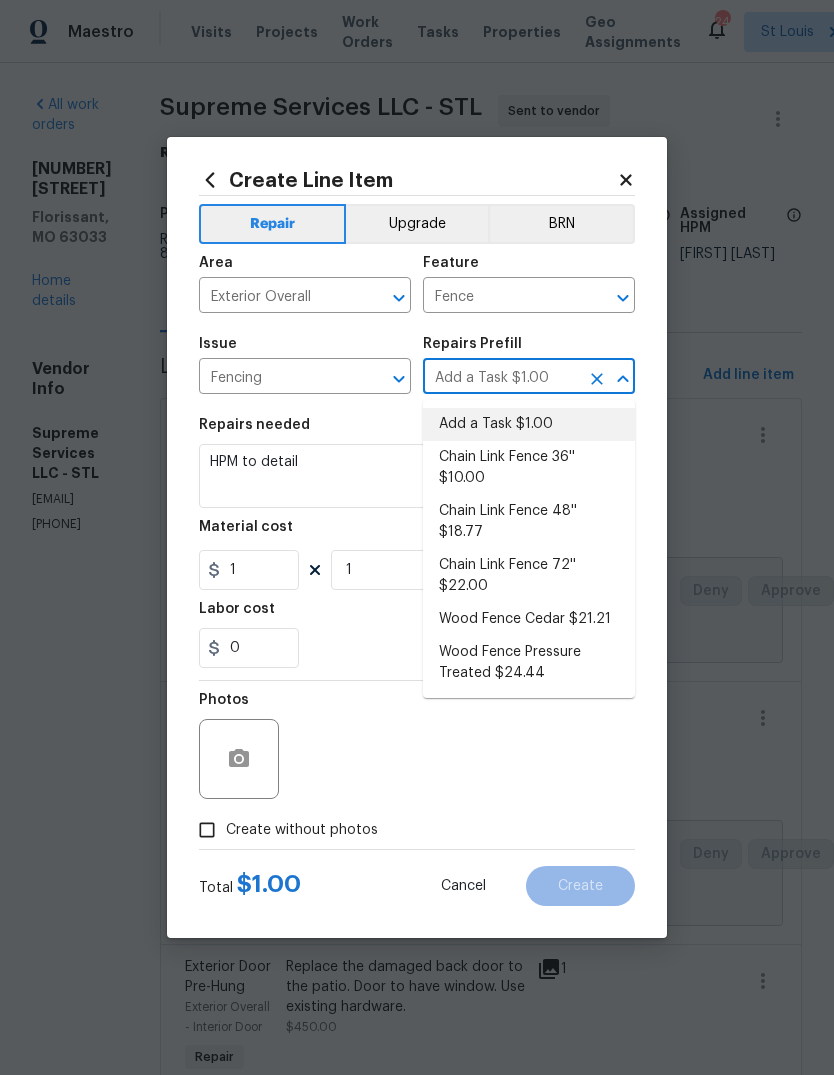 click on "Chain Link Fence 48'' $18.77" at bounding box center [529, 522] 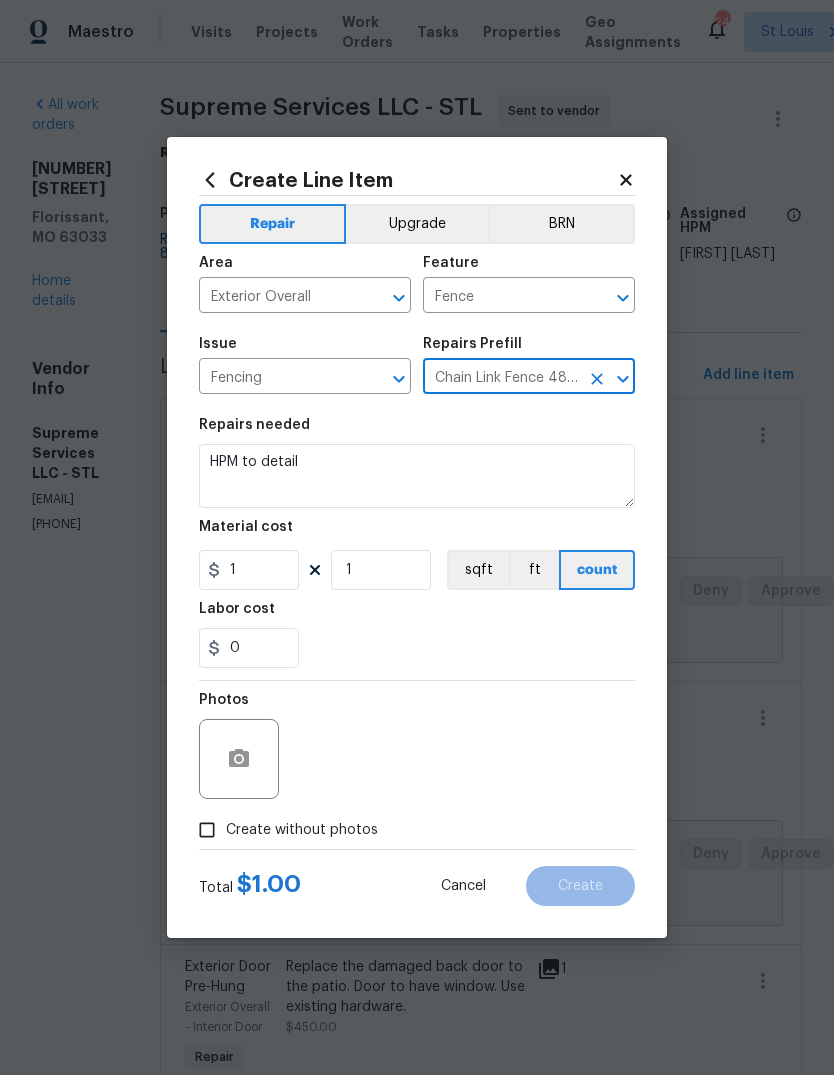 type on "Prep the work area and install a new 48'' chain link fence. Ensure that all of the new posts are set level & plumb, all rails are level with the proper brackets/fasteners and that all new fencing is attached securely to the rails. Clean up, haul away and dispose of all debris properly." 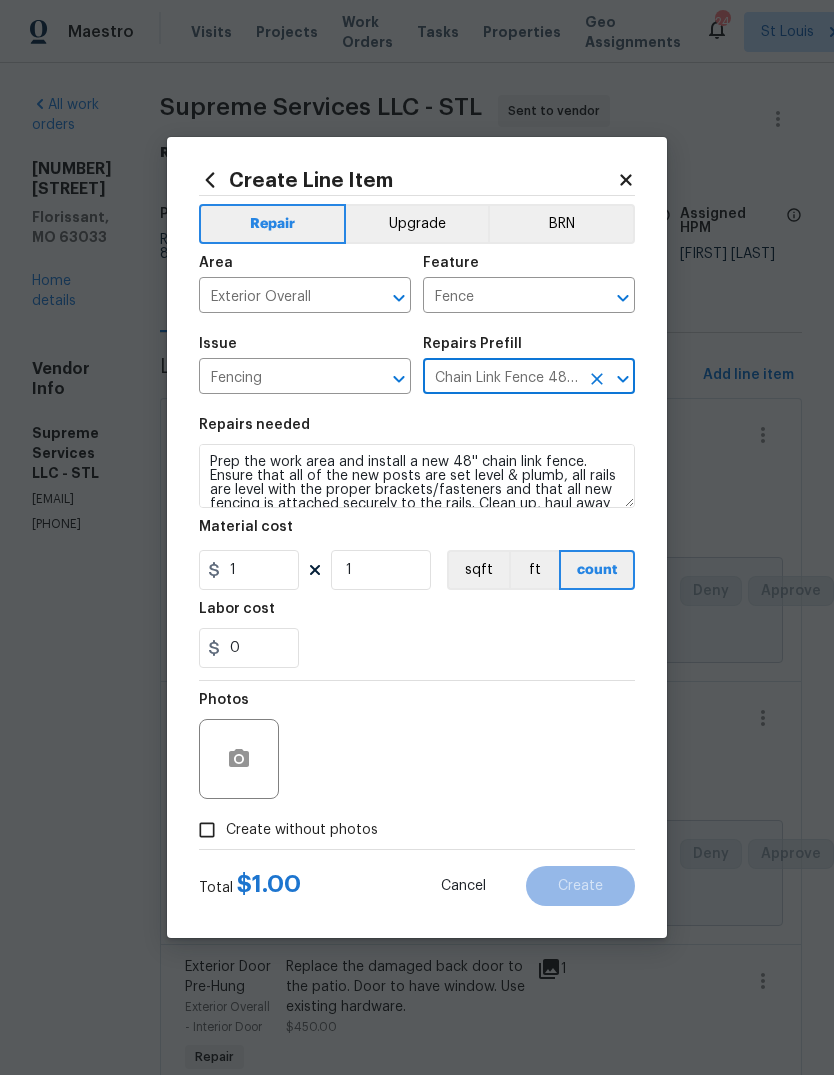 type on "18.77" 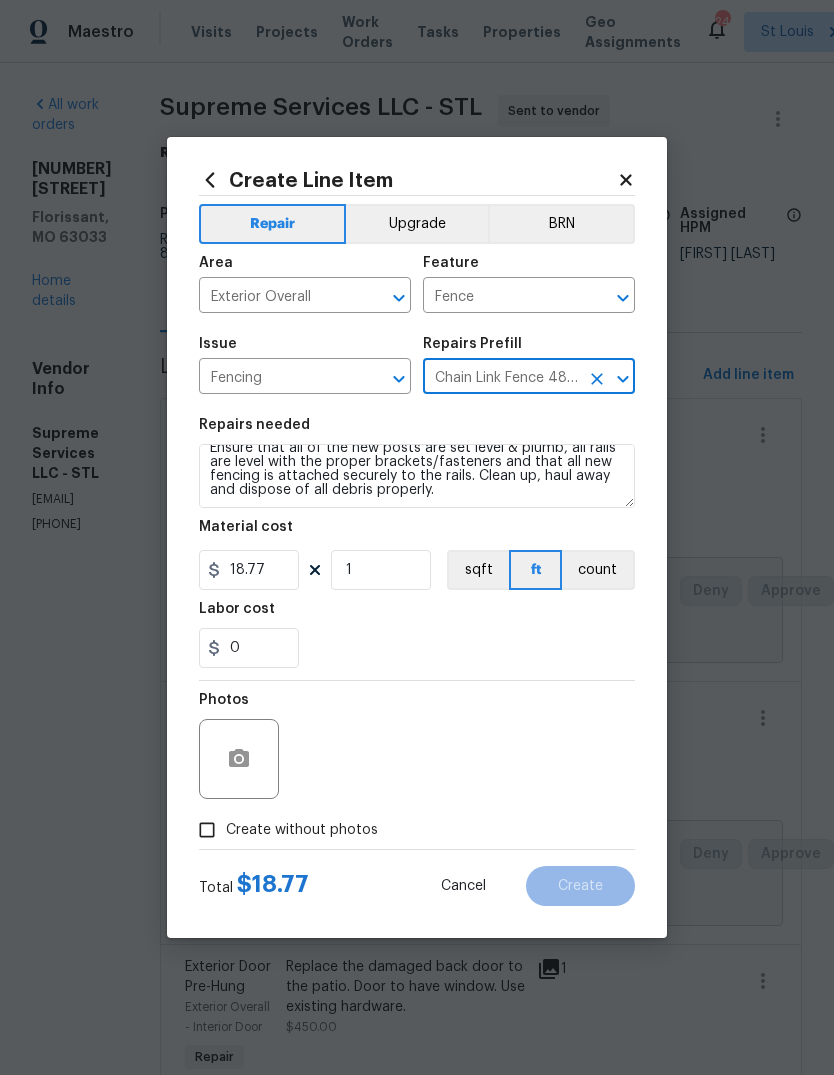 scroll, scrollTop: 28, scrollLeft: 0, axis: vertical 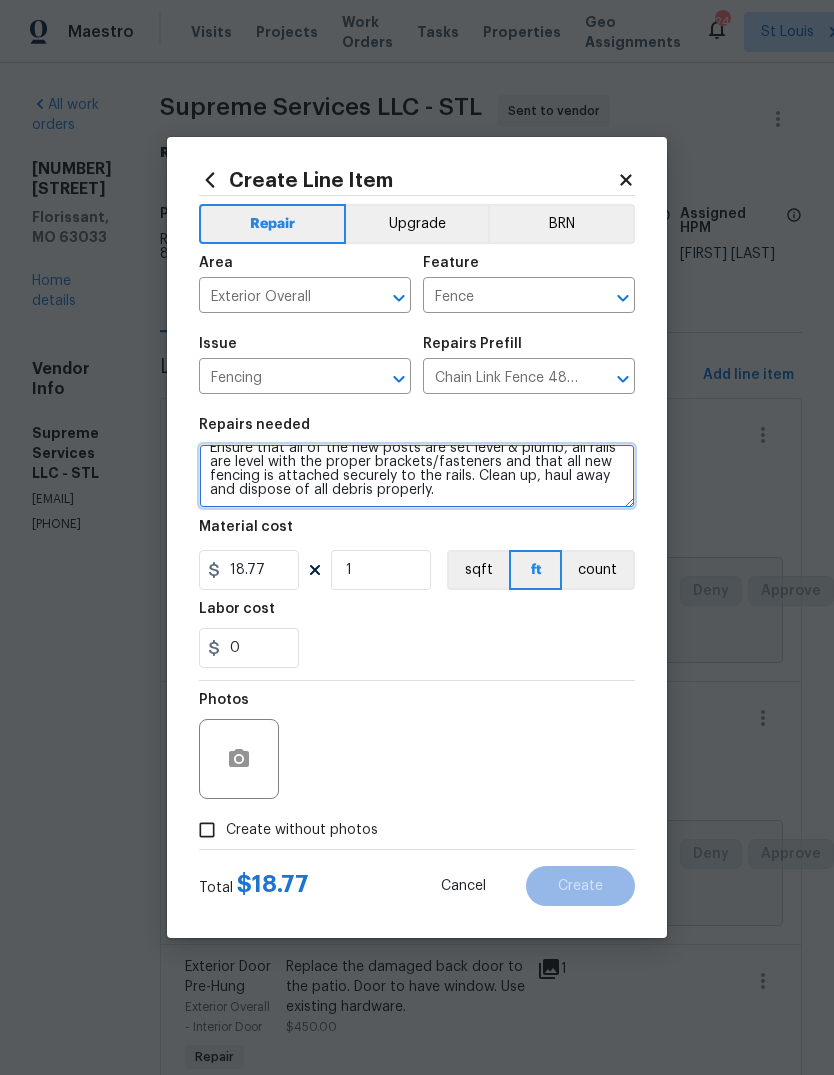 click on "Prep the work area and install a new 48'' chain link fence. Ensure that all of the new posts are set level & plumb, all rails are level with the proper brackets/fasteners and that all new fencing is attached securely to the rails. Clean up, haul away and dispose of all debris properly." at bounding box center (417, 476) 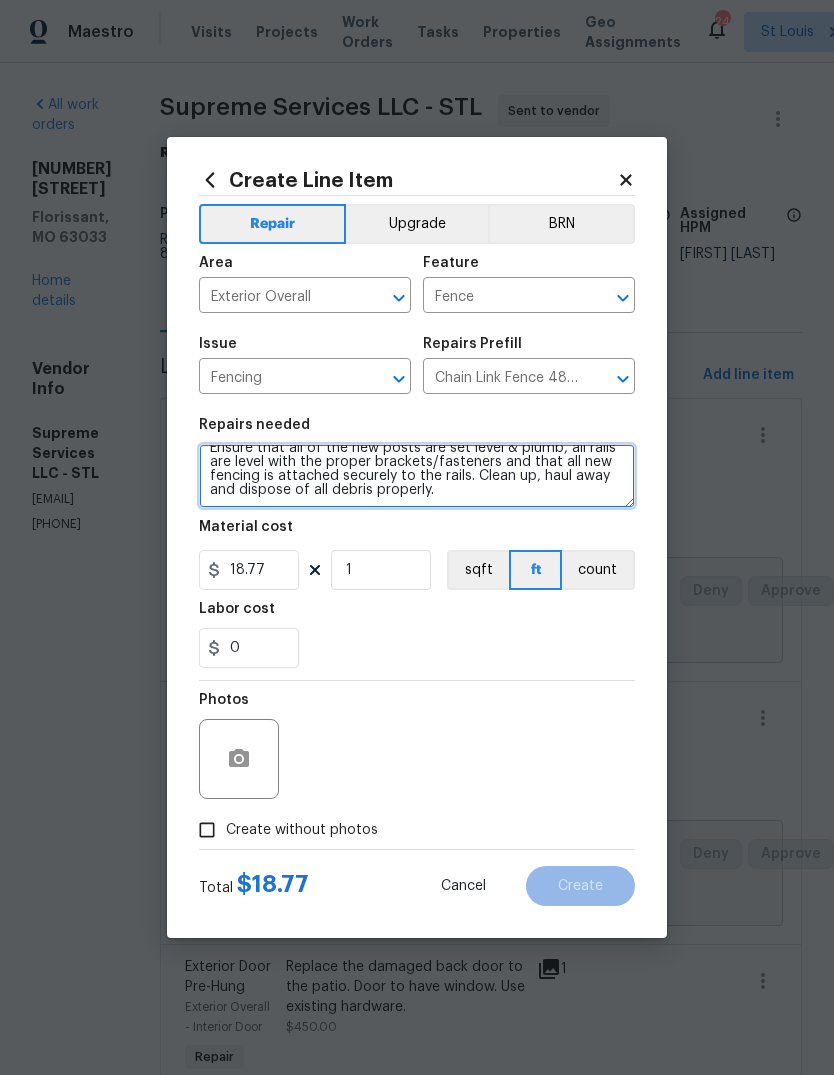 click on "Prep the work area and install a new 48'' chain link fence. Ensure that all of the new posts are set level & plumb, all rails are level with the proper brackets/fasteners and that all new fencing is attached securely to the rails. Clean up, haul away and dispose of all debris properly." at bounding box center (417, 476) 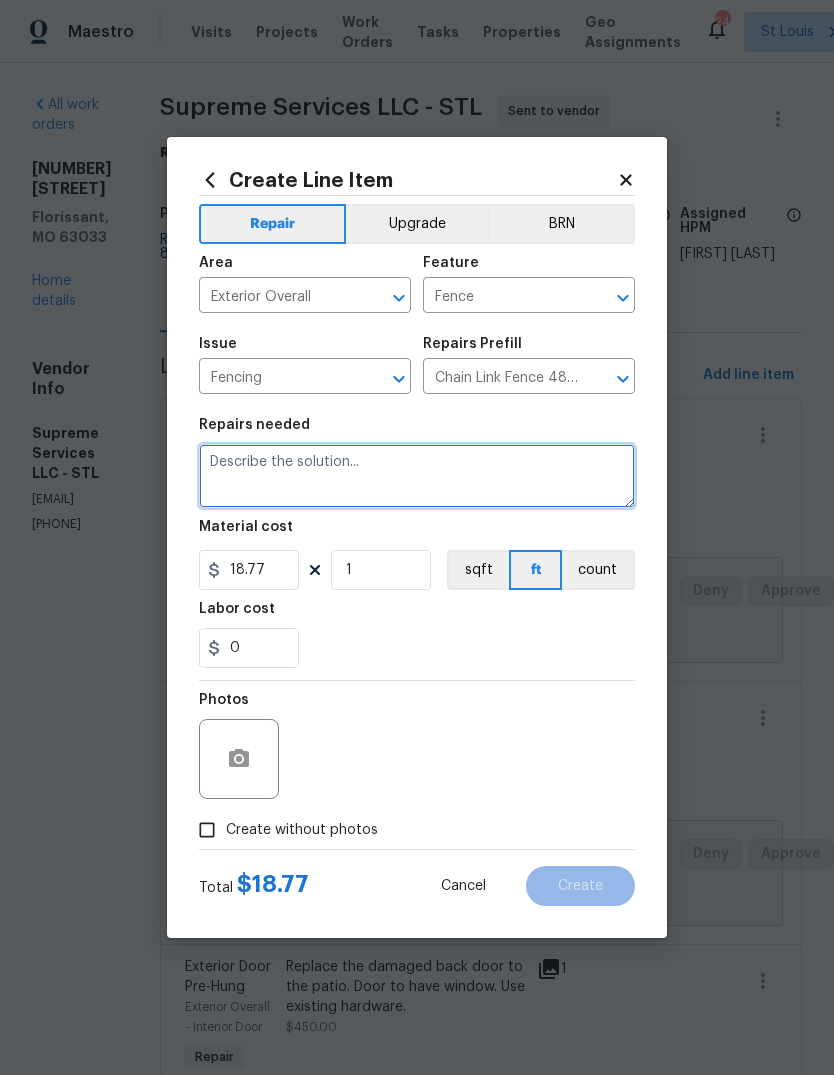 scroll, scrollTop: 0, scrollLeft: 0, axis: both 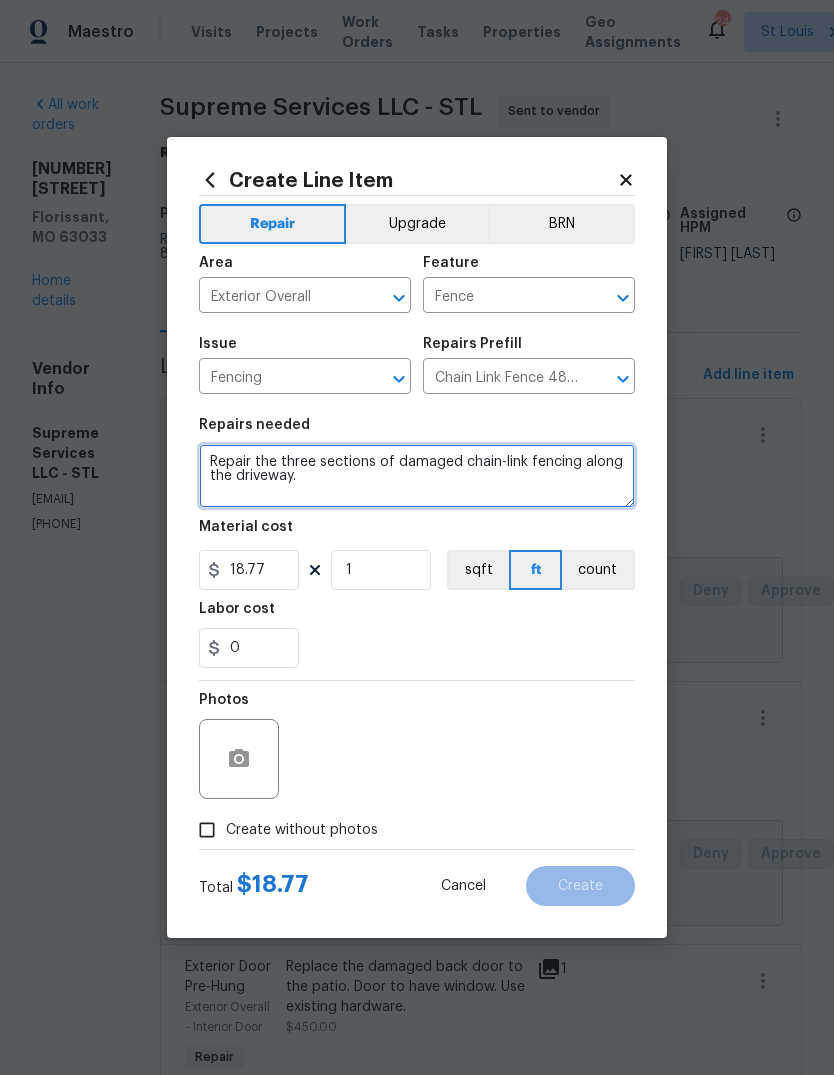 type on "Repair the three sections of damaged chain-link fencing along the driveway." 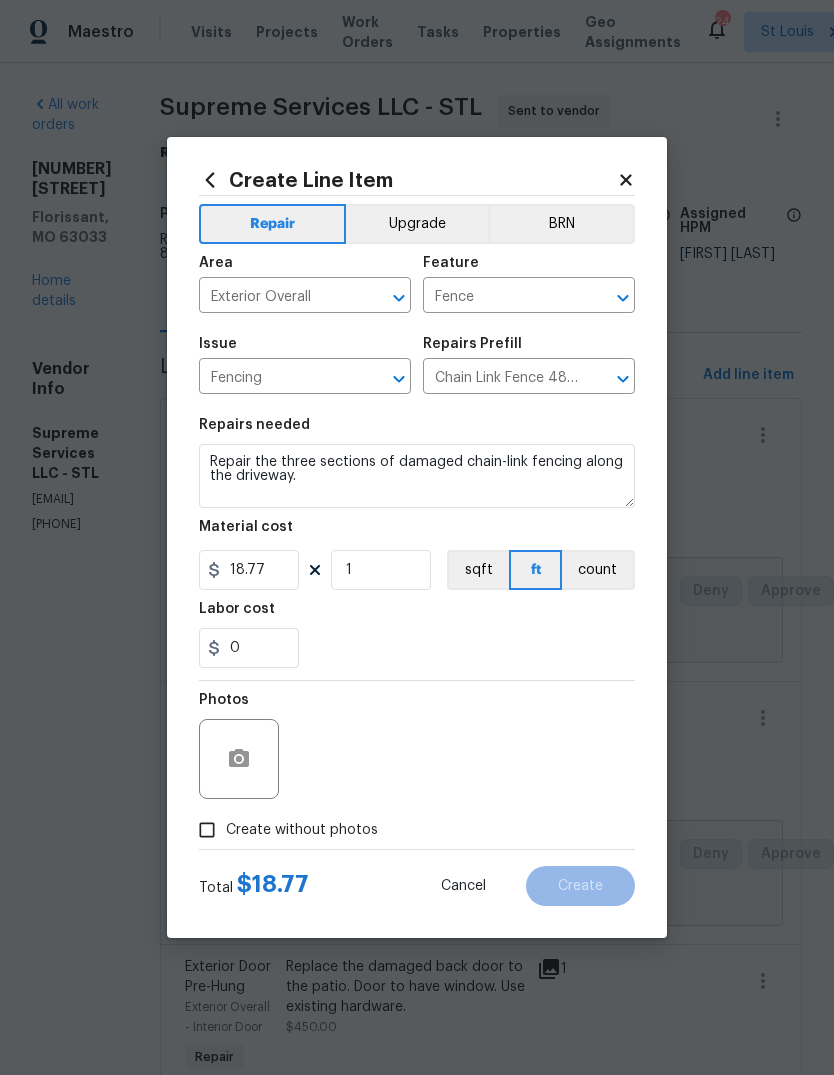 click on "0" at bounding box center (417, 648) 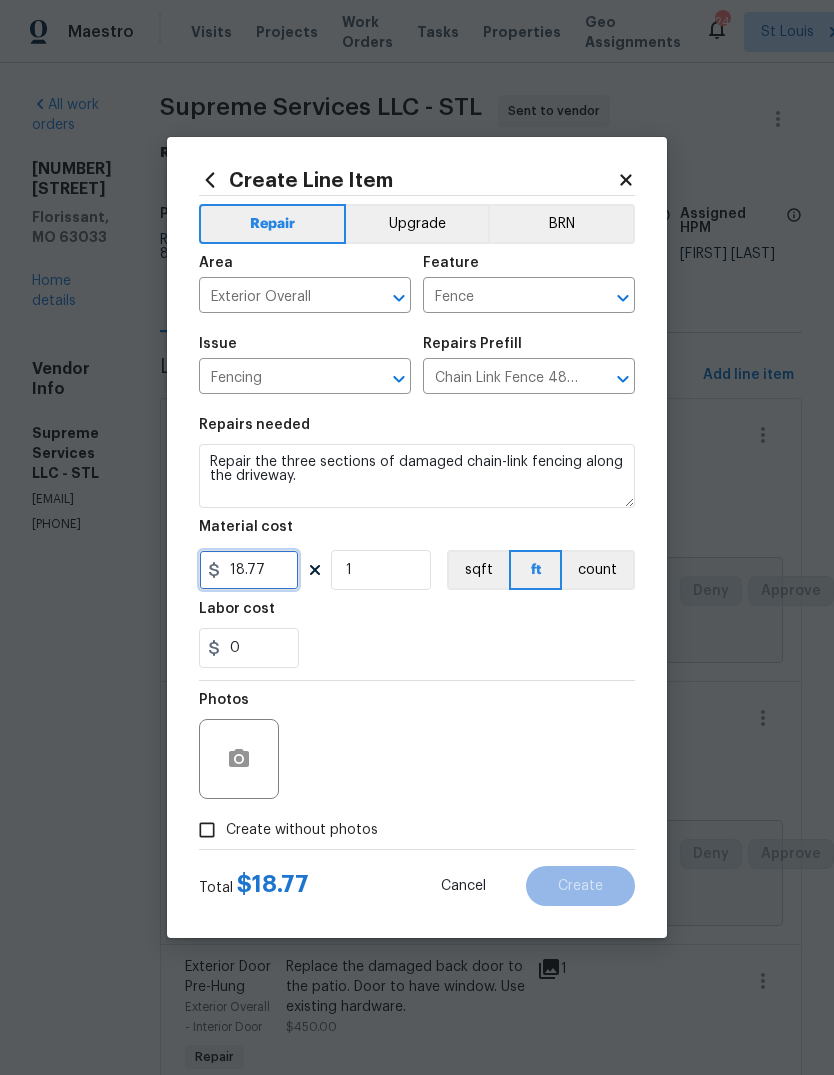 click on "18.77" at bounding box center [249, 570] 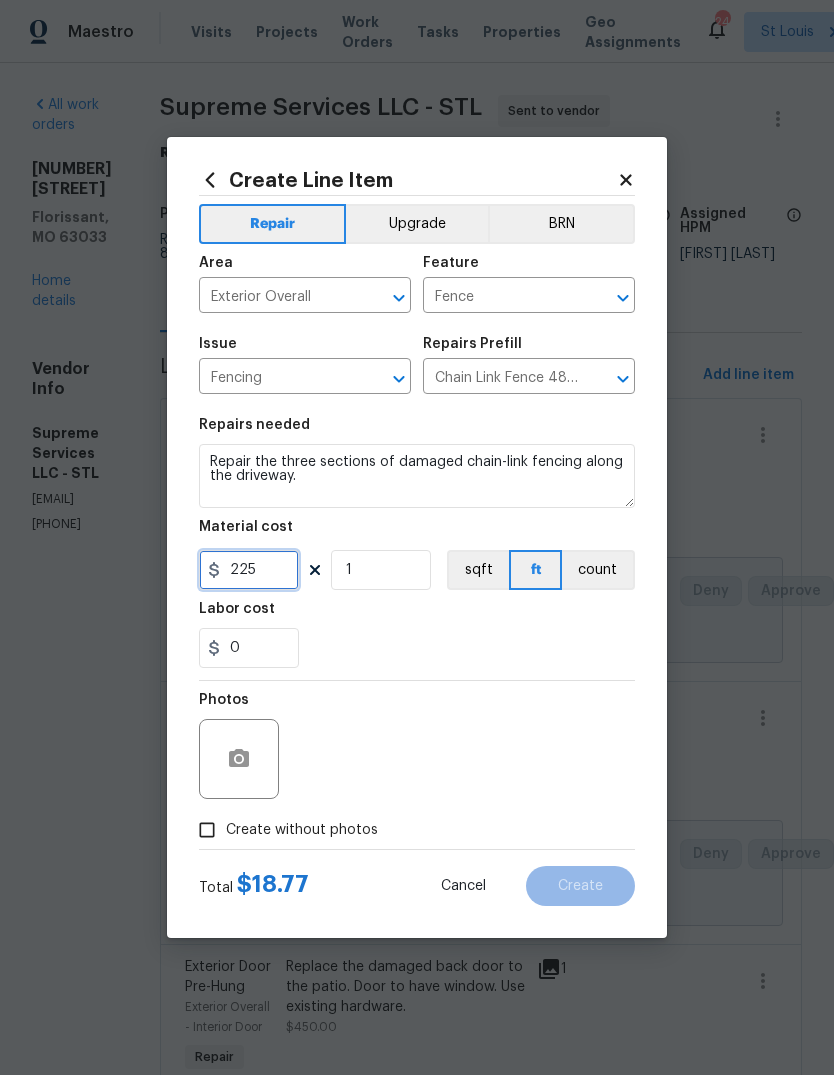 type on "225" 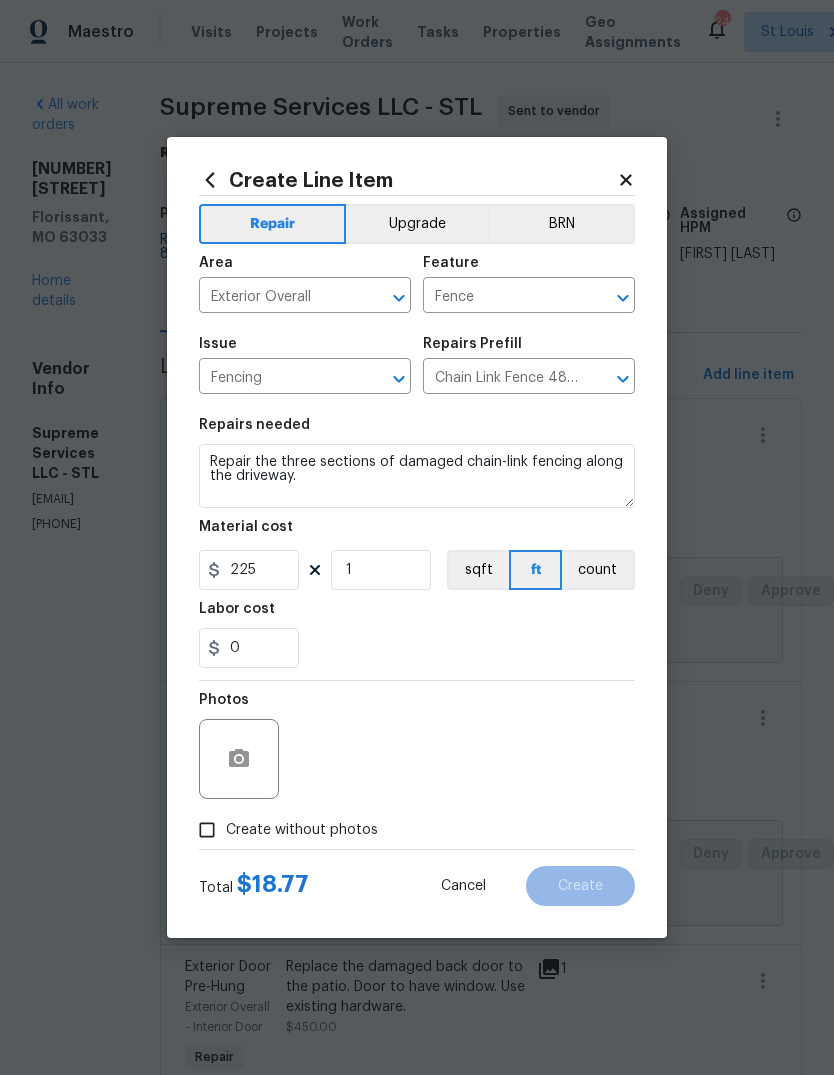 click on "0" at bounding box center [417, 648] 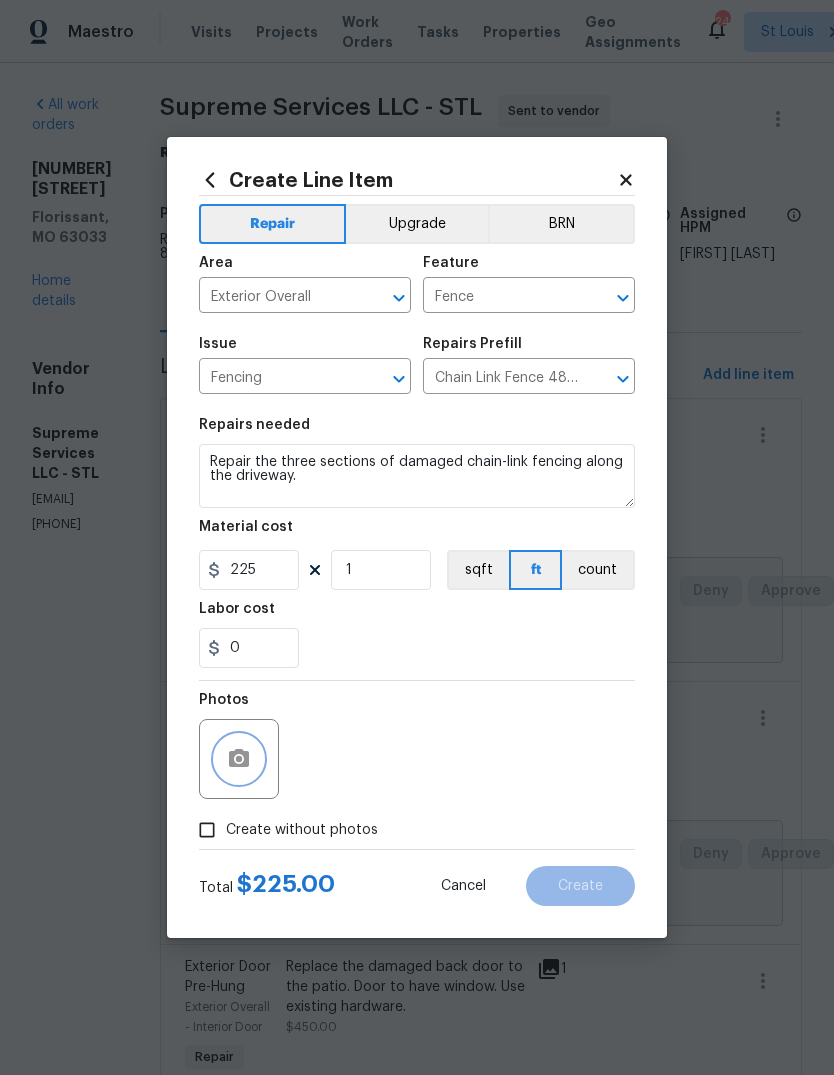 click at bounding box center [239, 759] 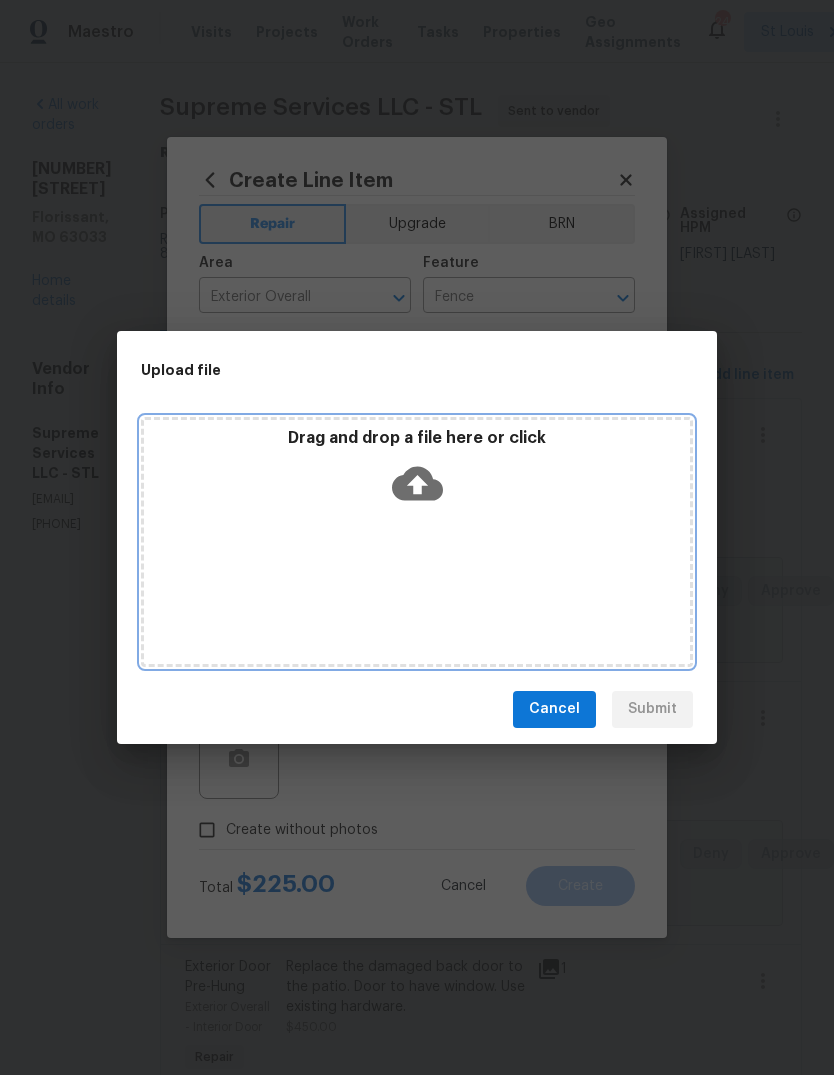 click 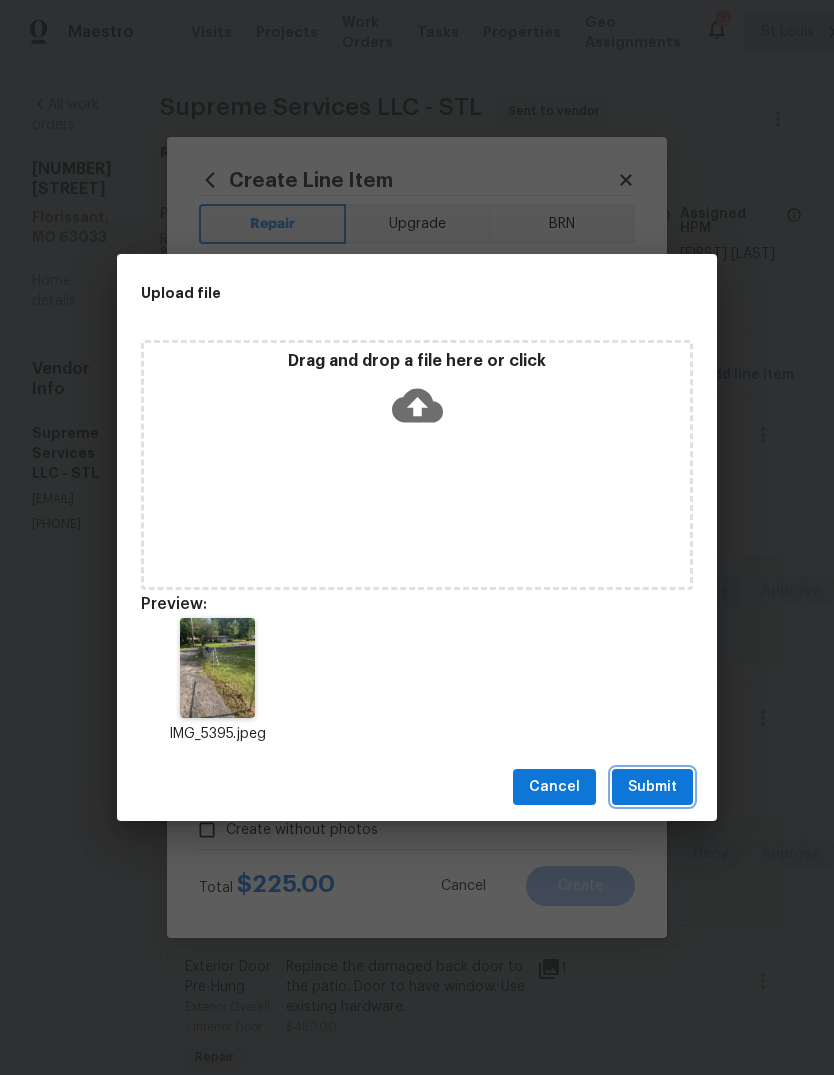 click on "Submit" at bounding box center [652, 787] 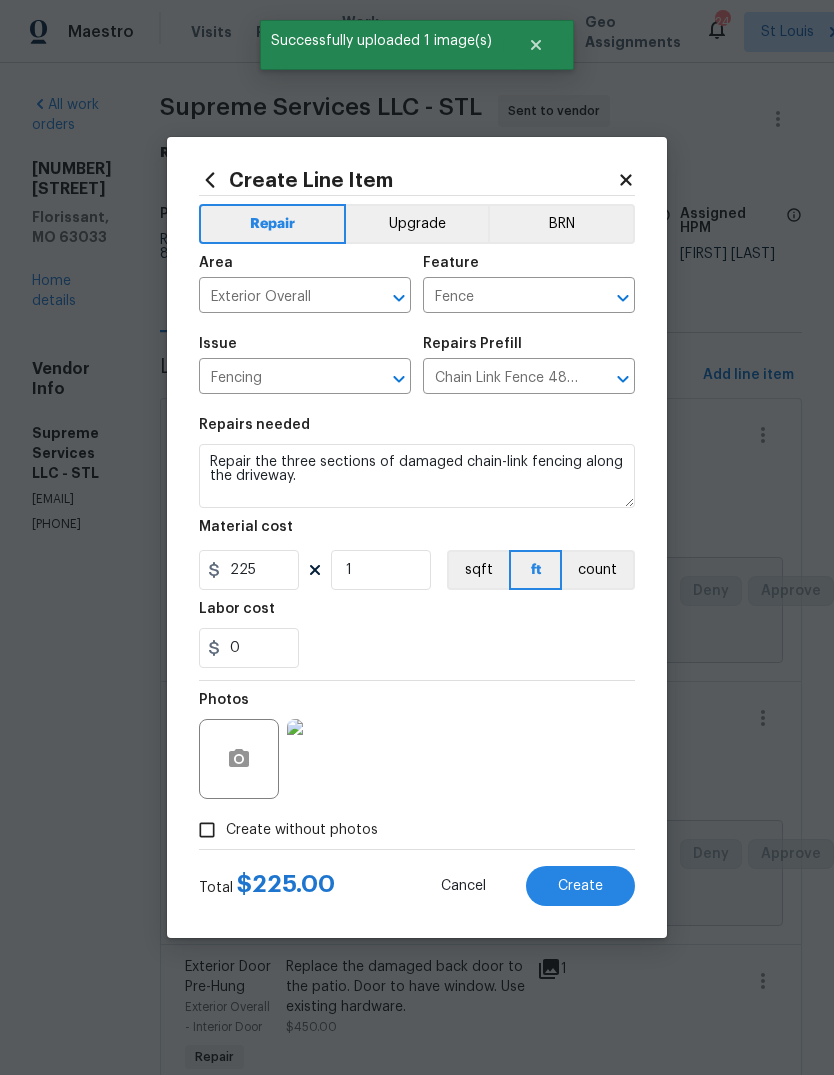 click on "Create" at bounding box center [580, 886] 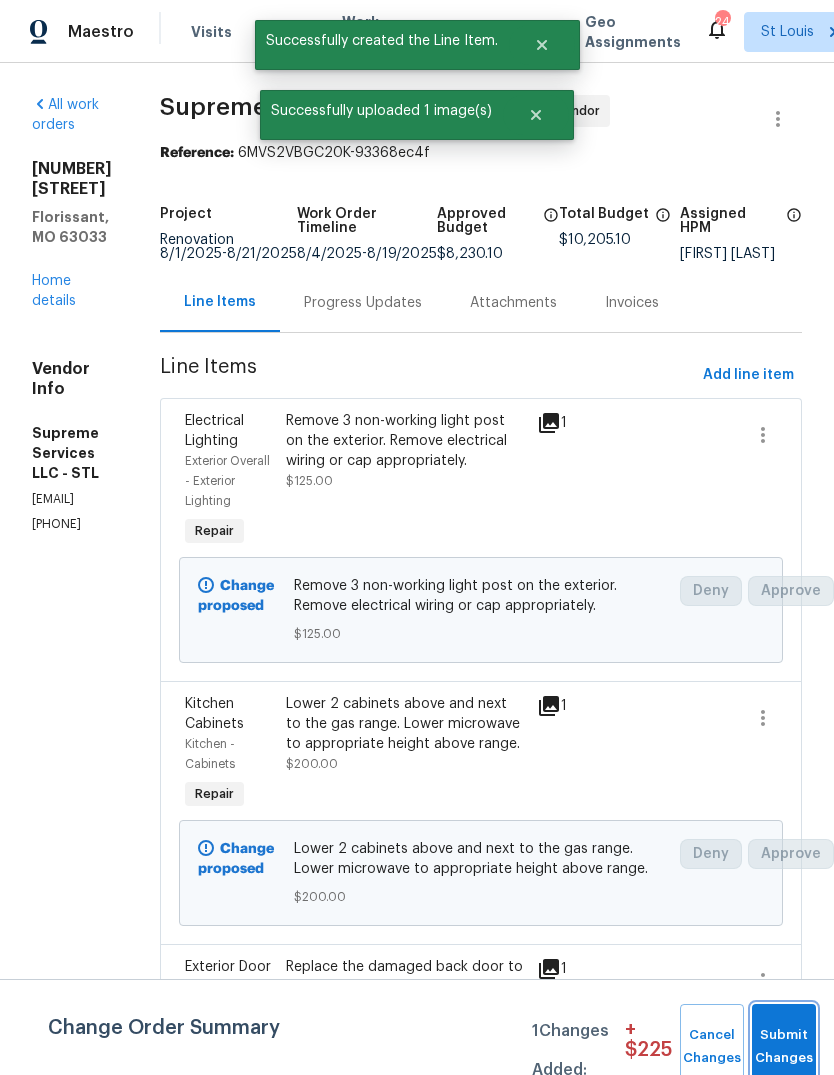 click on "Submit Changes" at bounding box center [784, 1047] 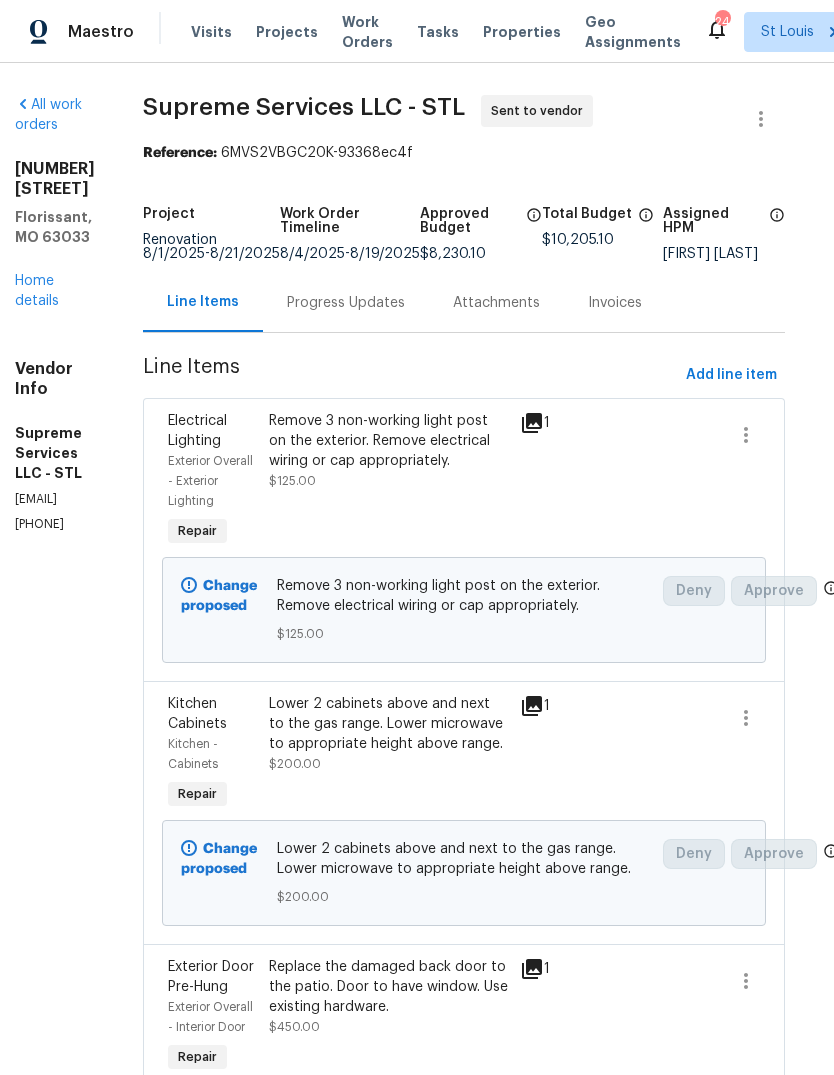 scroll, scrollTop: 0, scrollLeft: 17, axis: horizontal 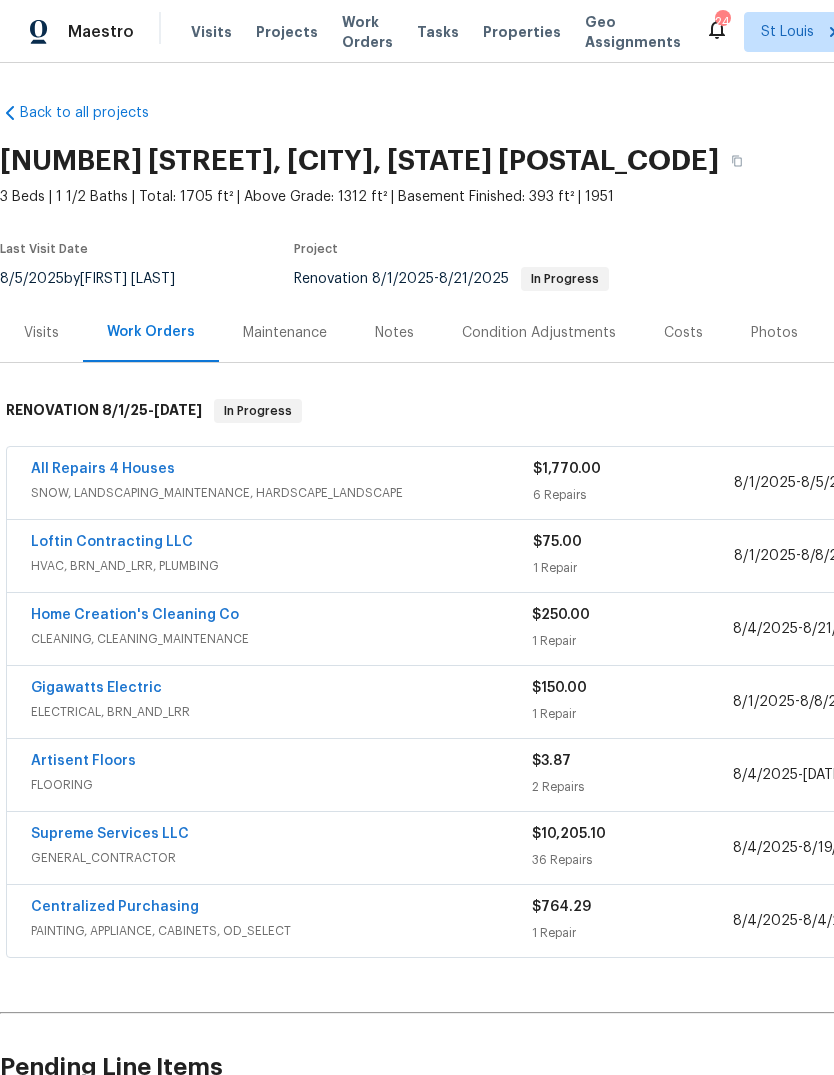 click on "Loftin Contracting LLC" at bounding box center [112, 542] 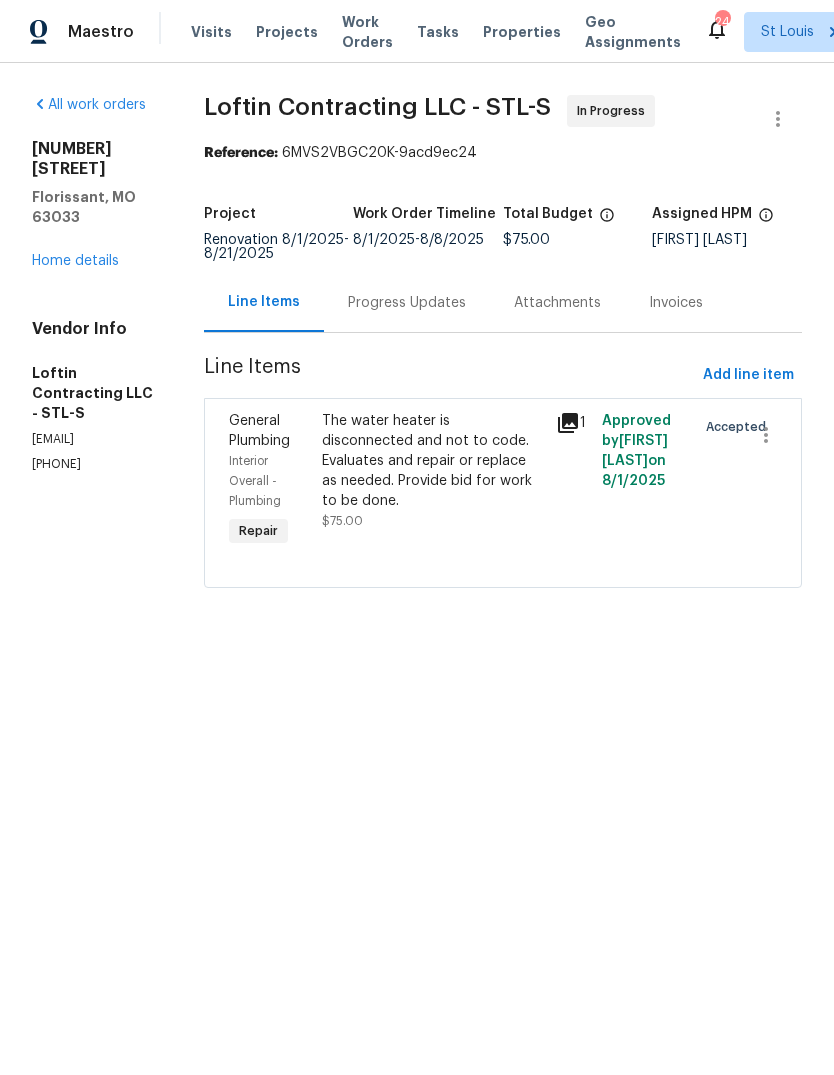 click on "Progress Updates" at bounding box center (407, 303) 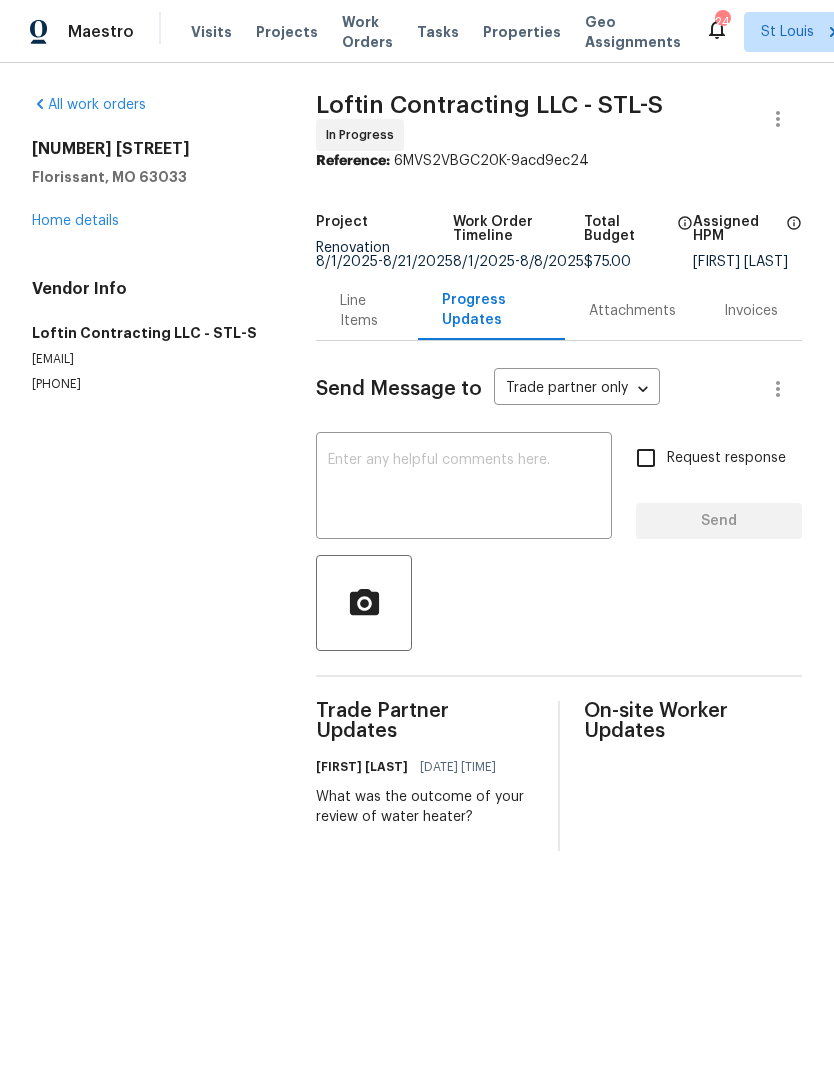 click on "Home details" at bounding box center [75, 221] 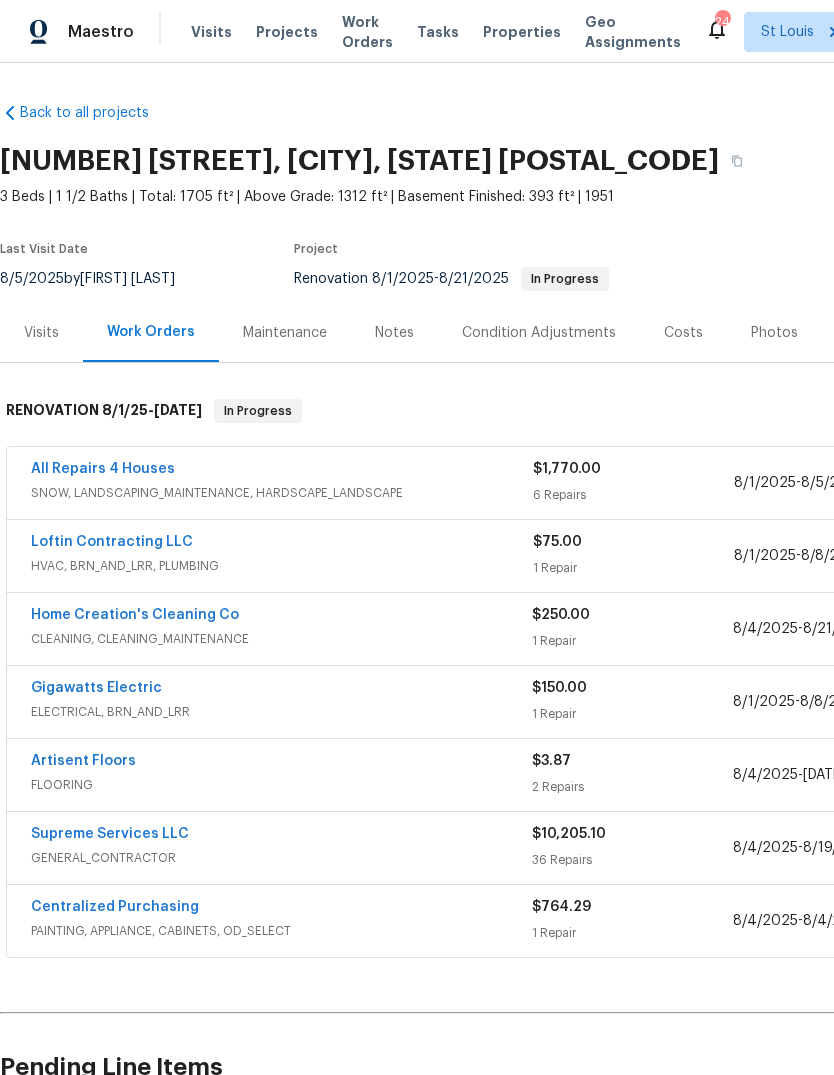 click on "Projects" at bounding box center [287, 32] 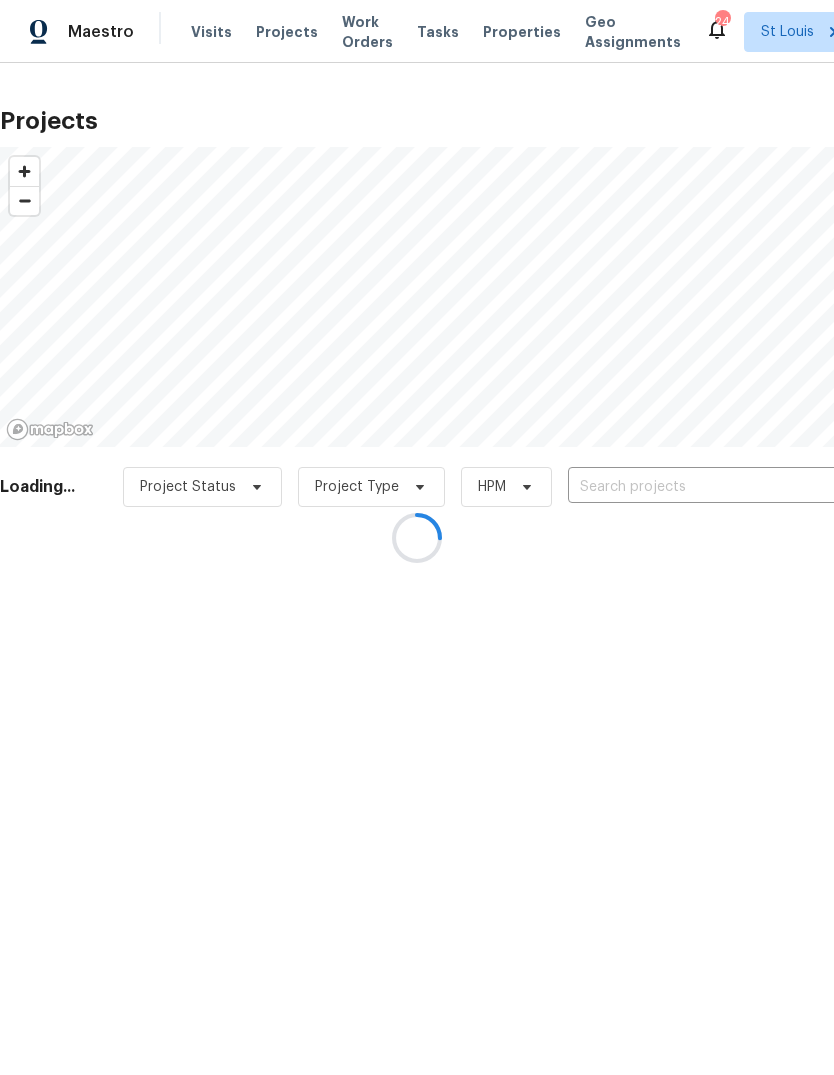 click at bounding box center [417, 537] 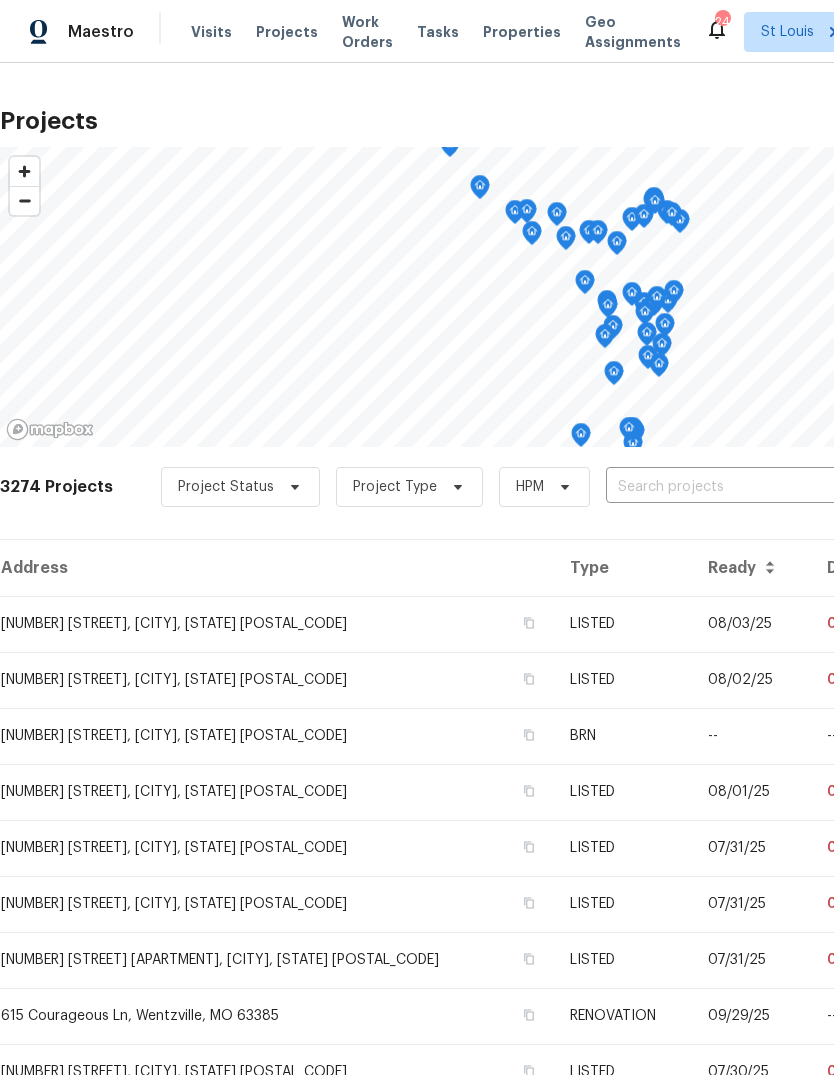 click at bounding box center (720, 487) 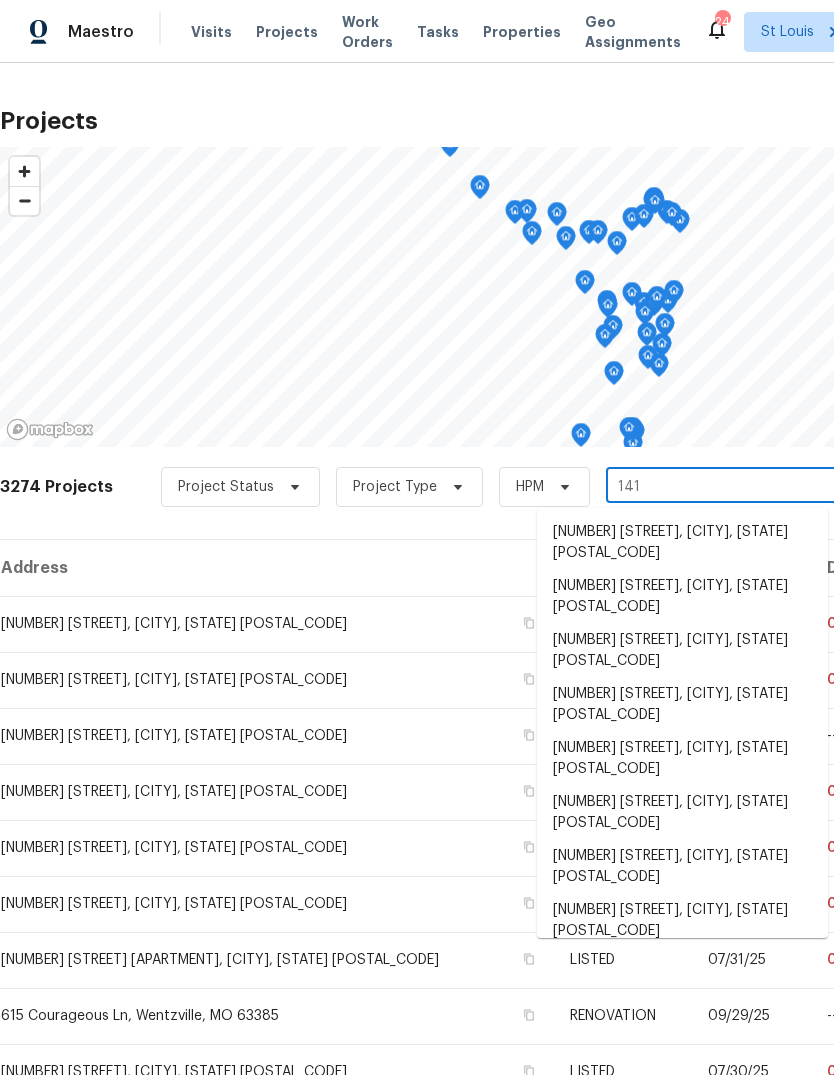 type on "[NUMBER]" 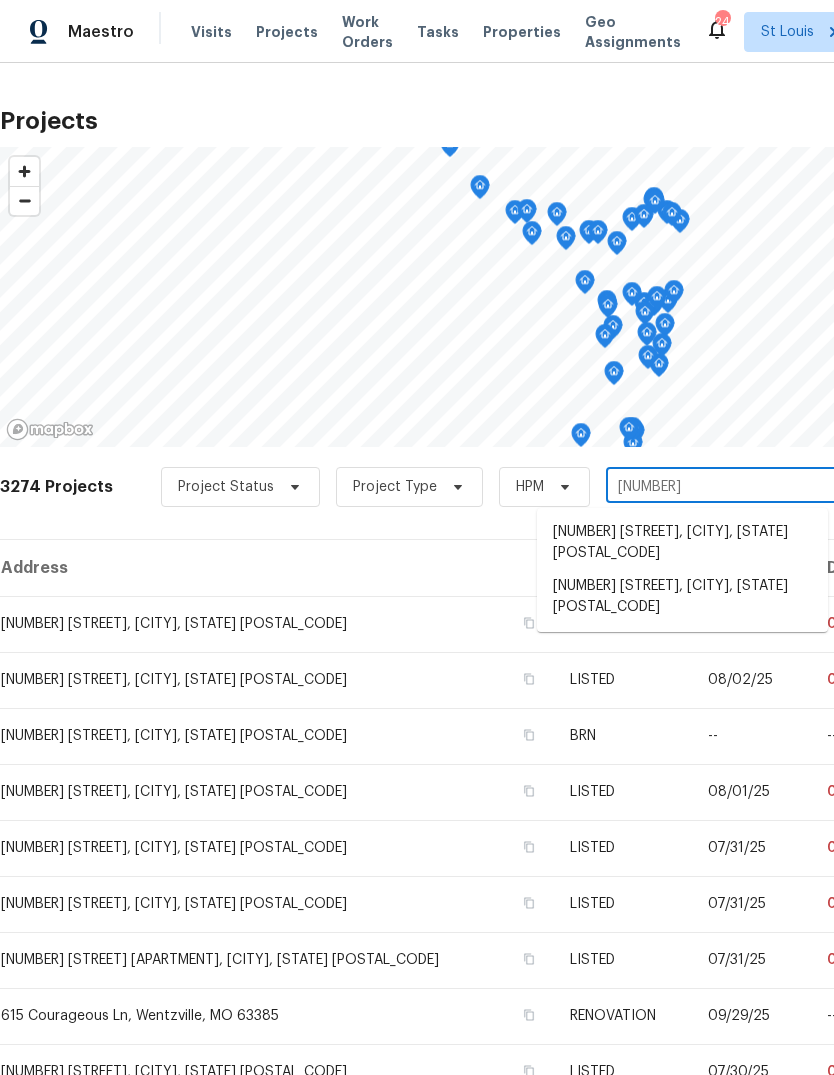 click on "[NUMBER] [STREET], [CITY], [STATE] [POSTAL_CODE]" at bounding box center [682, 597] 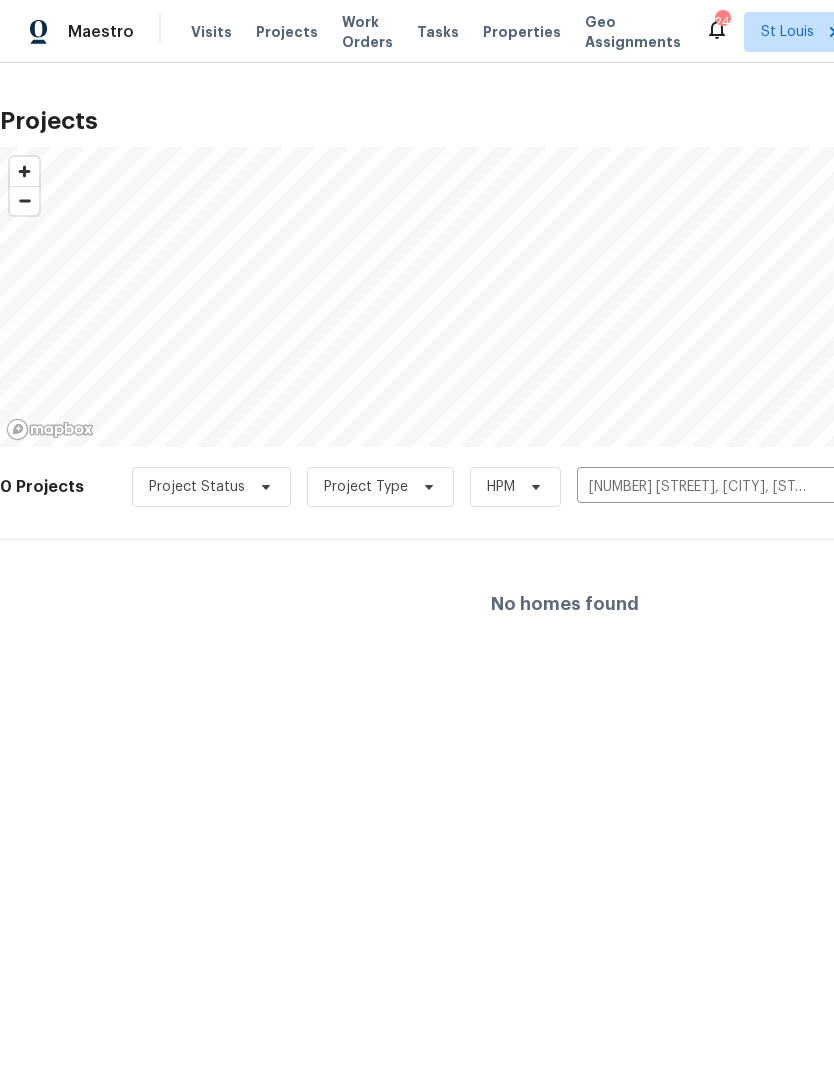 click on "Projects" at bounding box center [287, 32] 